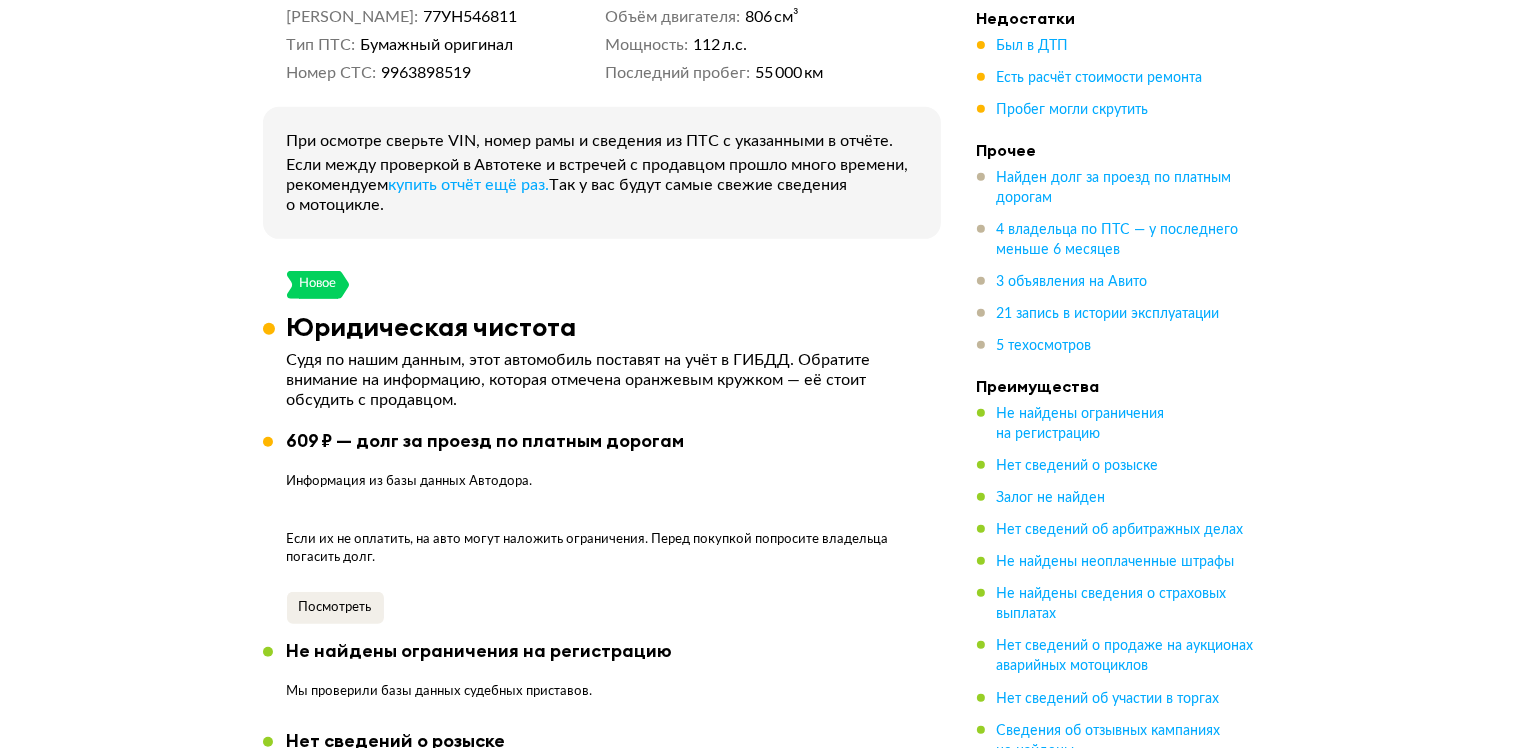 scroll, scrollTop: 900, scrollLeft: 0, axis: vertical 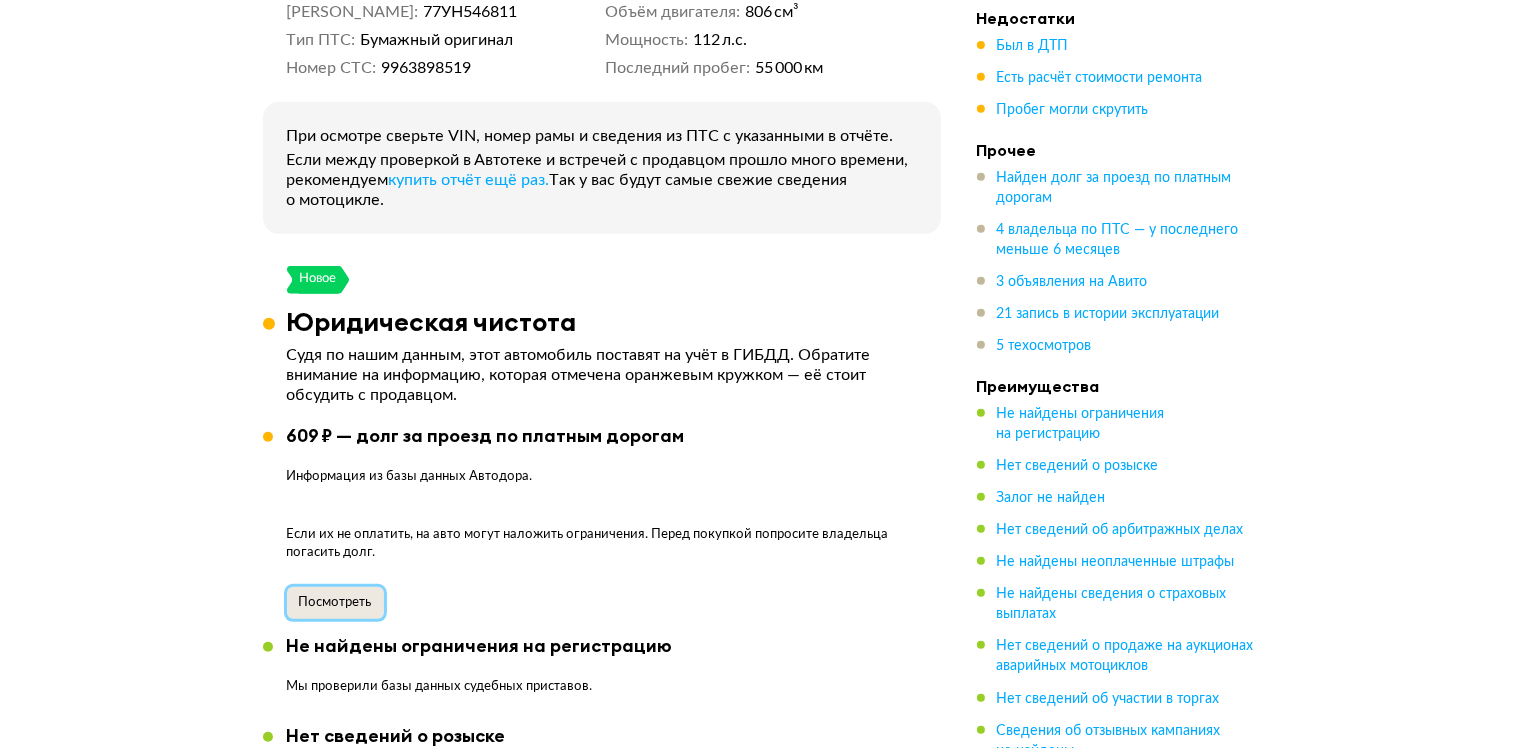 click on "Посмотреть" at bounding box center (335, 603) 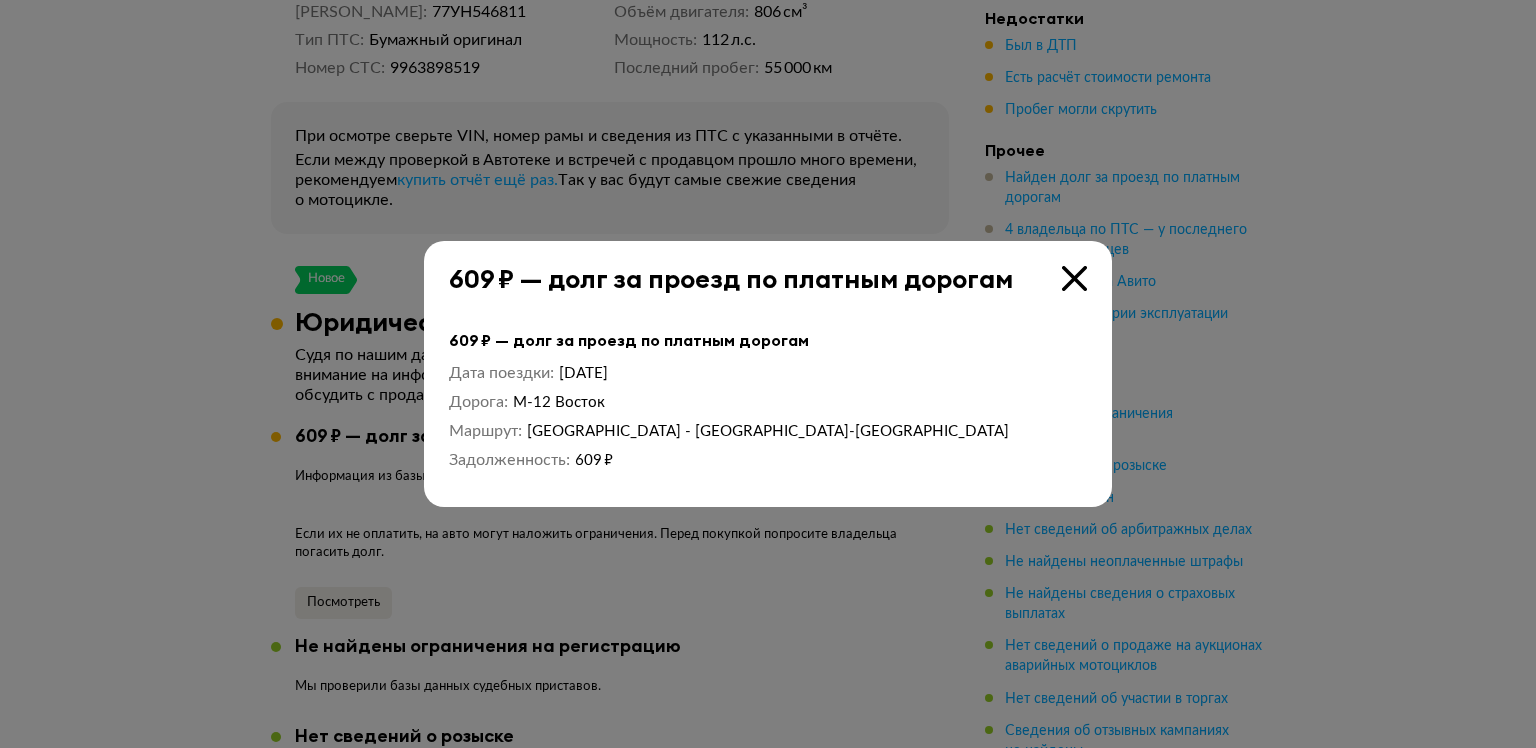 click at bounding box center [1074, 278] 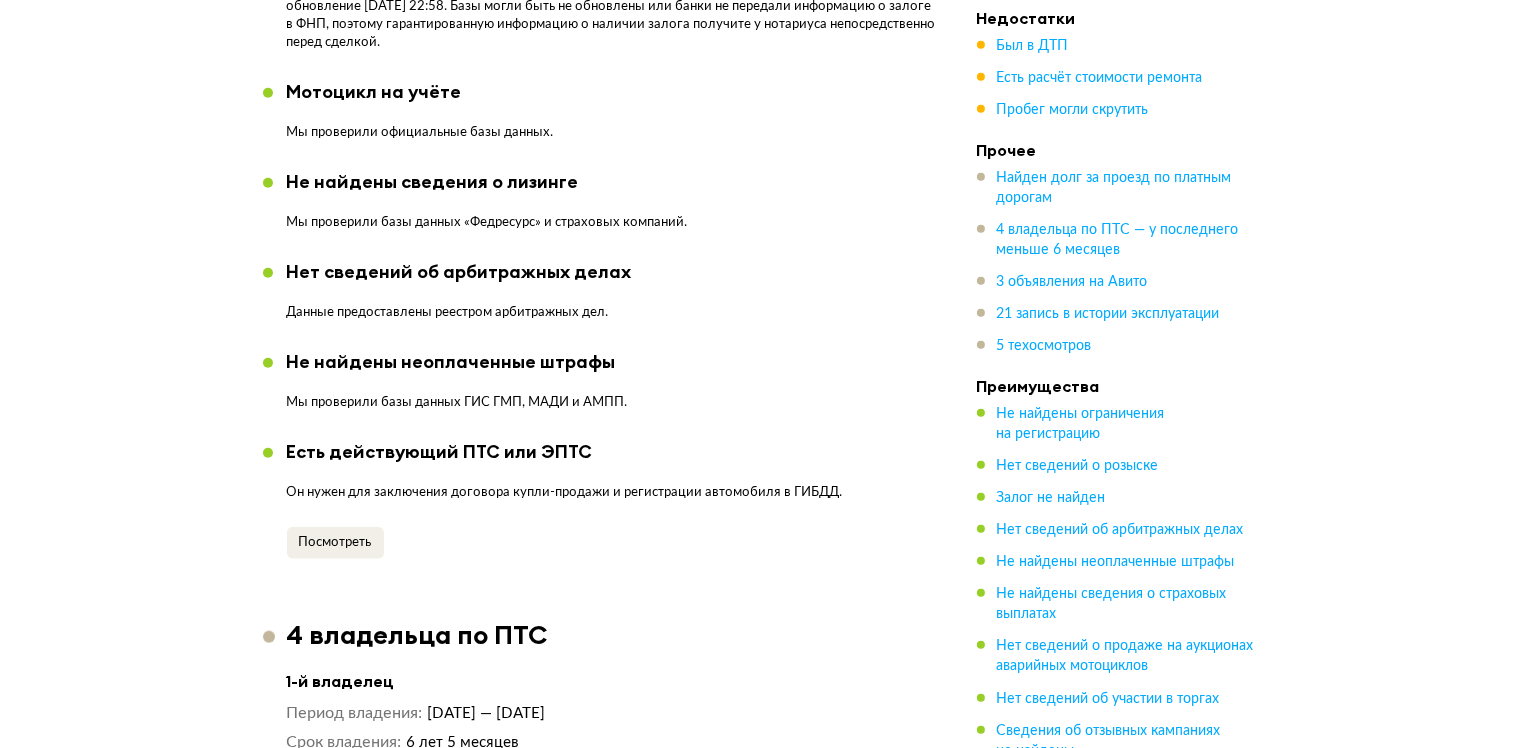 scroll, scrollTop: 1800, scrollLeft: 0, axis: vertical 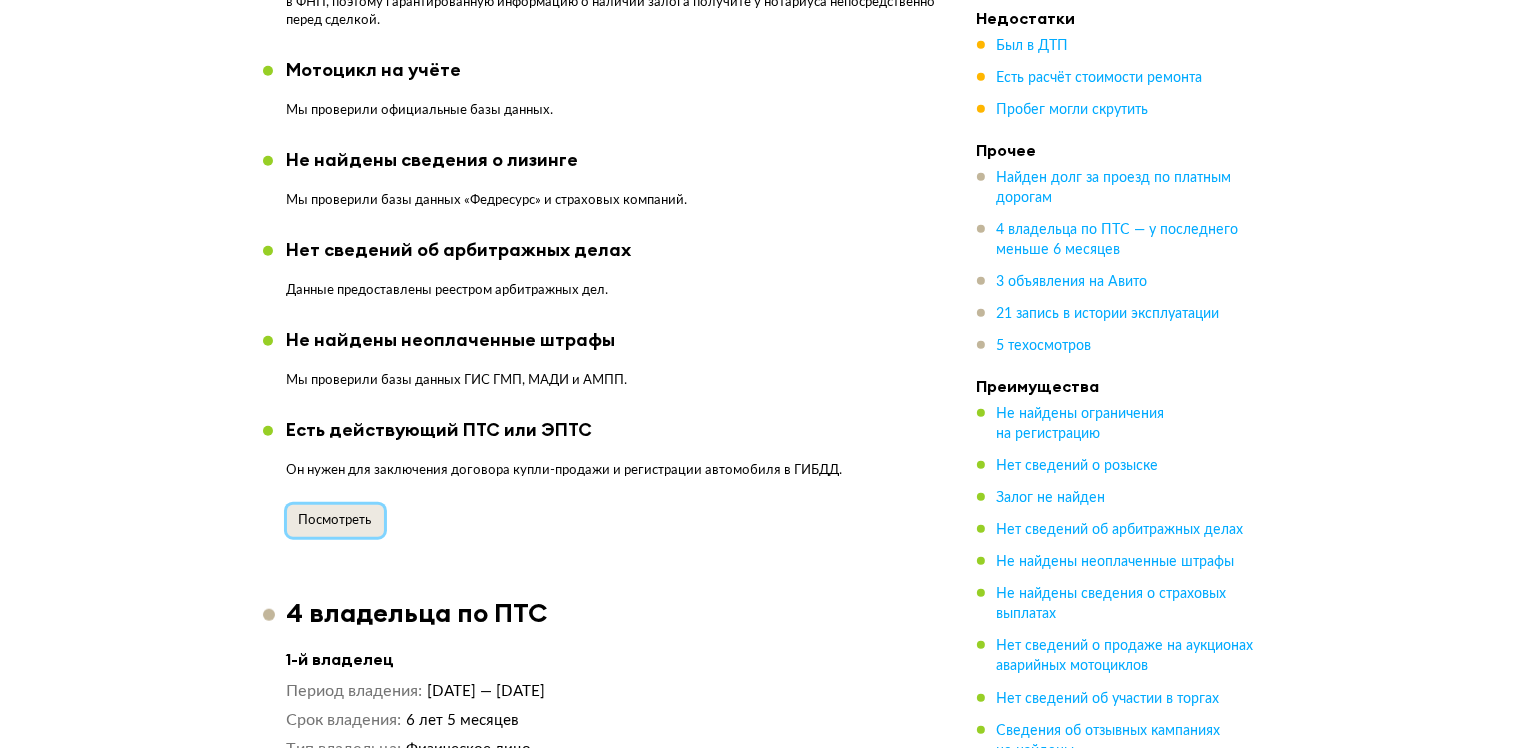 click on "Посмотреть" at bounding box center (335, 520) 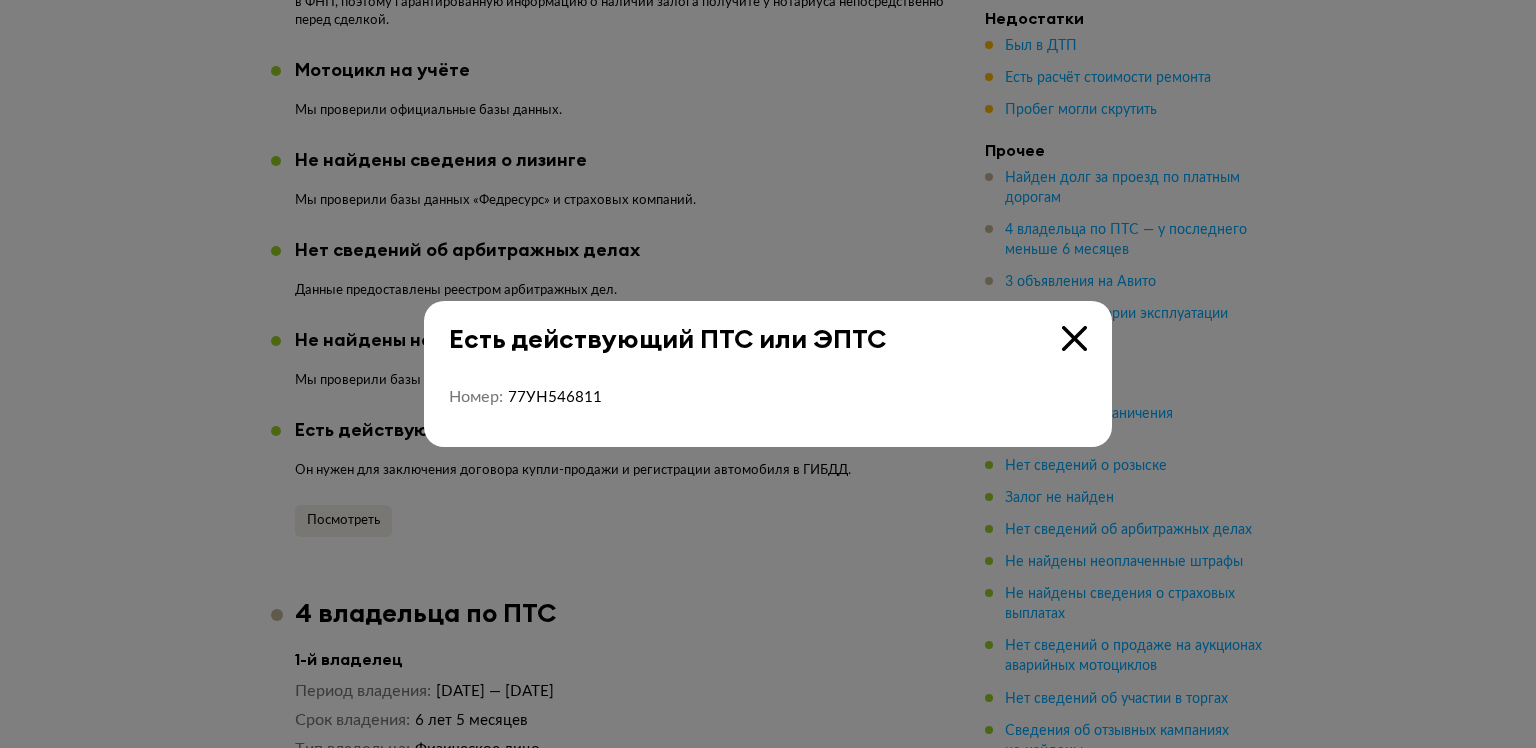 click at bounding box center [1074, 338] 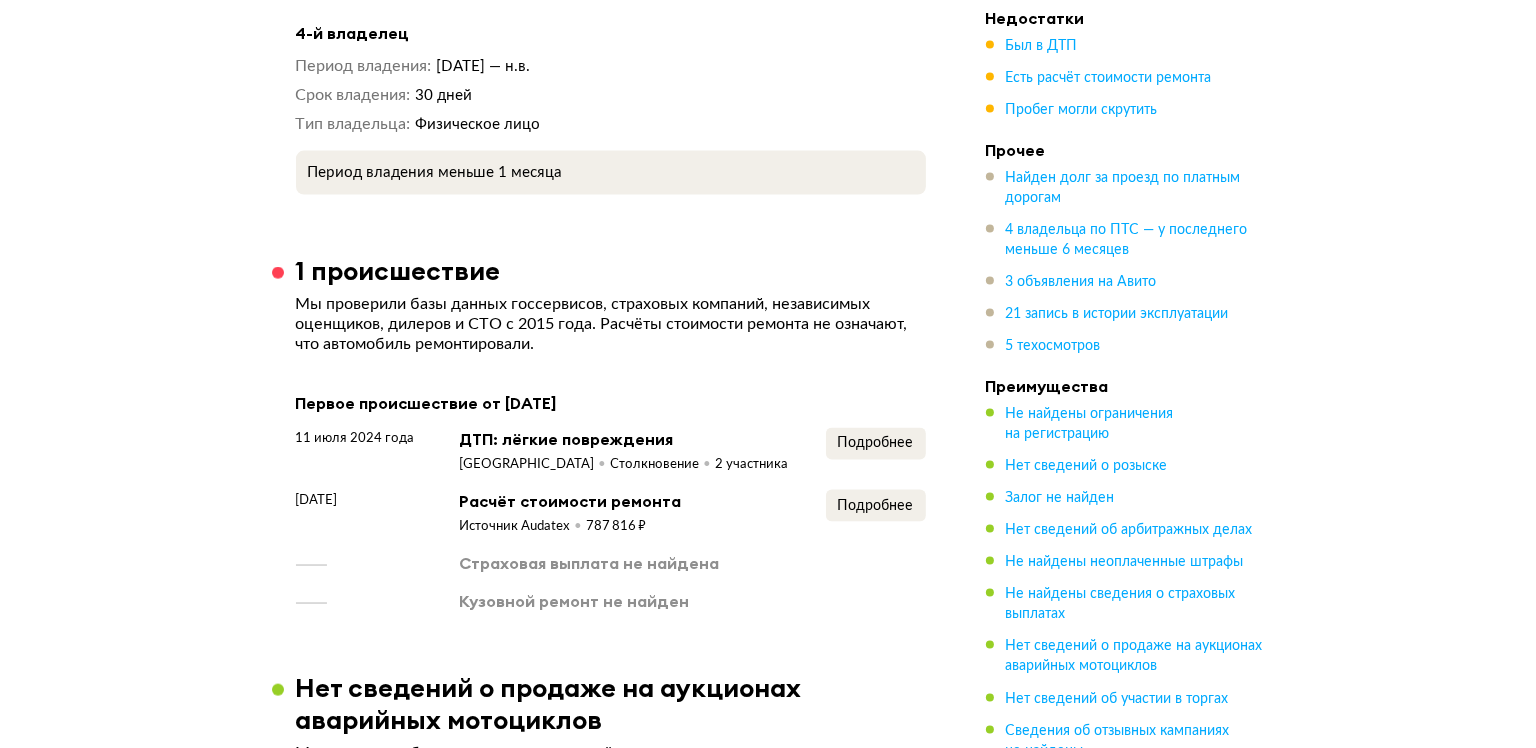 scroll, scrollTop: 3000, scrollLeft: 0, axis: vertical 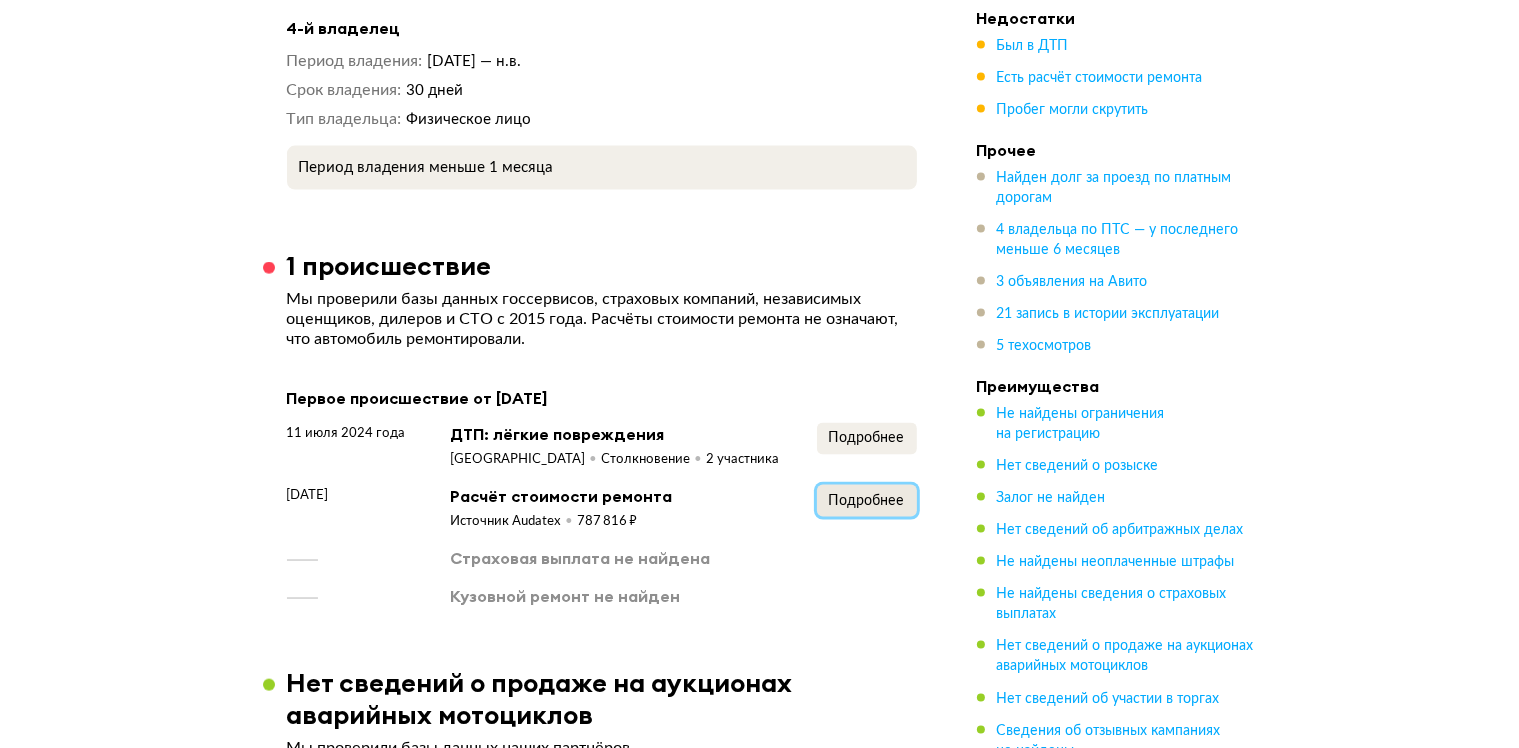click on "Подробнее" at bounding box center [867, 501] 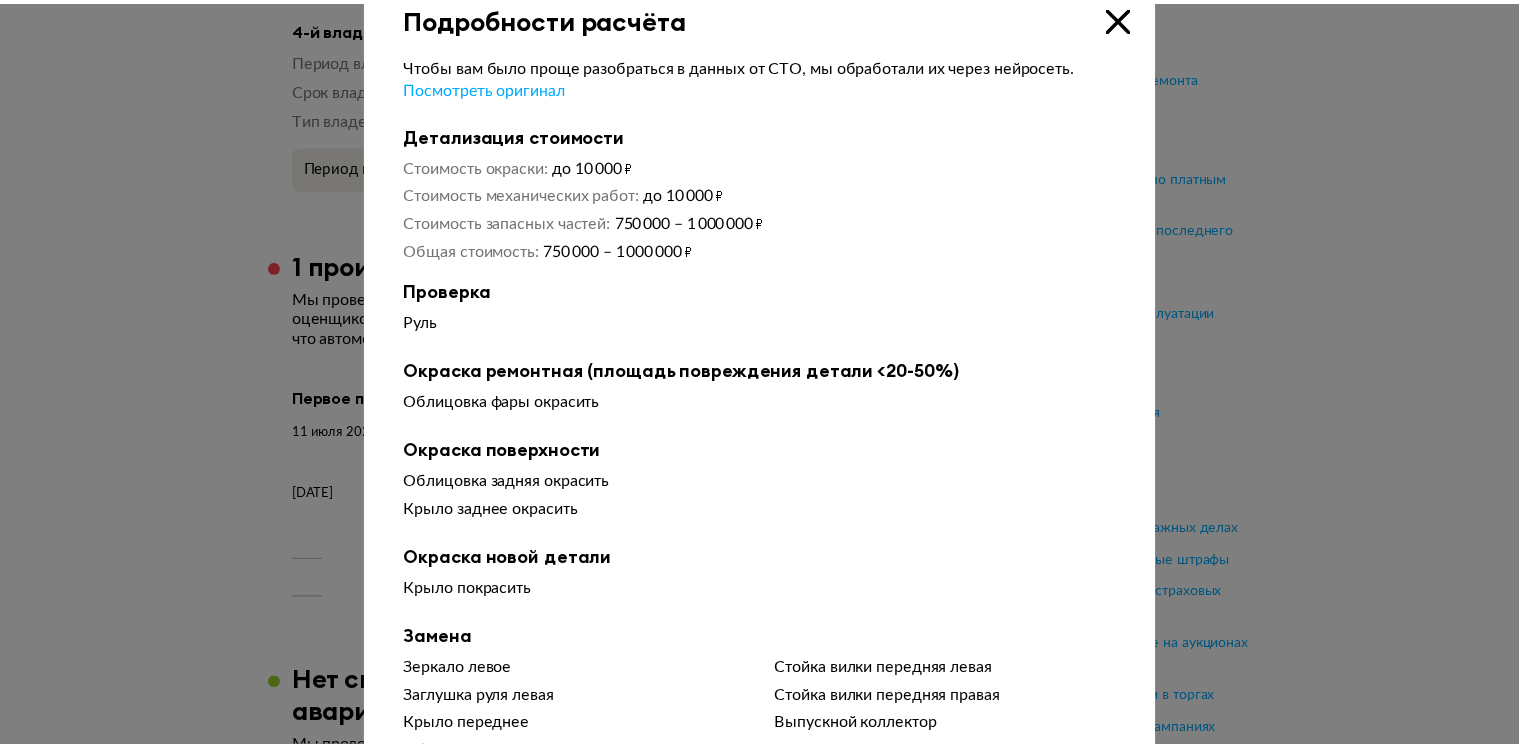 scroll, scrollTop: 0, scrollLeft: 0, axis: both 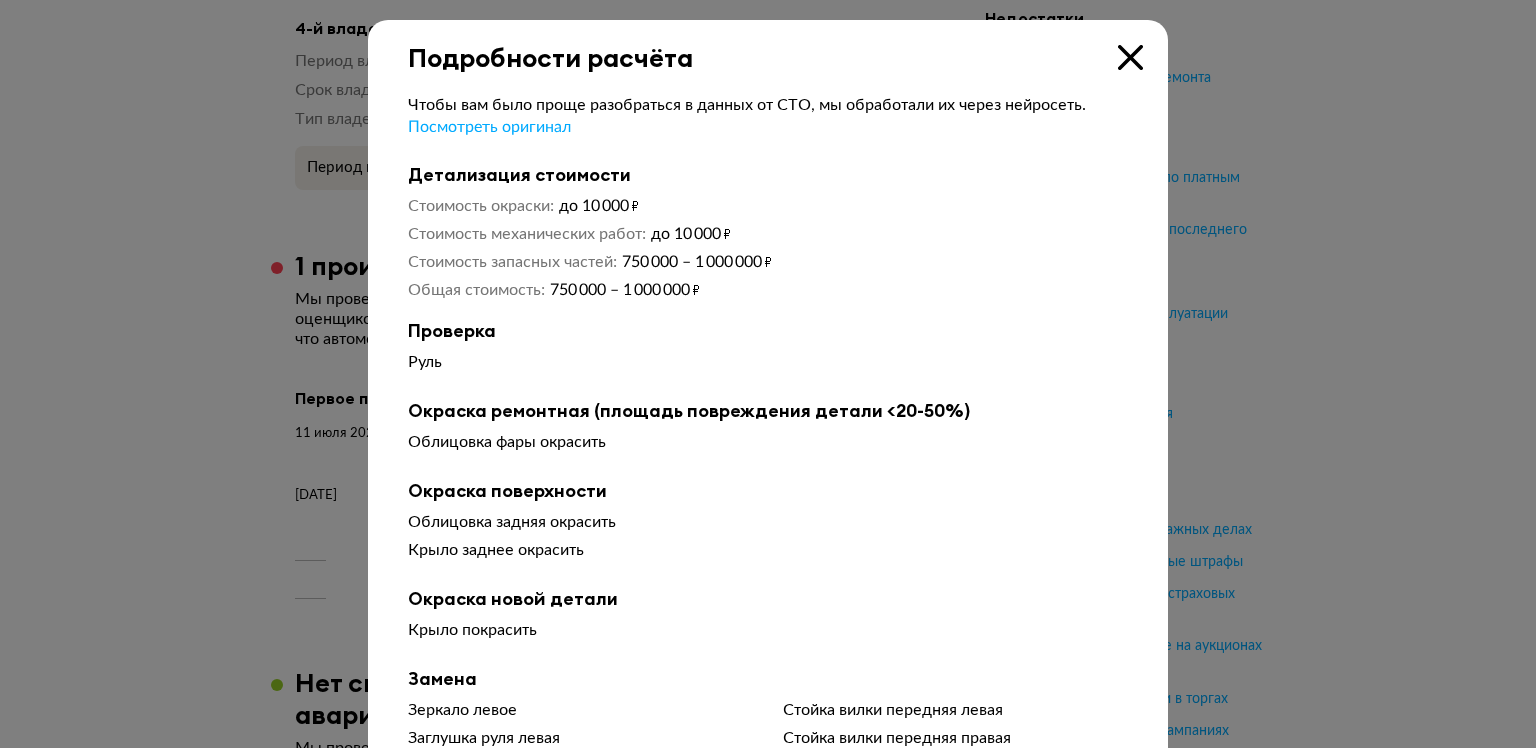 click at bounding box center [1130, 57] 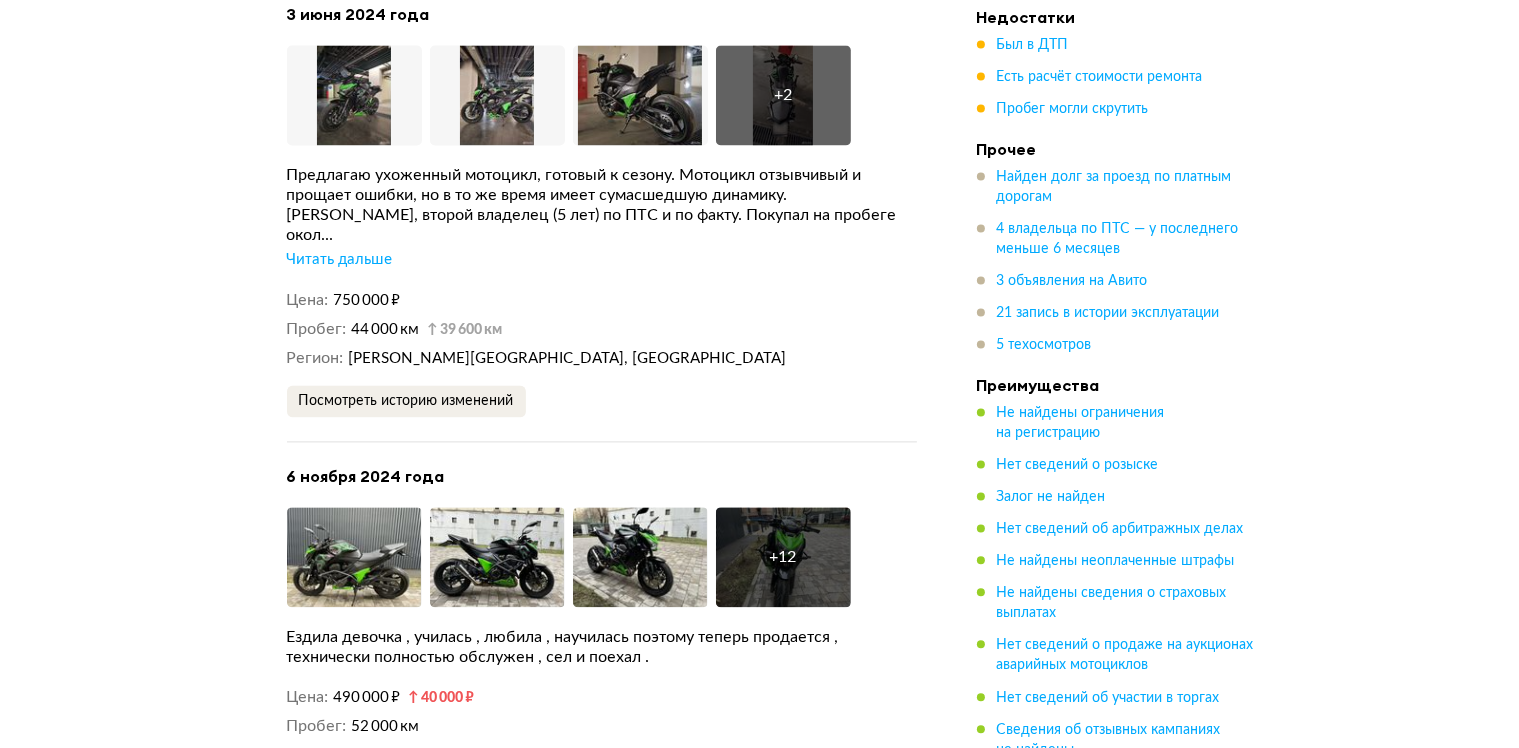 scroll, scrollTop: 4200, scrollLeft: 0, axis: vertical 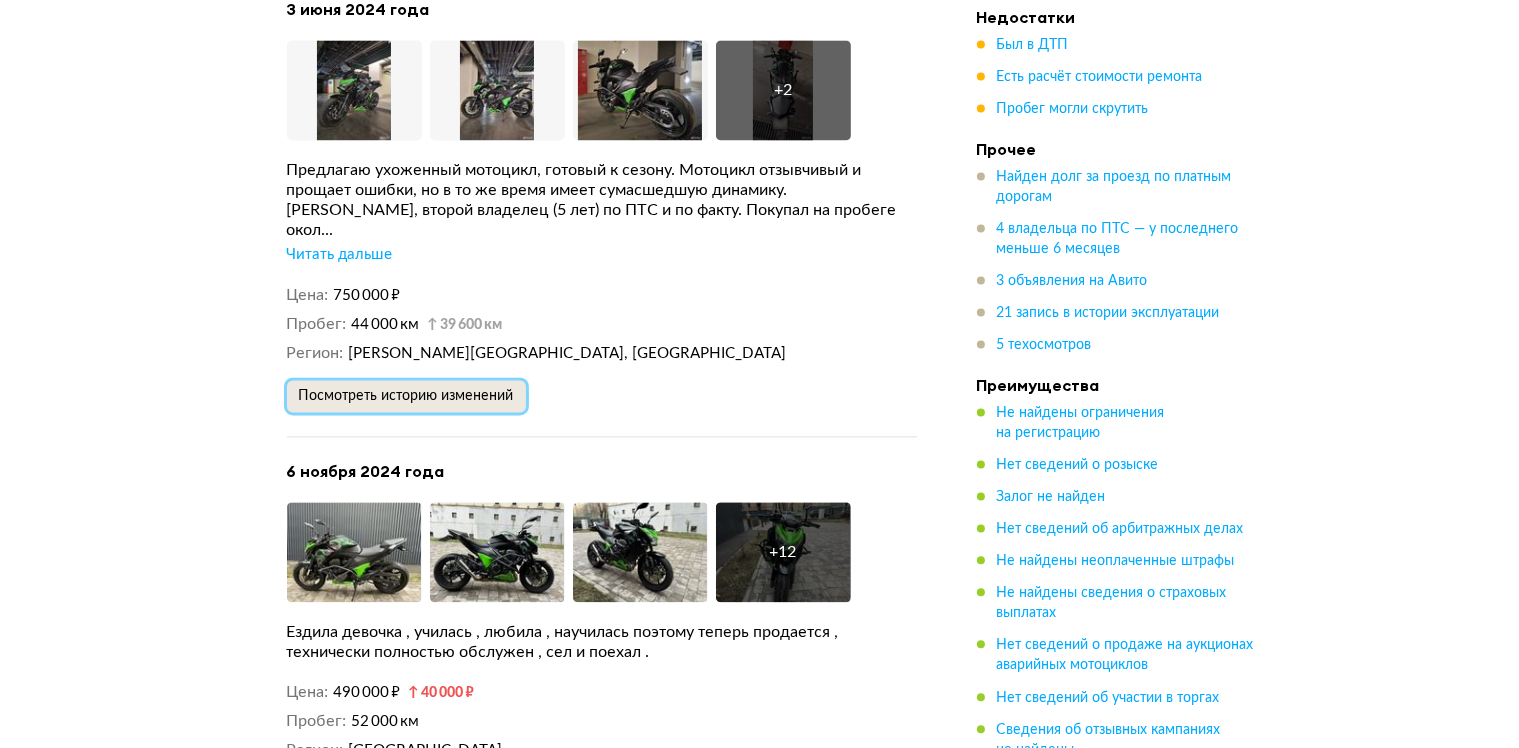 click on "Посмотреть историю изменений" at bounding box center (406, 396) 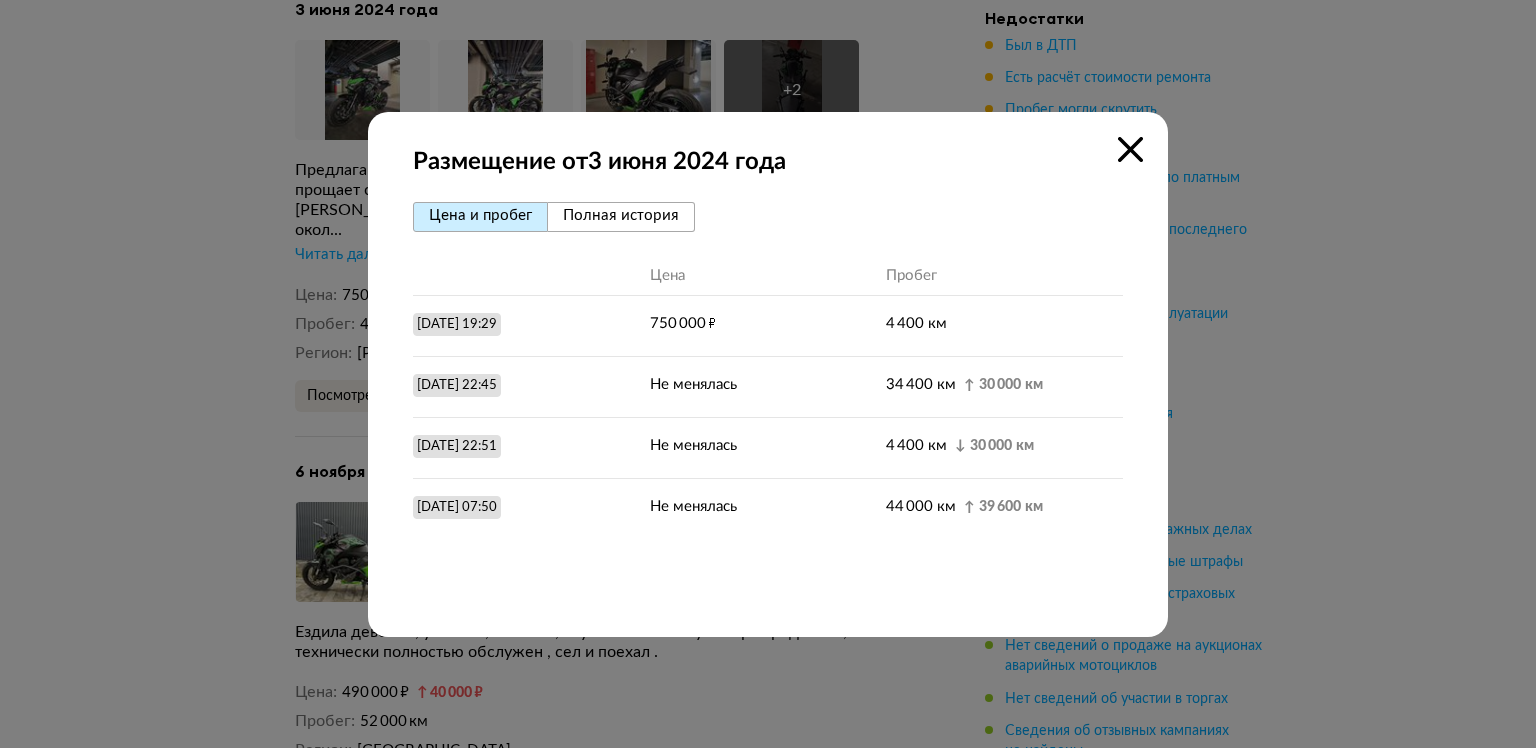 click at bounding box center [1130, 149] 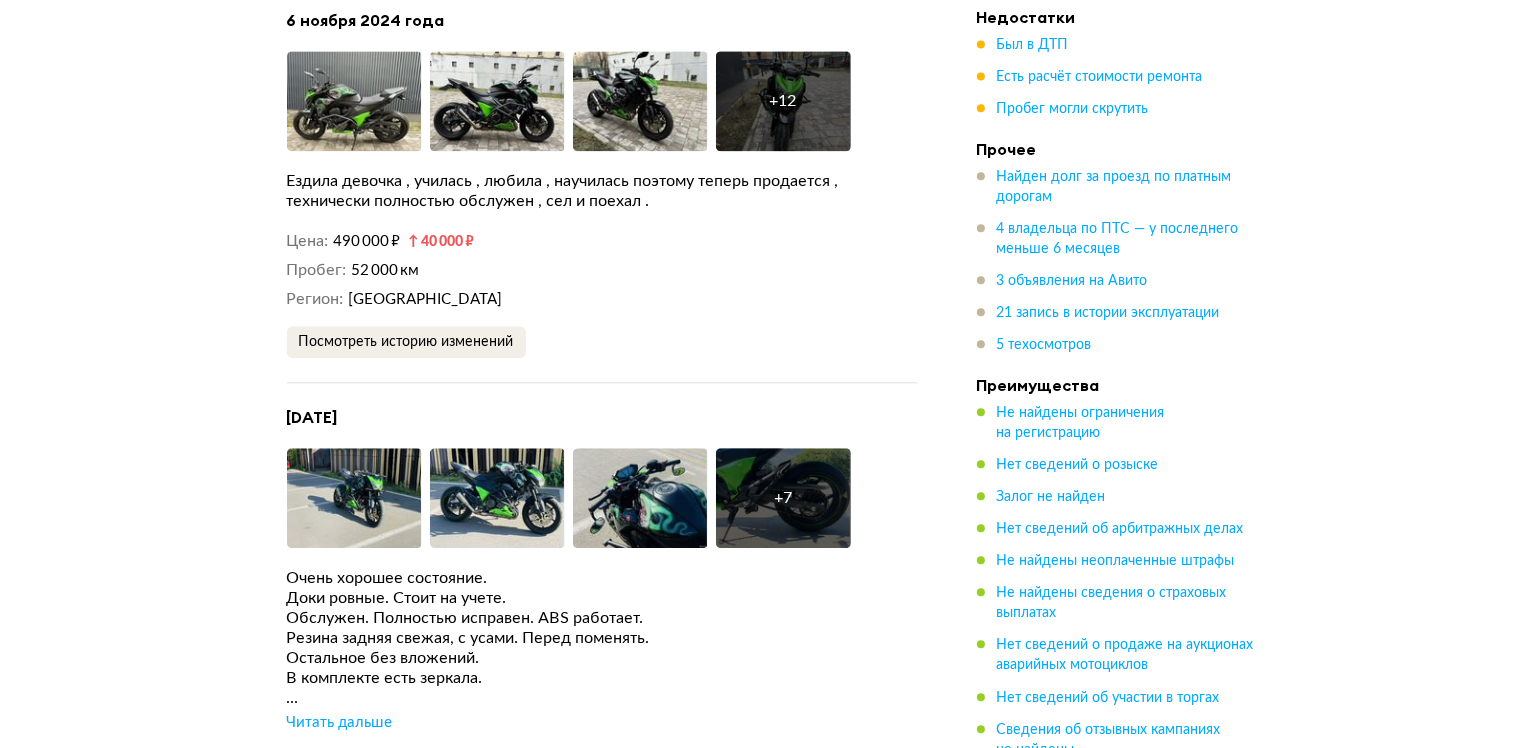 scroll, scrollTop: 4700, scrollLeft: 0, axis: vertical 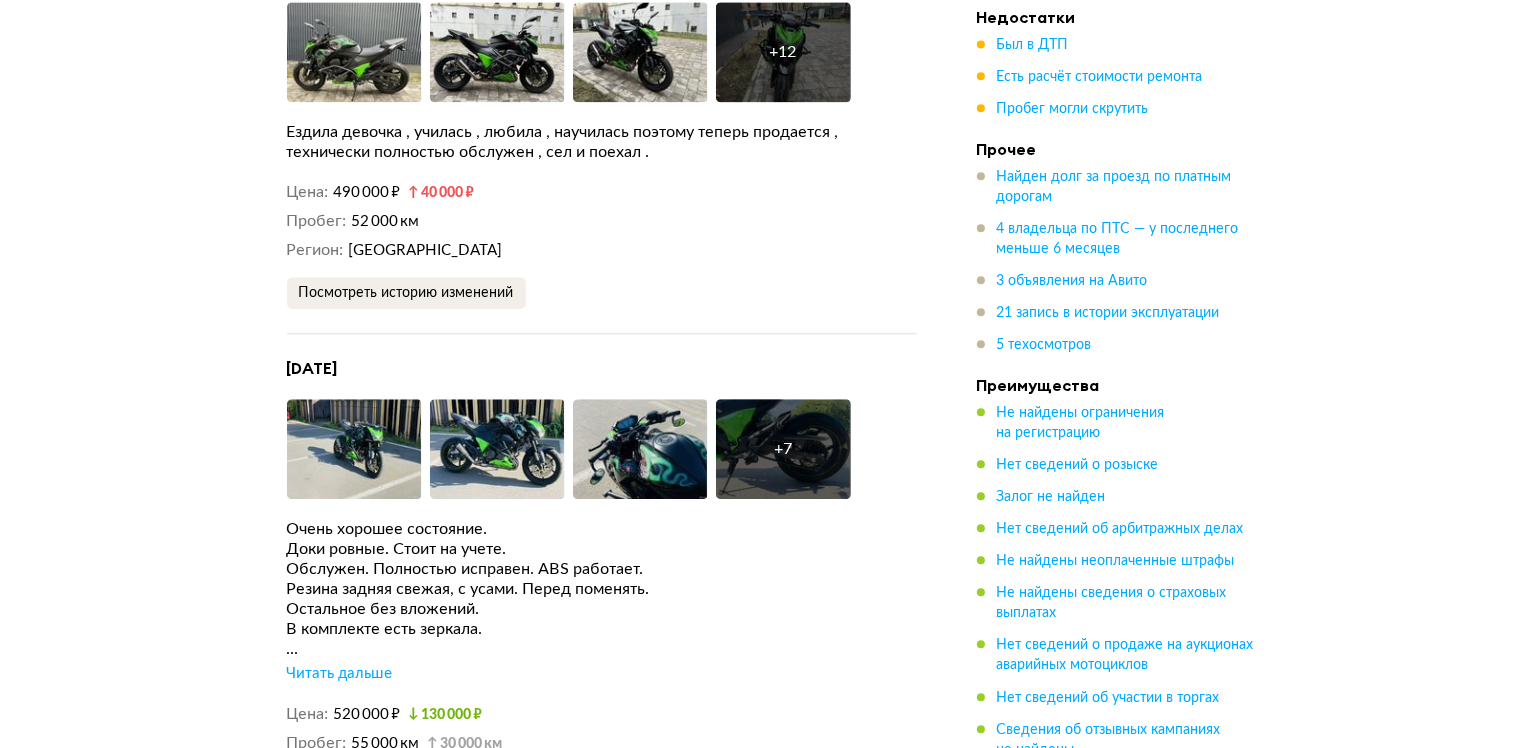 click on "Читать дальше" at bounding box center (340, 674) 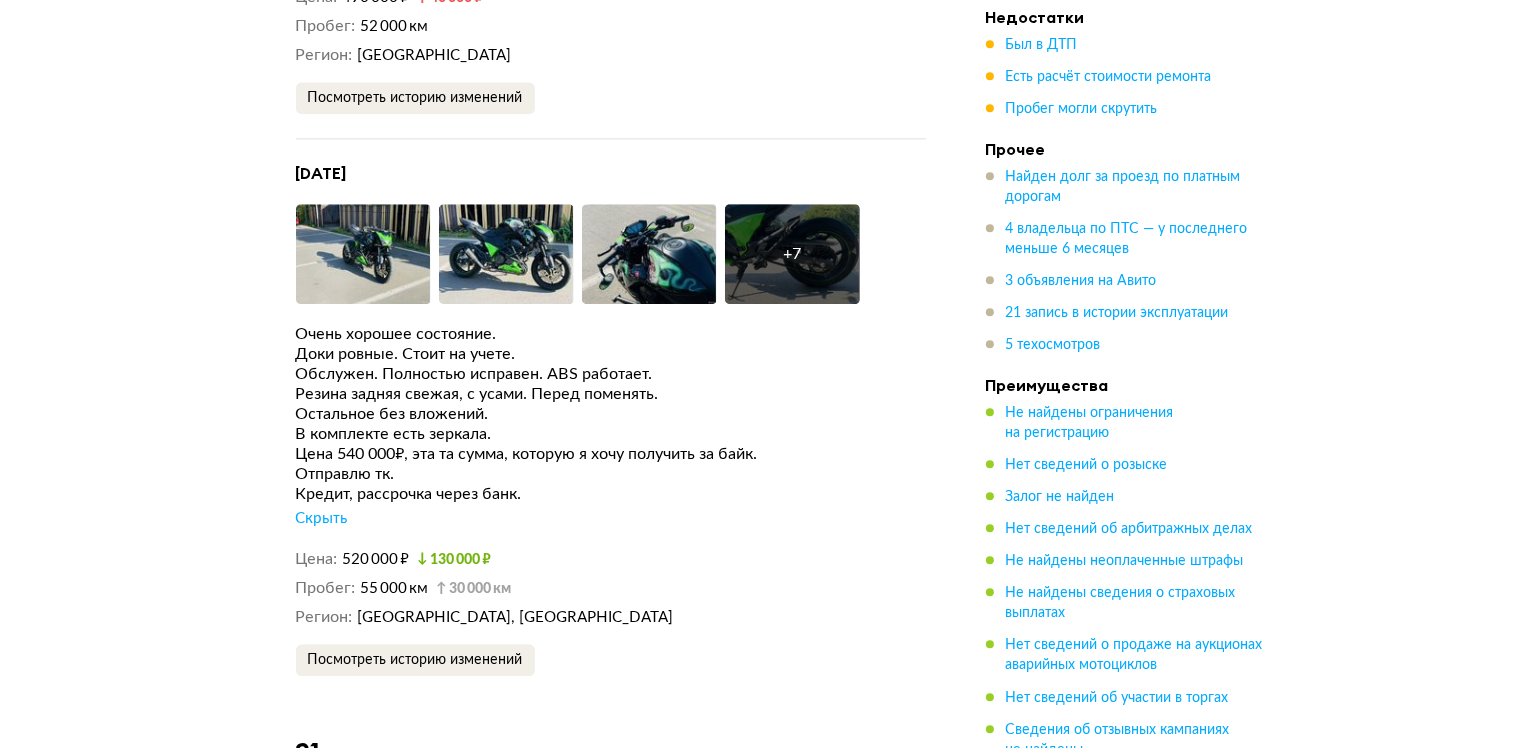 scroll, scrollTop: 4900, scrollLeft: 0, axis: vertical 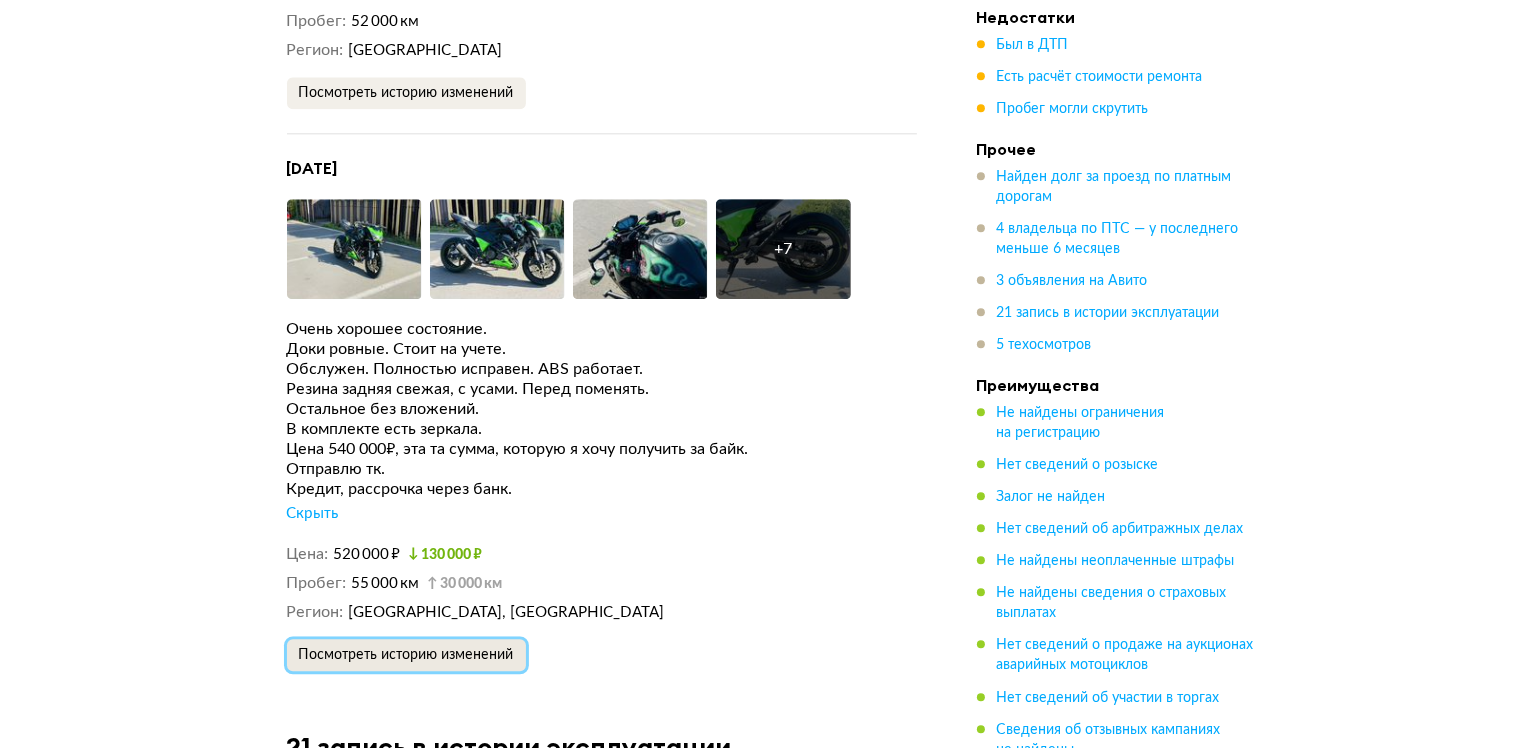 click on "Посмотреть историю изменений" at bounding box center (406, 655) 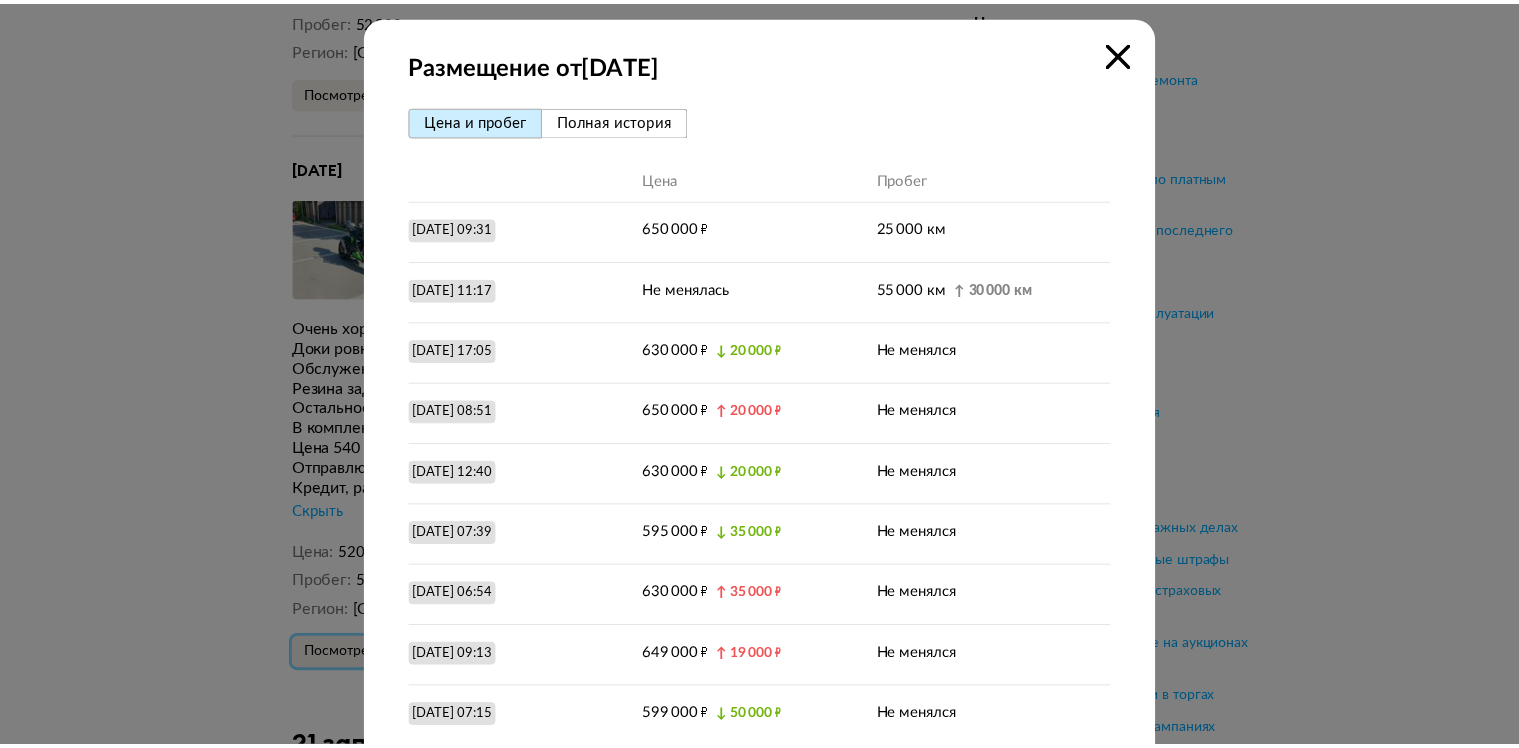 scroll, scrollTop: 0, scrollLeft: 0, axis: both 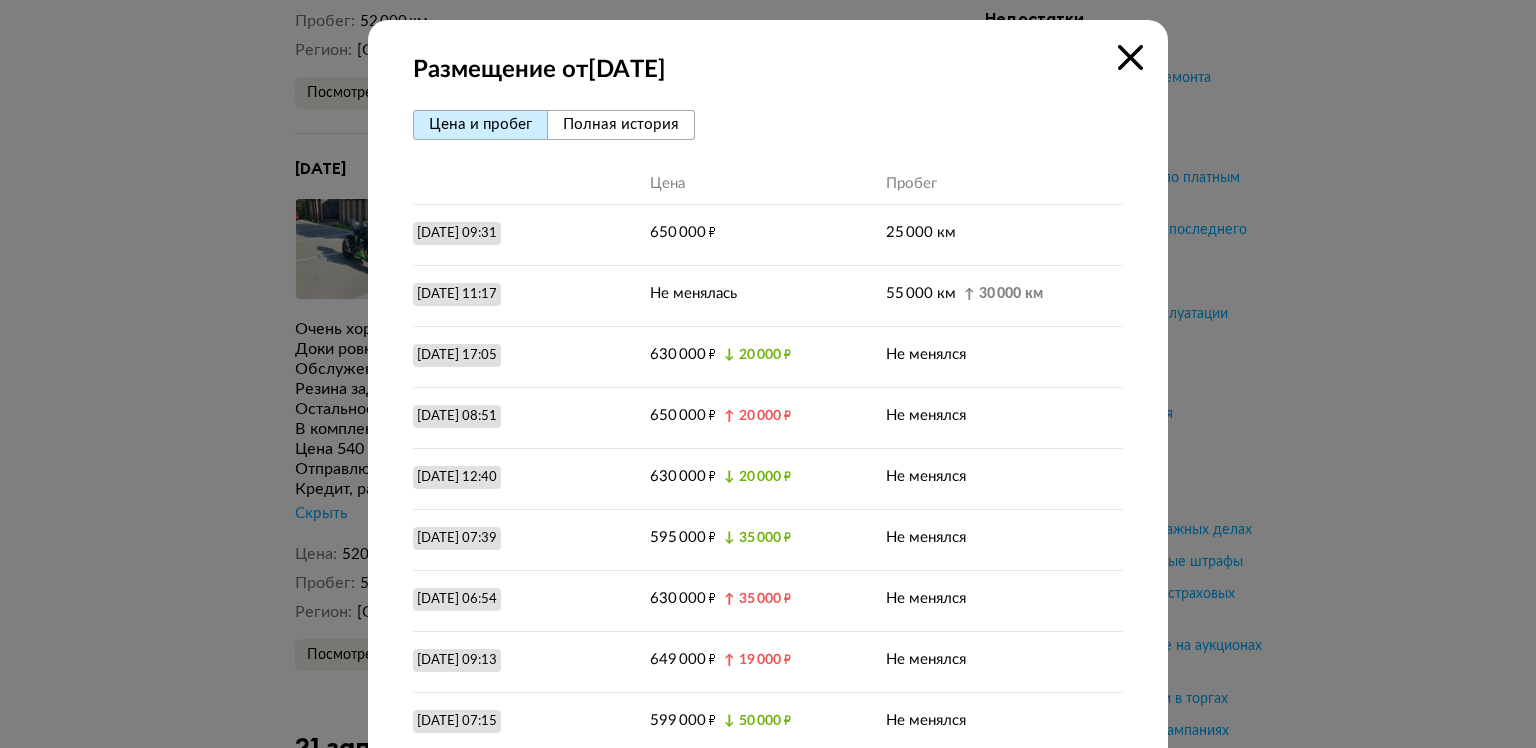 click at bounding box center (1130, 57) 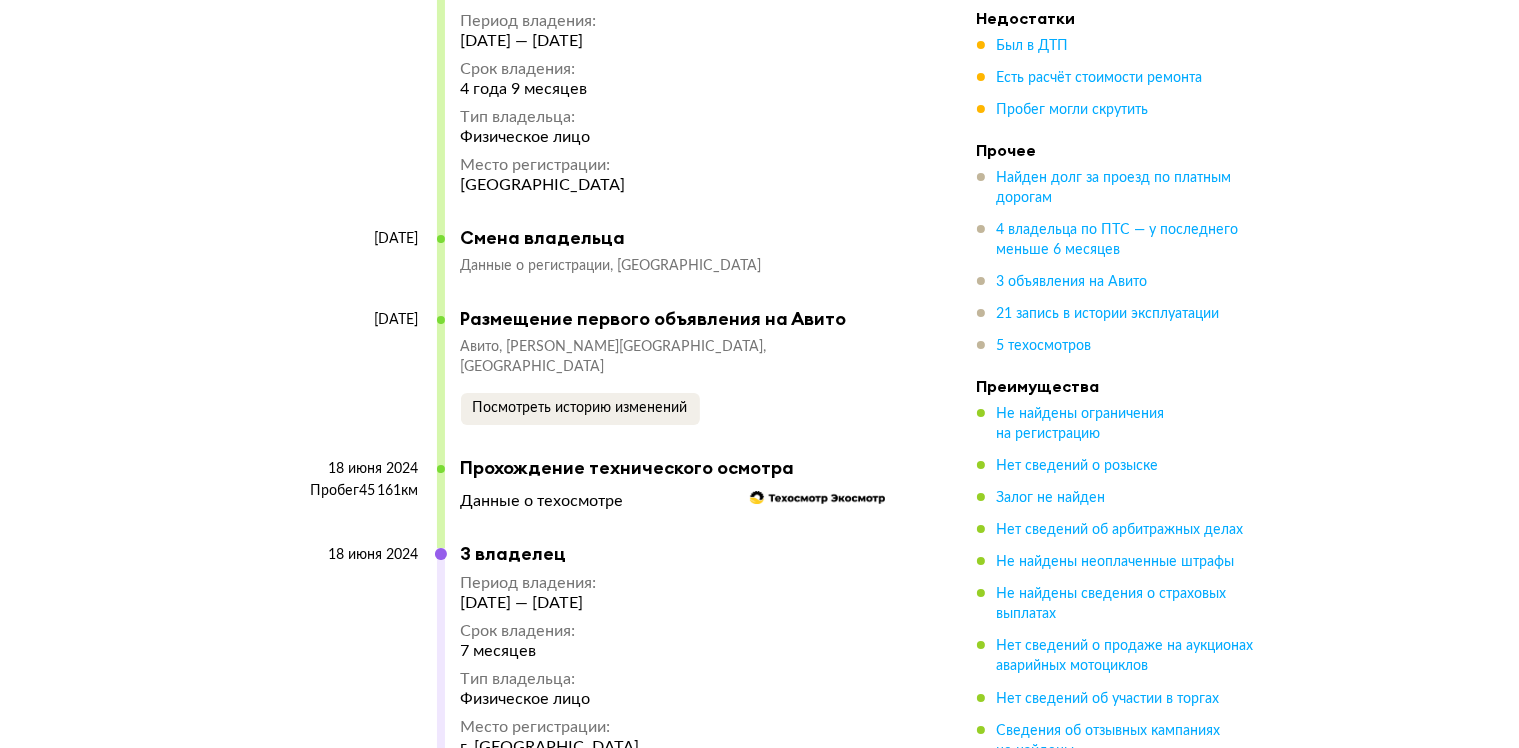 scroll, scrollTop: 6900, scrollLeft: 0, axis: vertical 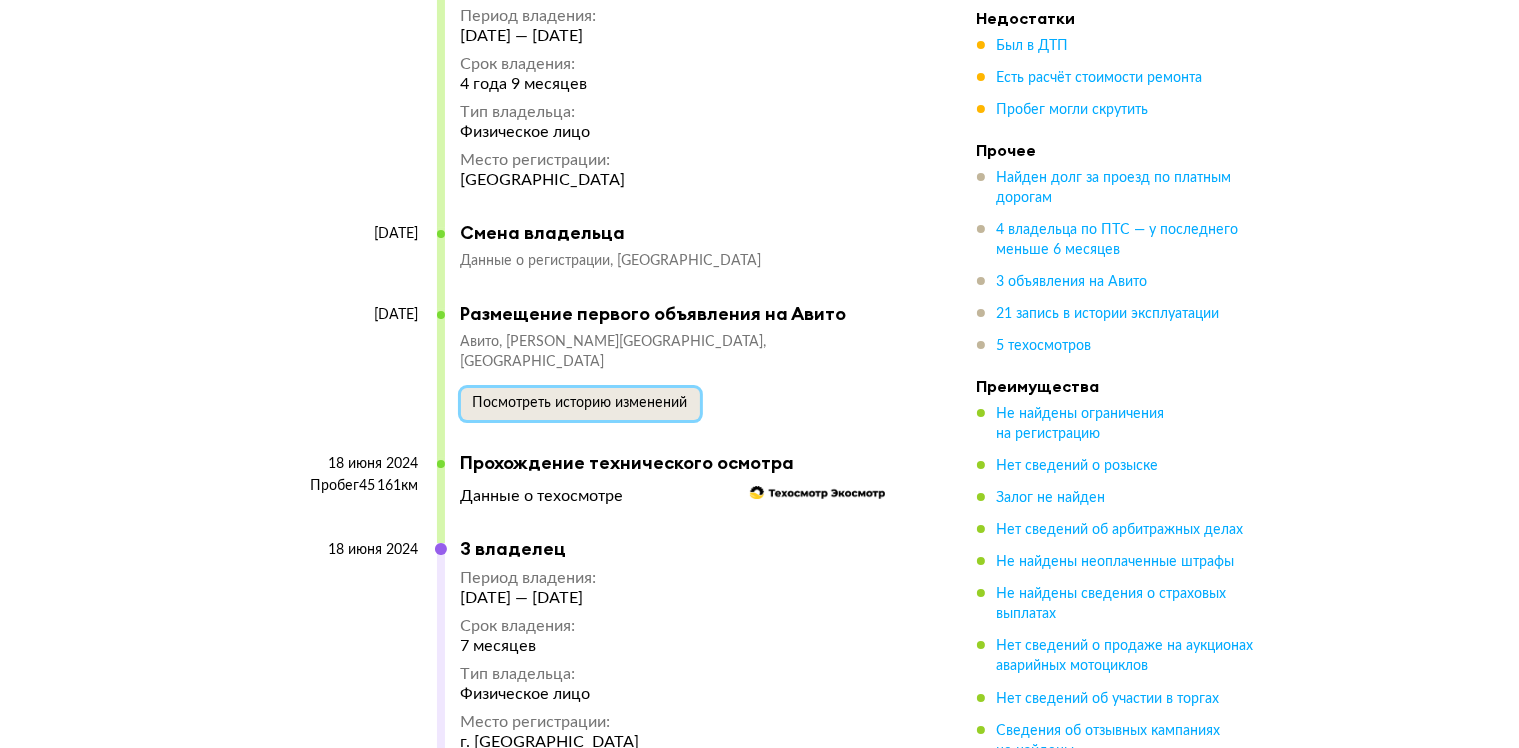 click on "Посмотреть историю изменений" at bounding box center (580, 403) 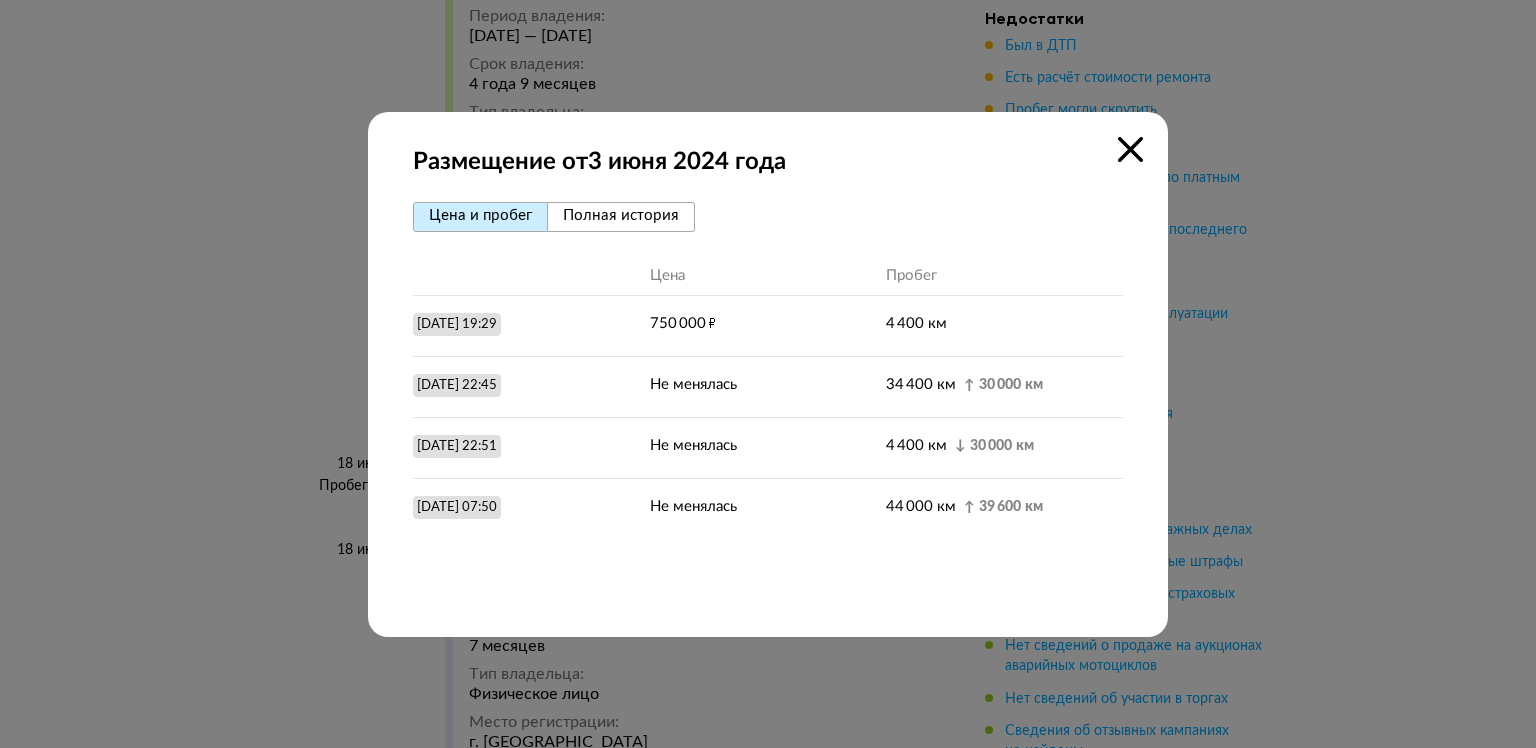 click on "Размещение от  [DATE] [PERSON_NAME] и пробег Полная история Цена Пробег [DATE] 19:29 750 000 ₽    4 400 км    [DATE] 22:45 Не менялась 34 400 км    ↑   30 000 км [DATE] 22:51 Не менялась 4 400 км    ↓   30 000 км [DATE] 07:50 Не менялась 44 000 км    ↑   39 600 км" at bounding box center (768, 374) 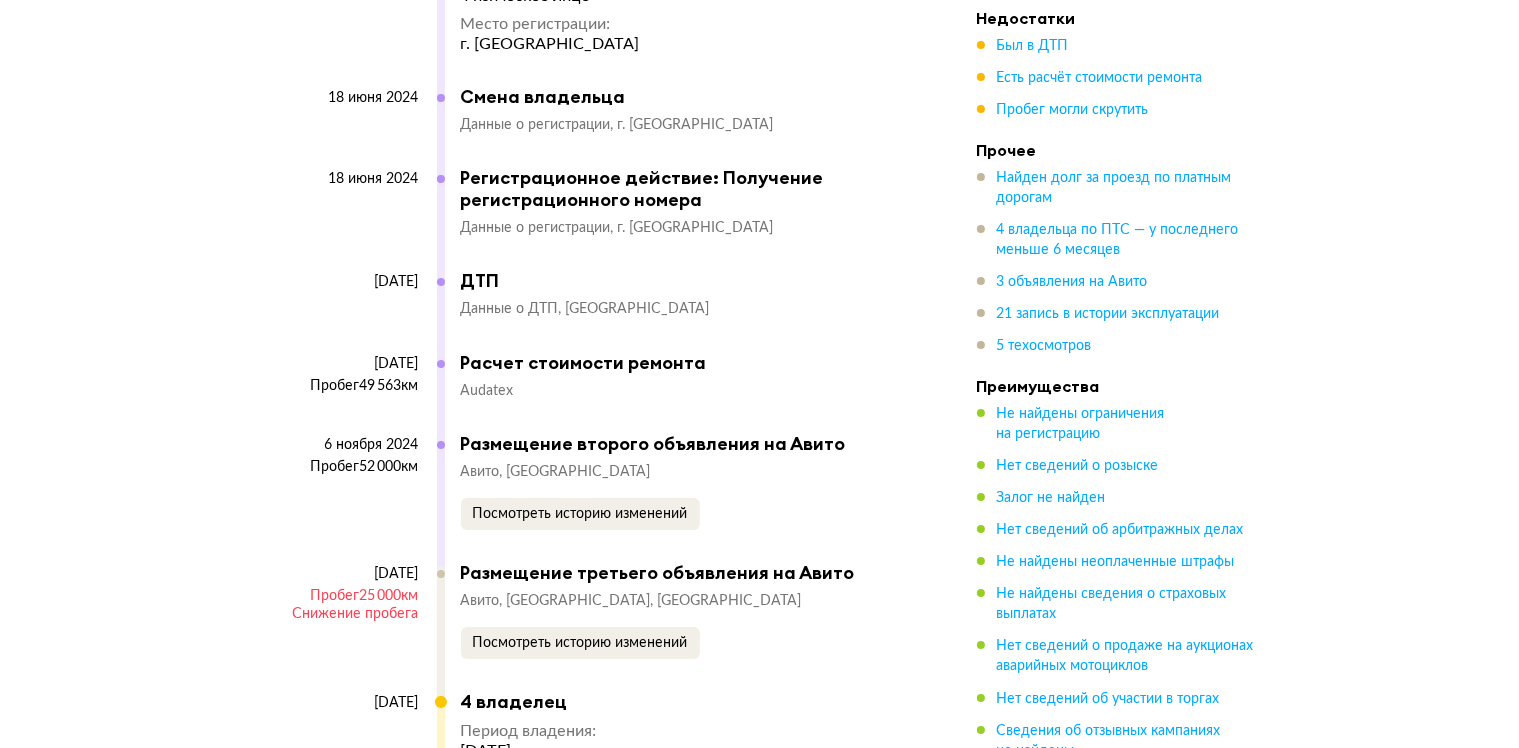 scroll, scrollTop: 7600, scrollLeft: 0, axis: vertical 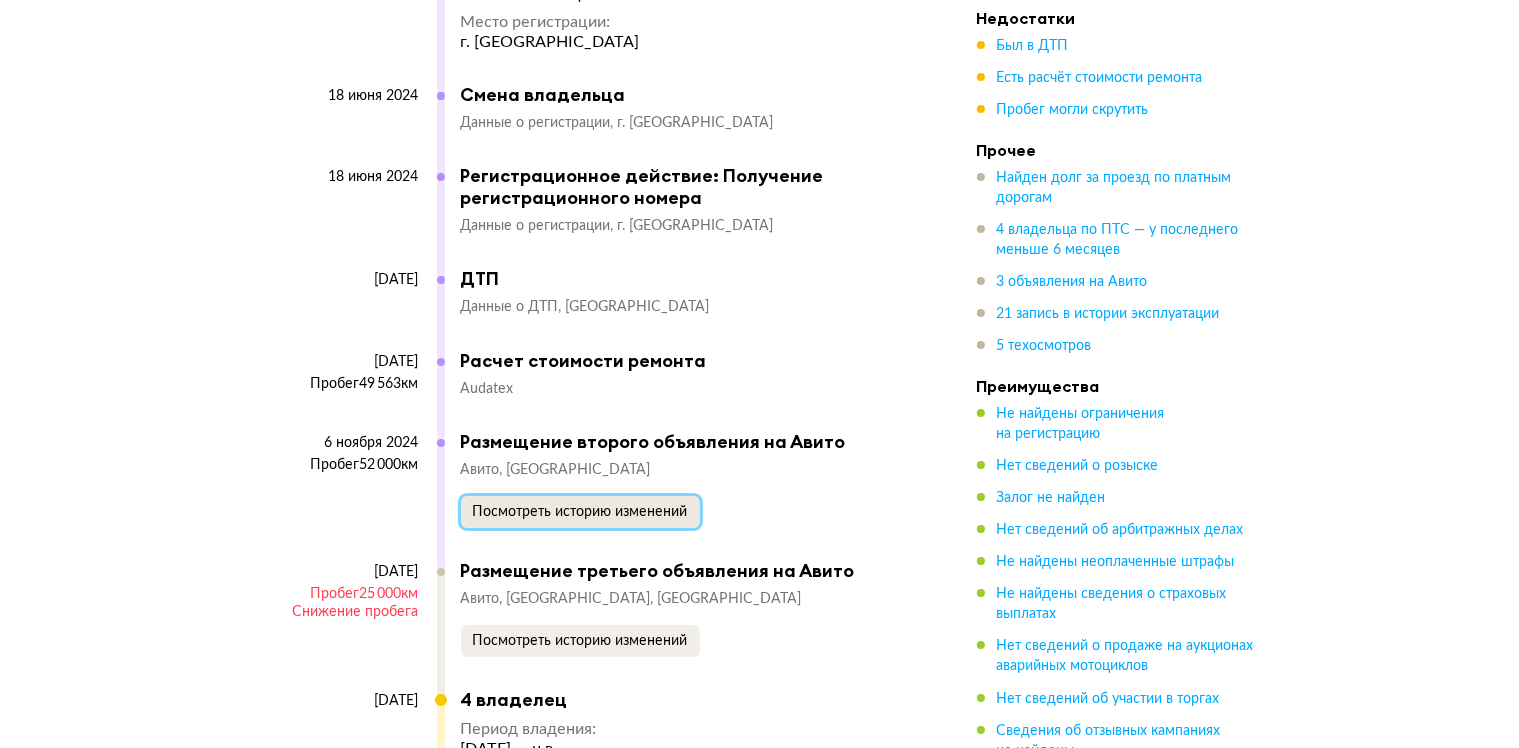click on "Посмотреть историю изменений" at bounding box center (580, 512) 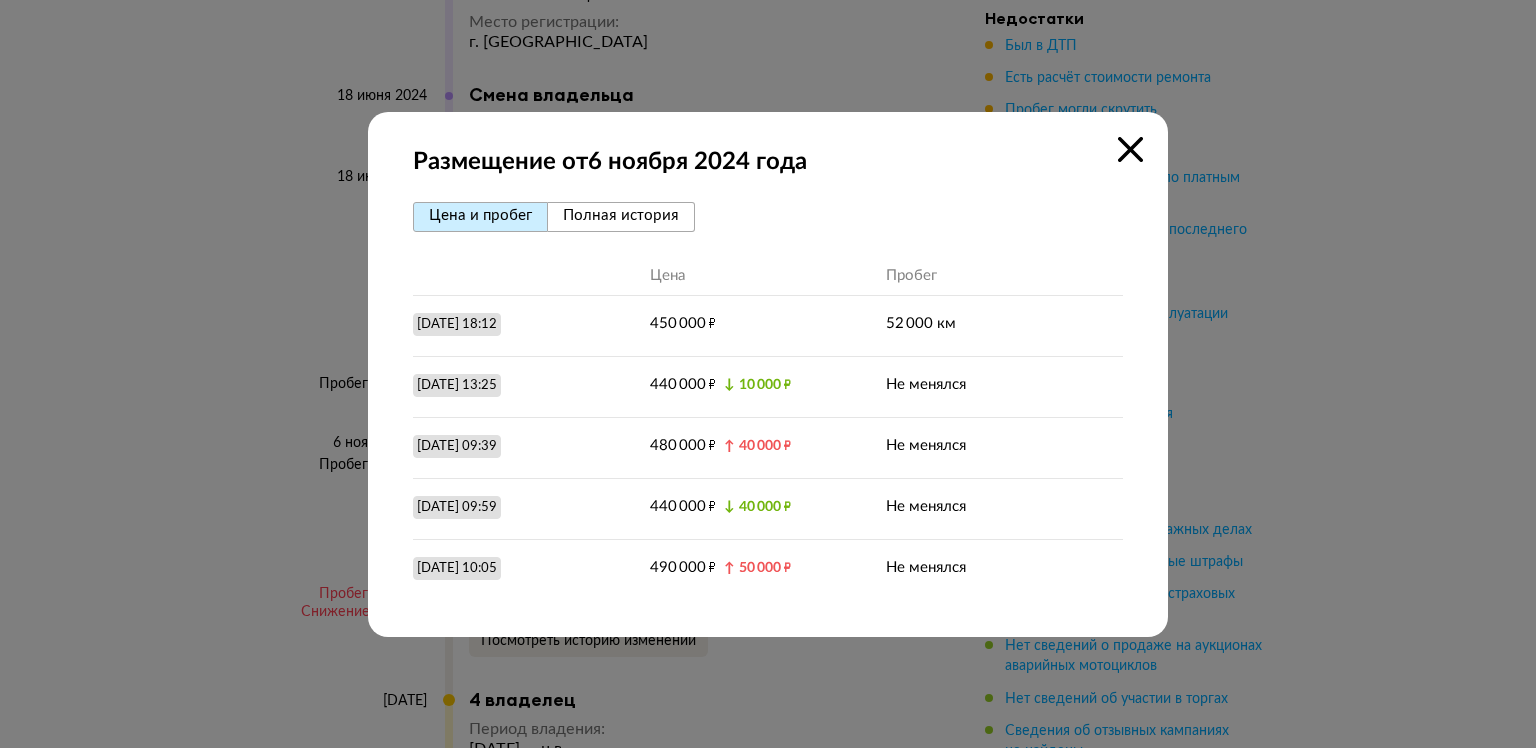 click at bounding box center [1130, 149] 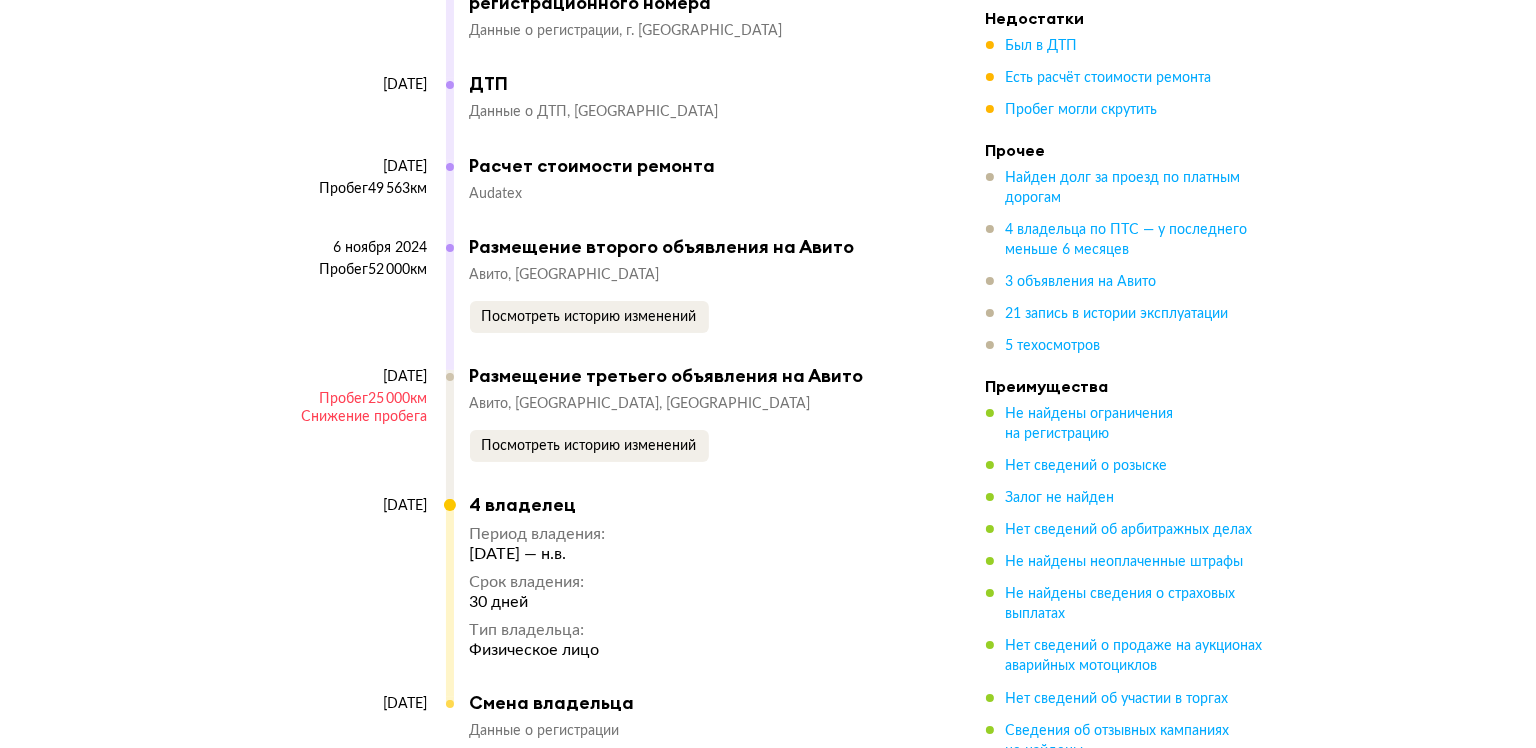 scroll, scrollTop: 7800, scrollLeft: 0, axis: vertical 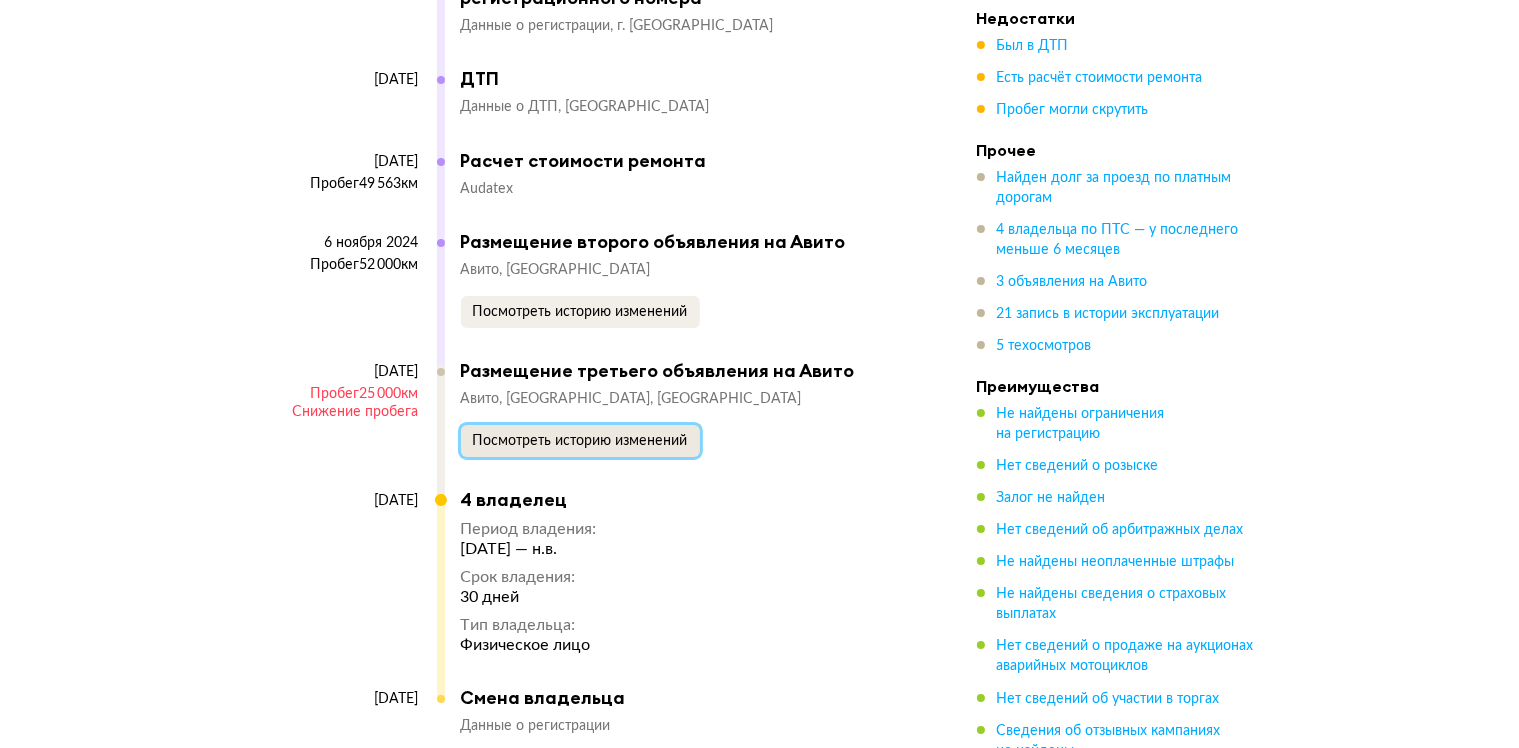 click on "Посмотреть историю изменений" at bounding box center (580, 441) 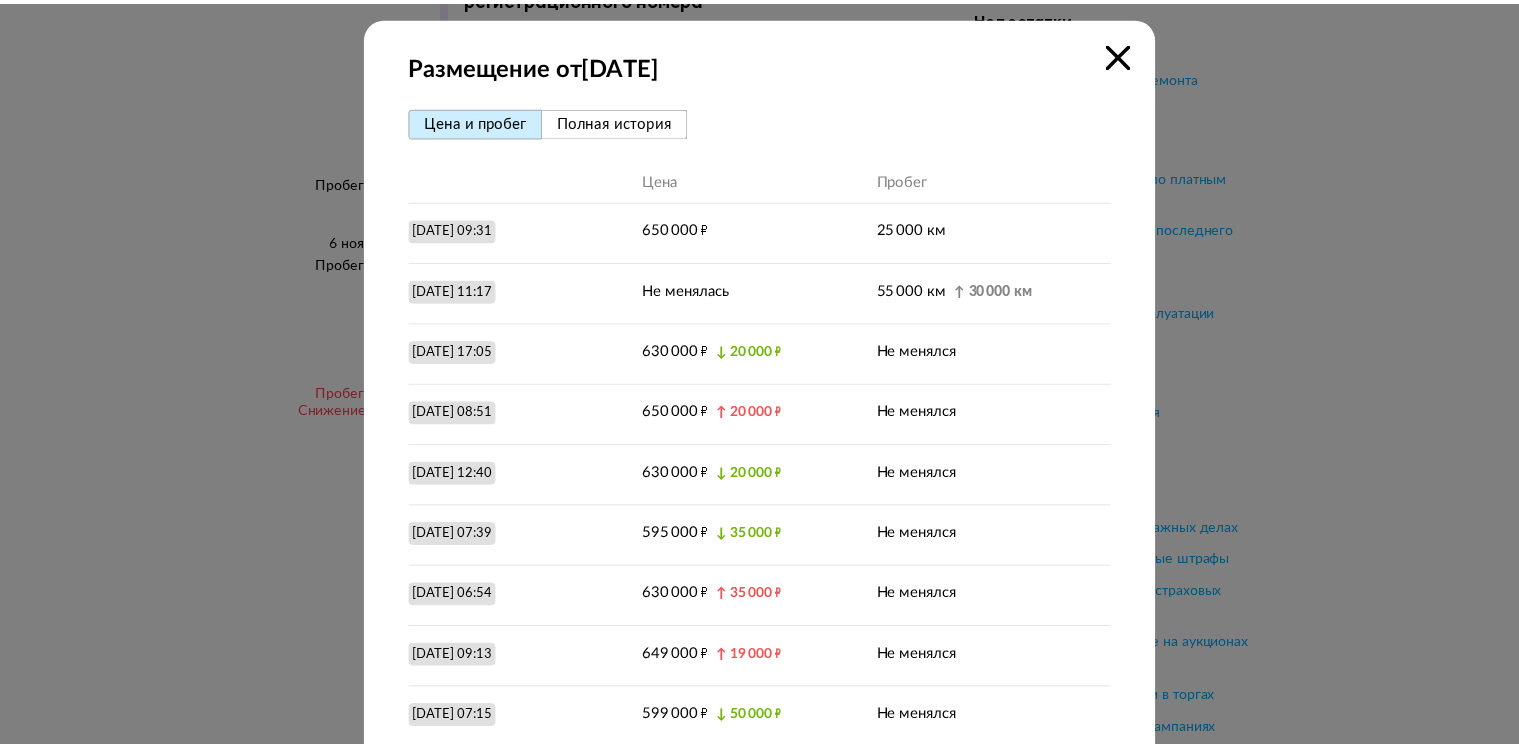scroll, scrollTop: 0, scrollLeft: 0, axis: both 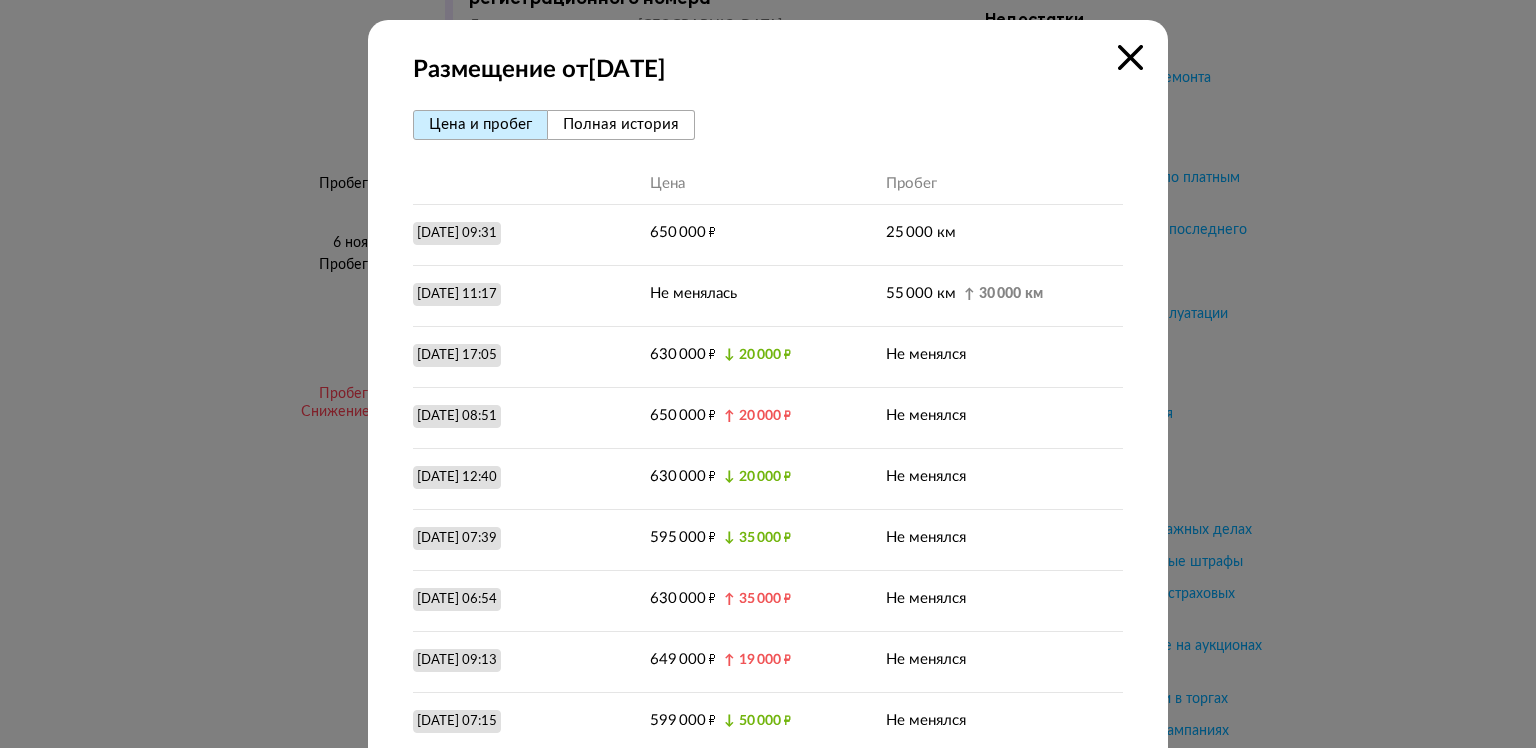 click at bounding box center (1130, 57) 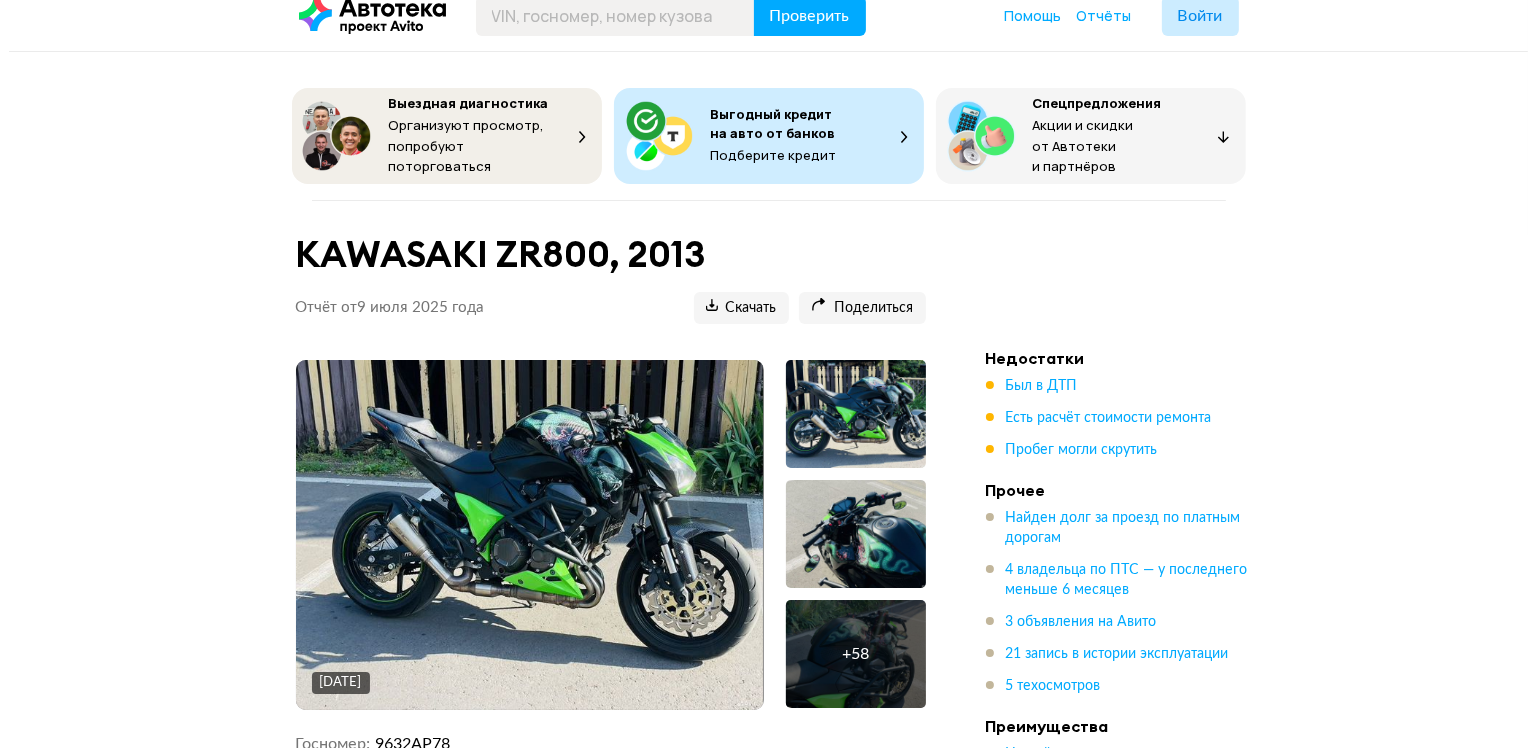 scroll, scrollTop: 0, scrollLeft: 0, axis: both 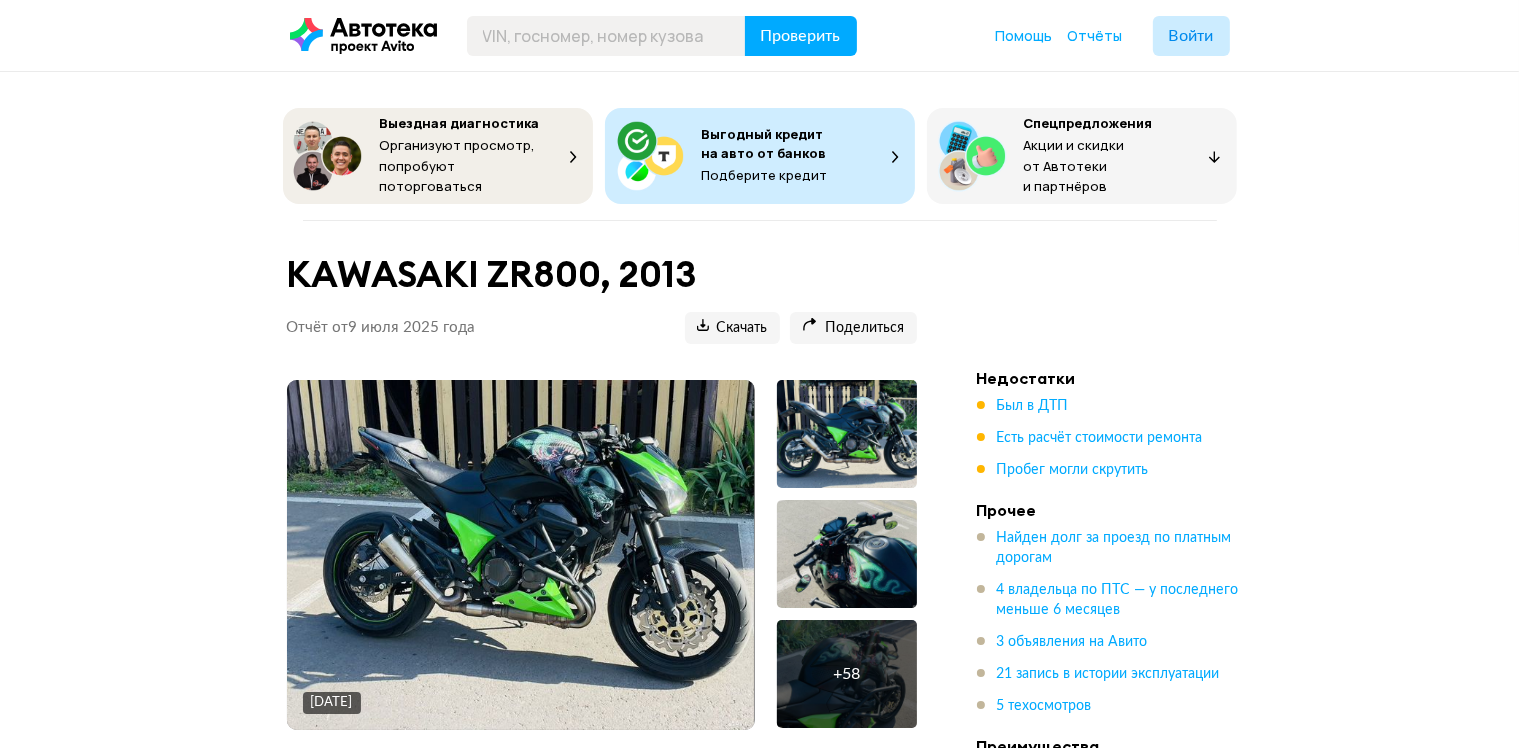 click on "+ 58" at bounding box center [846, 674] 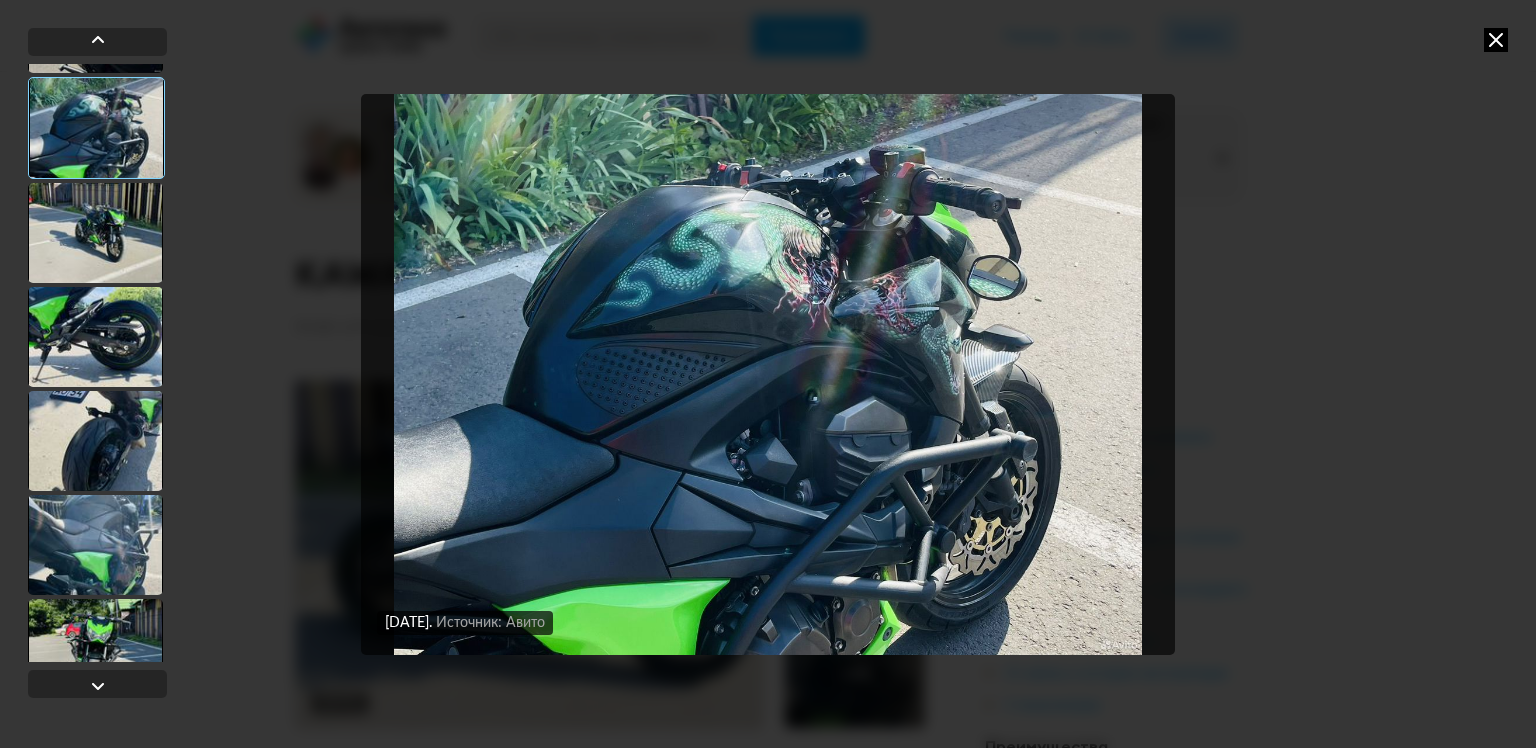 scroll, scrollTop: 300, scrollLeft: 0, axis: vertical 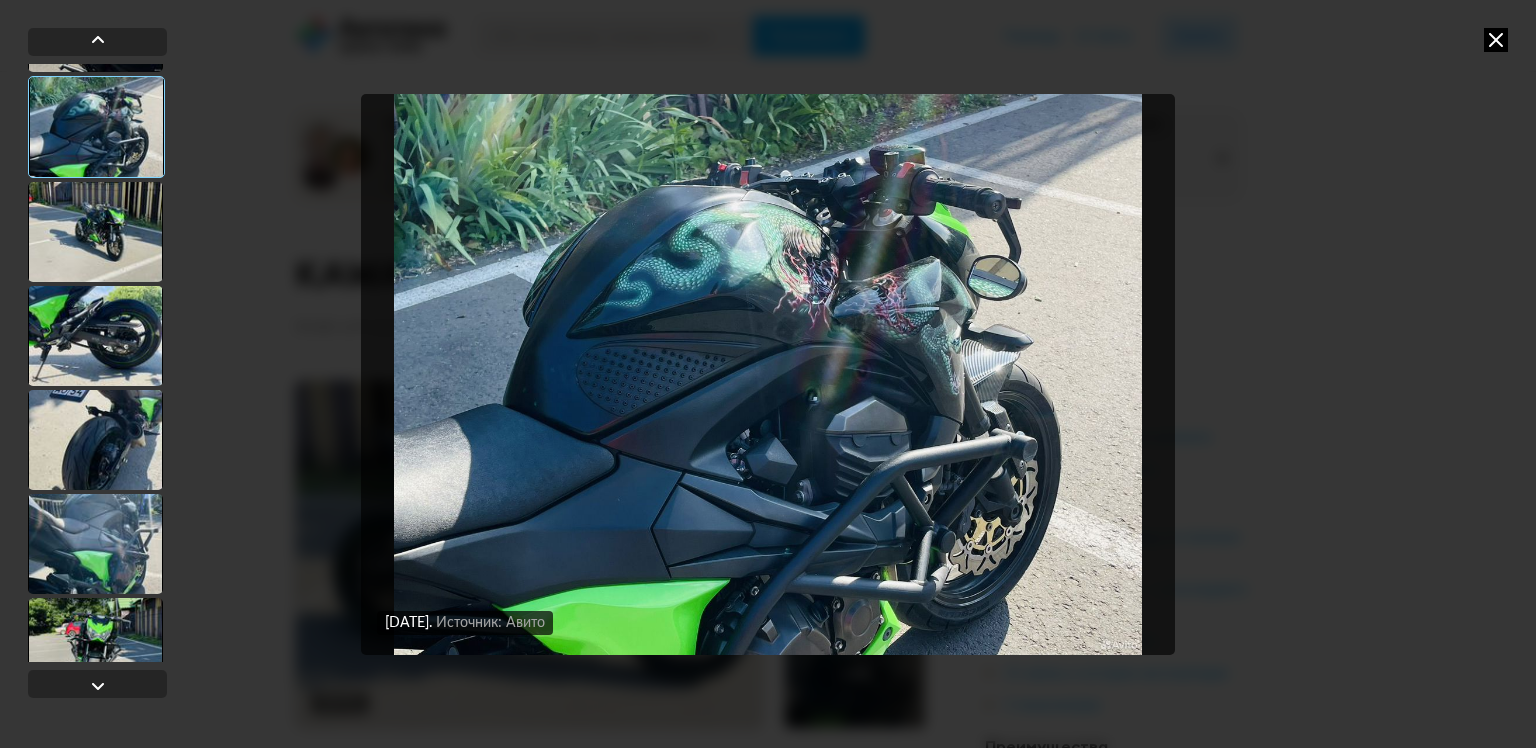 click at bounding box center [95, 336] 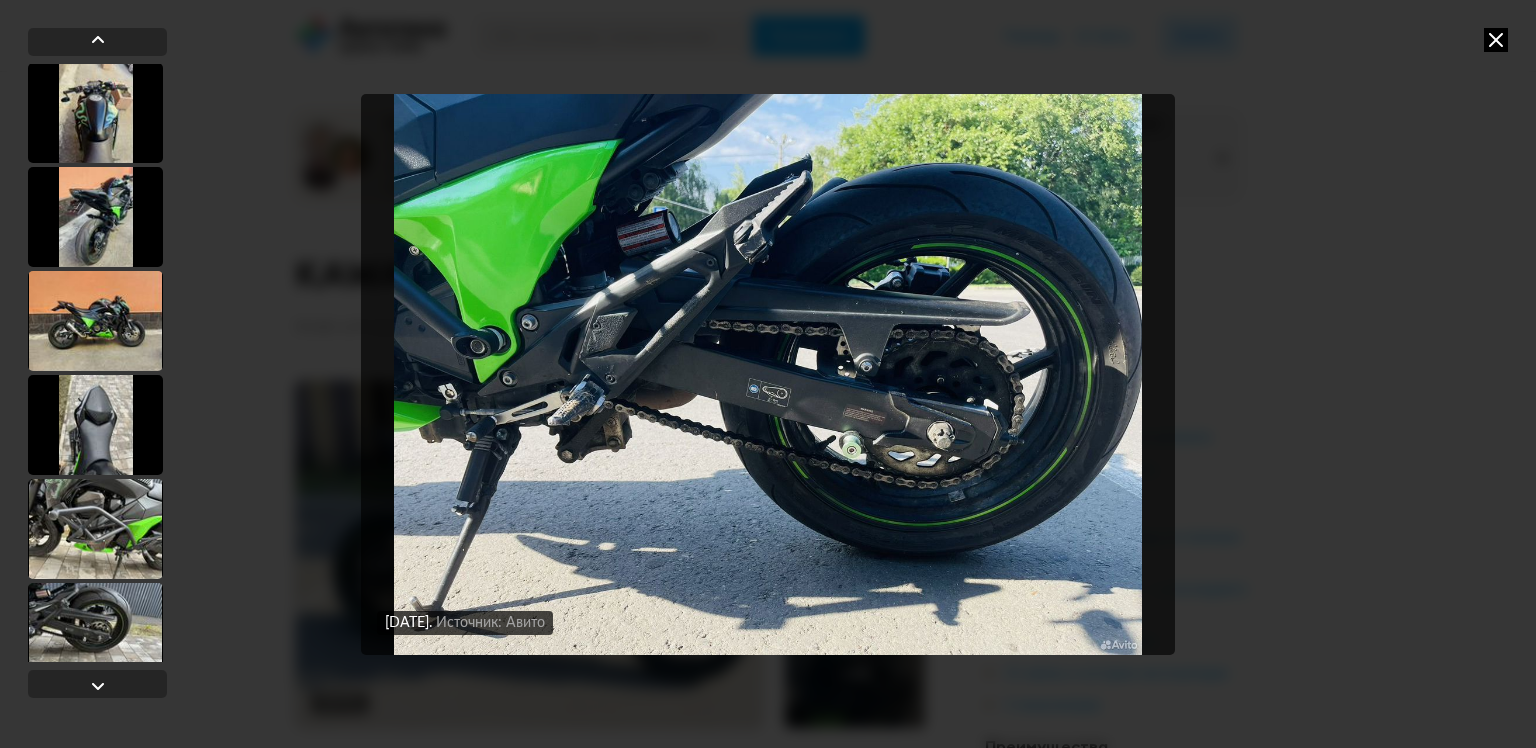 scroll, scrollTop: 2400, scrollLeft: 0, axis: vertical 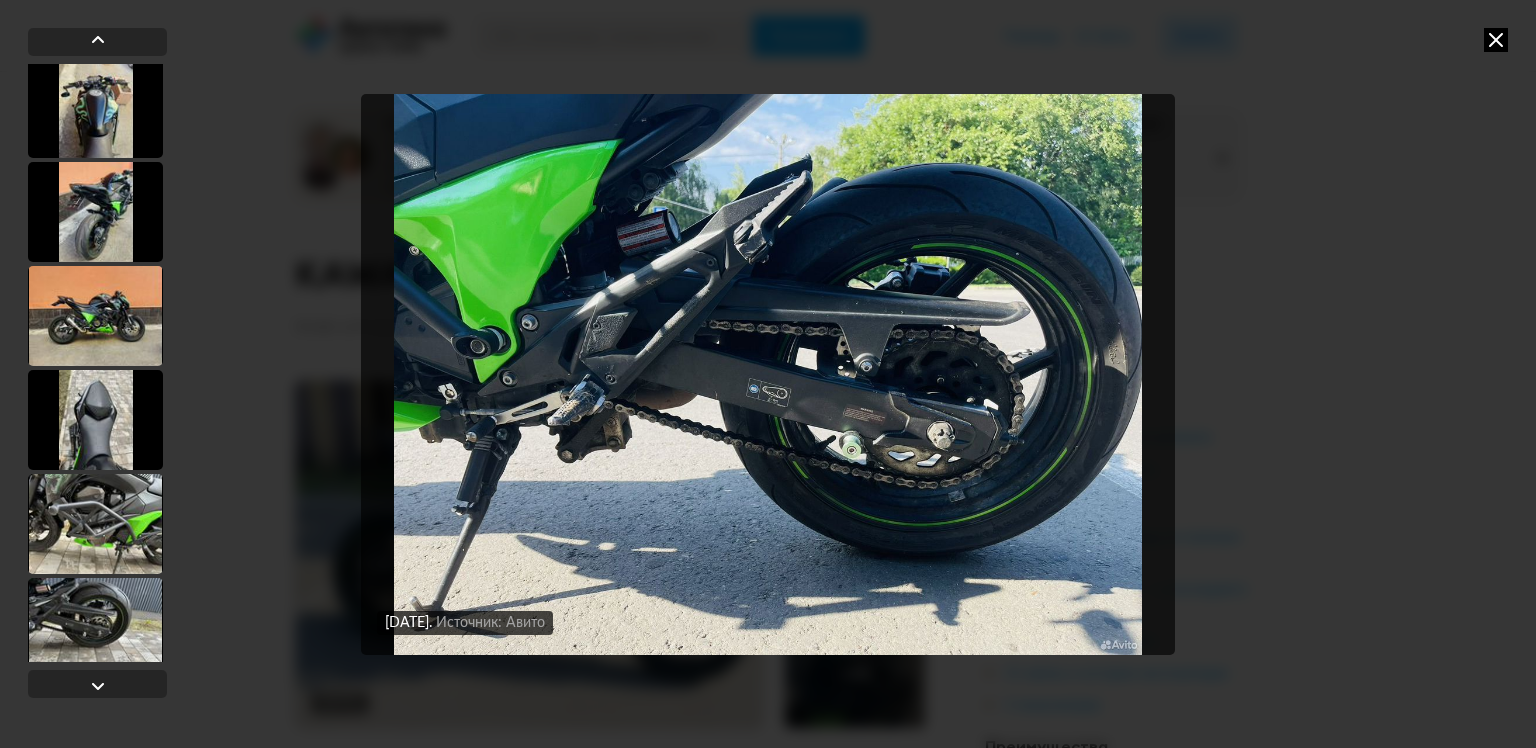 click at bounding box center (95, 524) 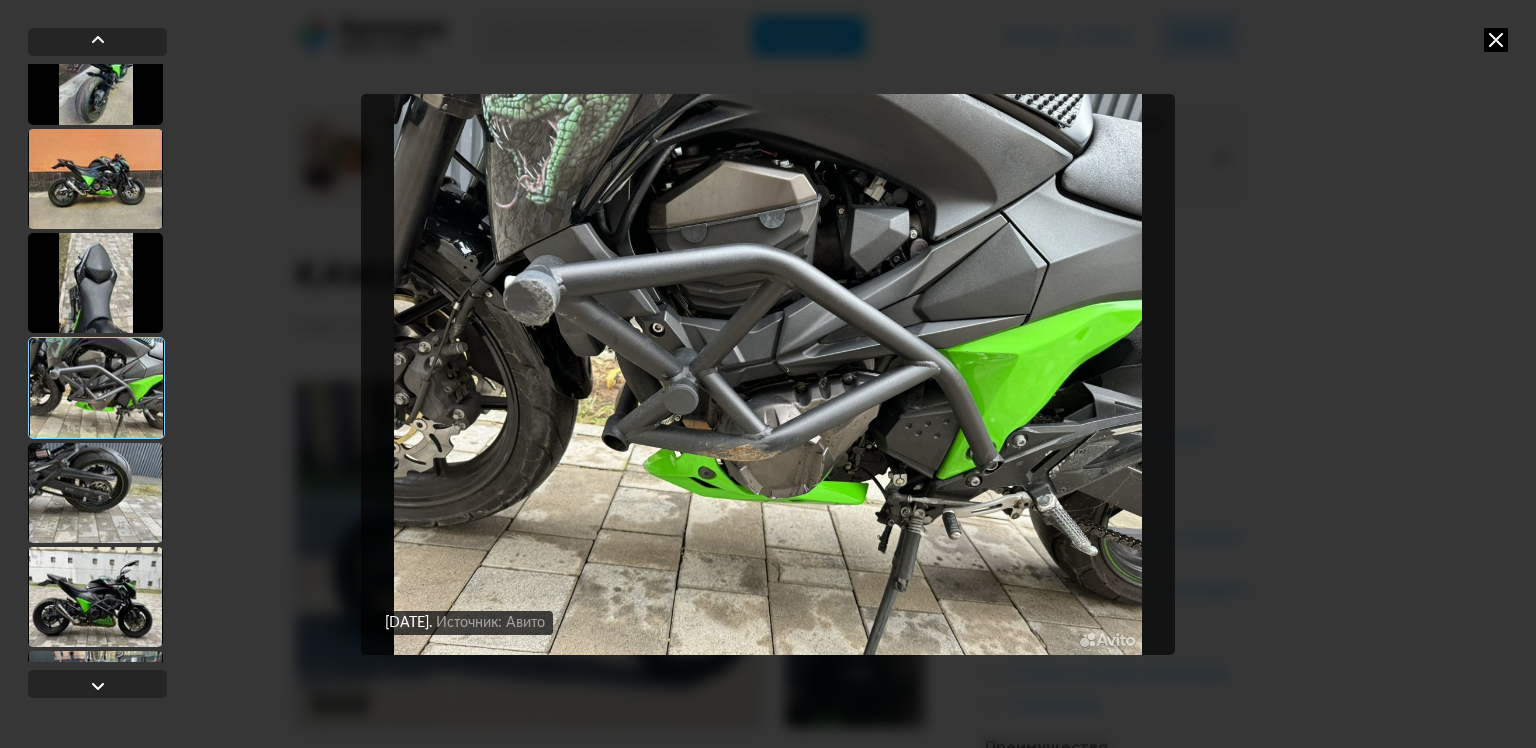scroll, scrollTop: 2598, scrollLeft: 0, axis: vertical 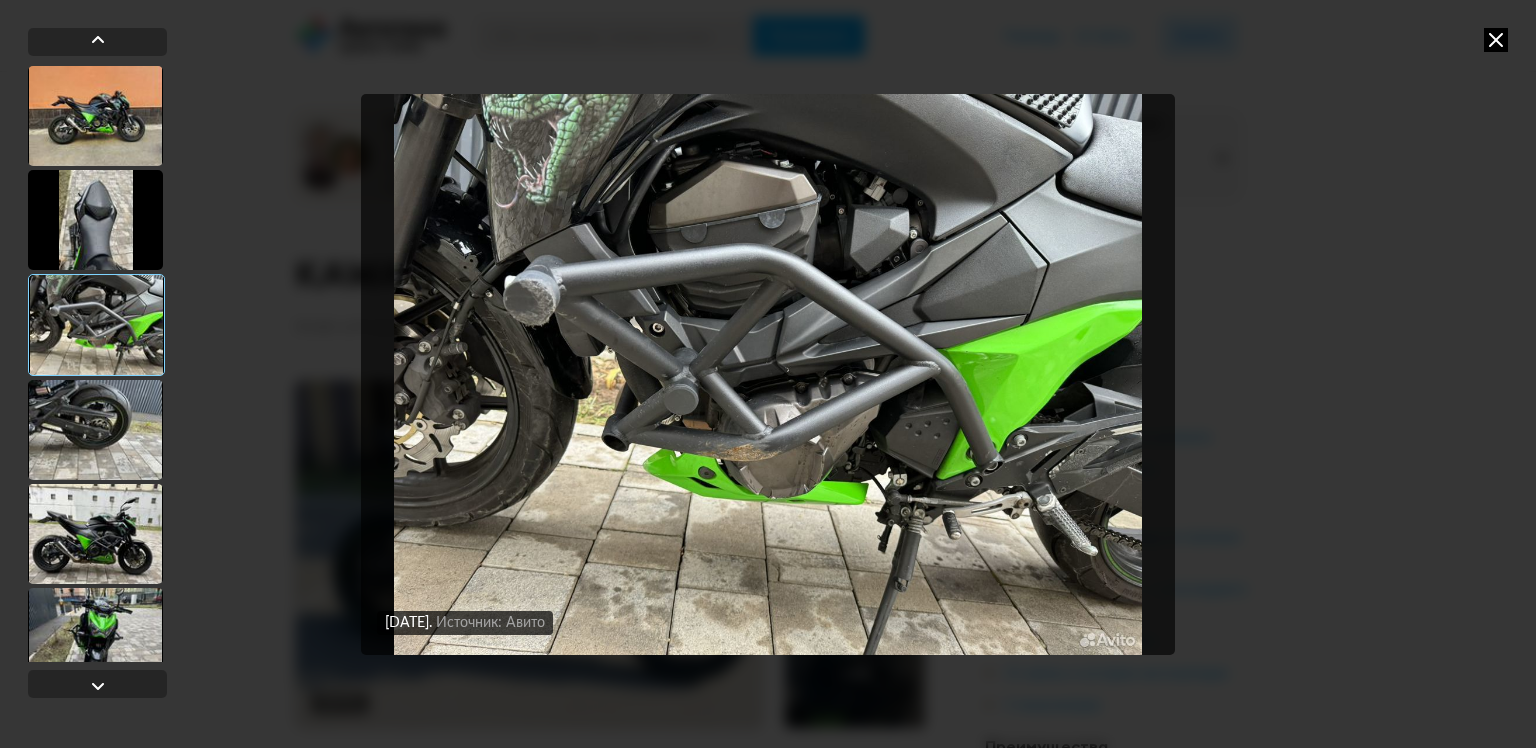 click at bounding box center (95, 430) 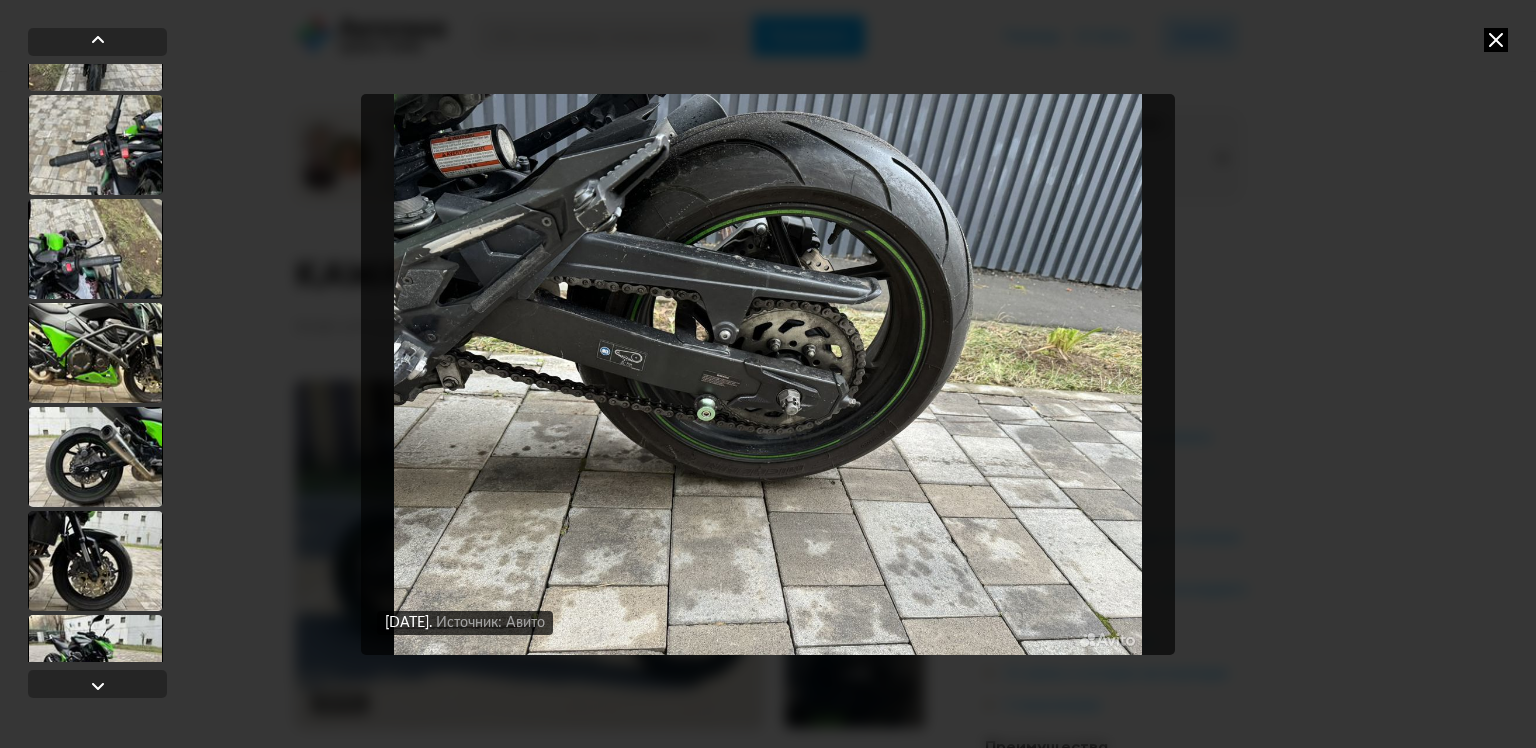 scroll, scrollTop: 3198, scrollLeft: 0, axis: vertical 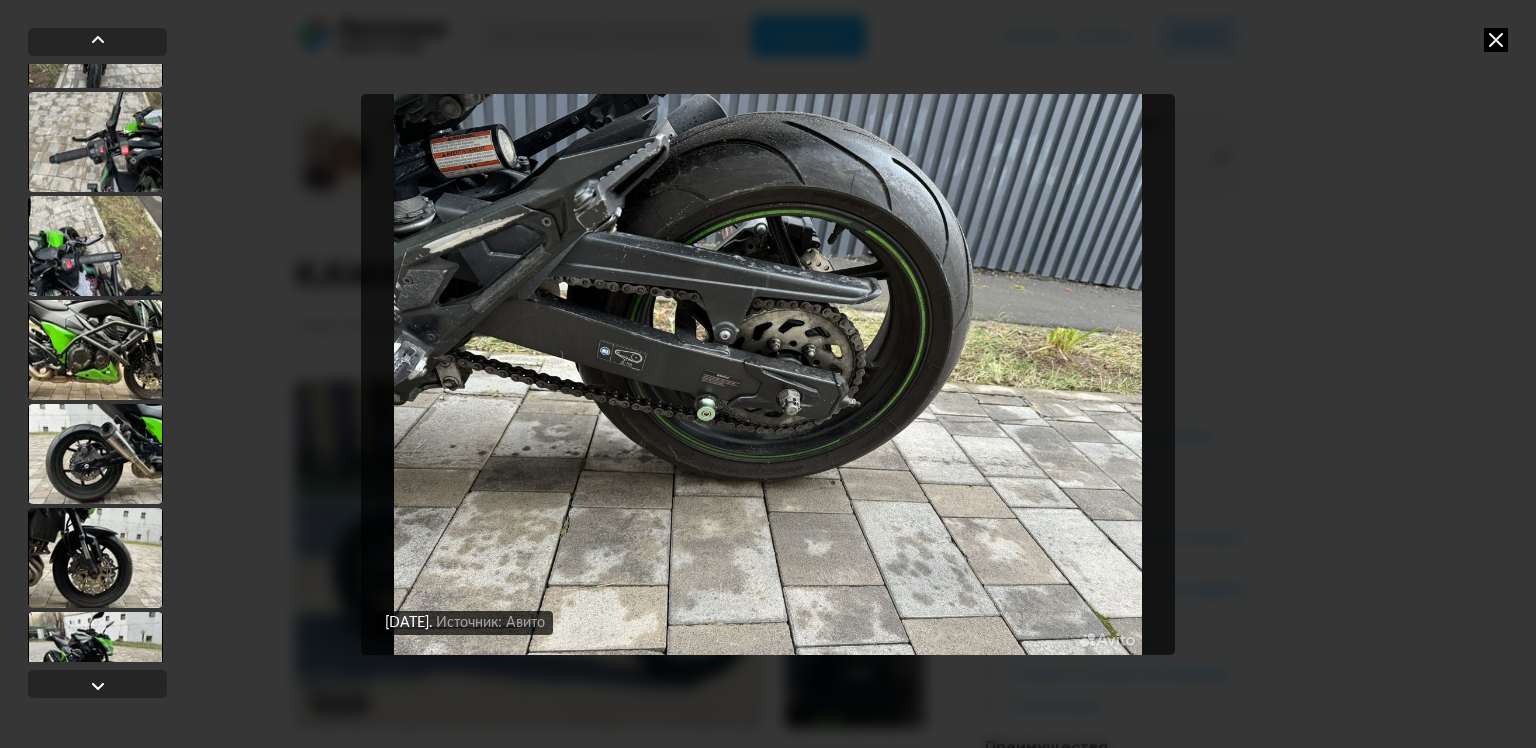 click at bounding box center (95, 454) 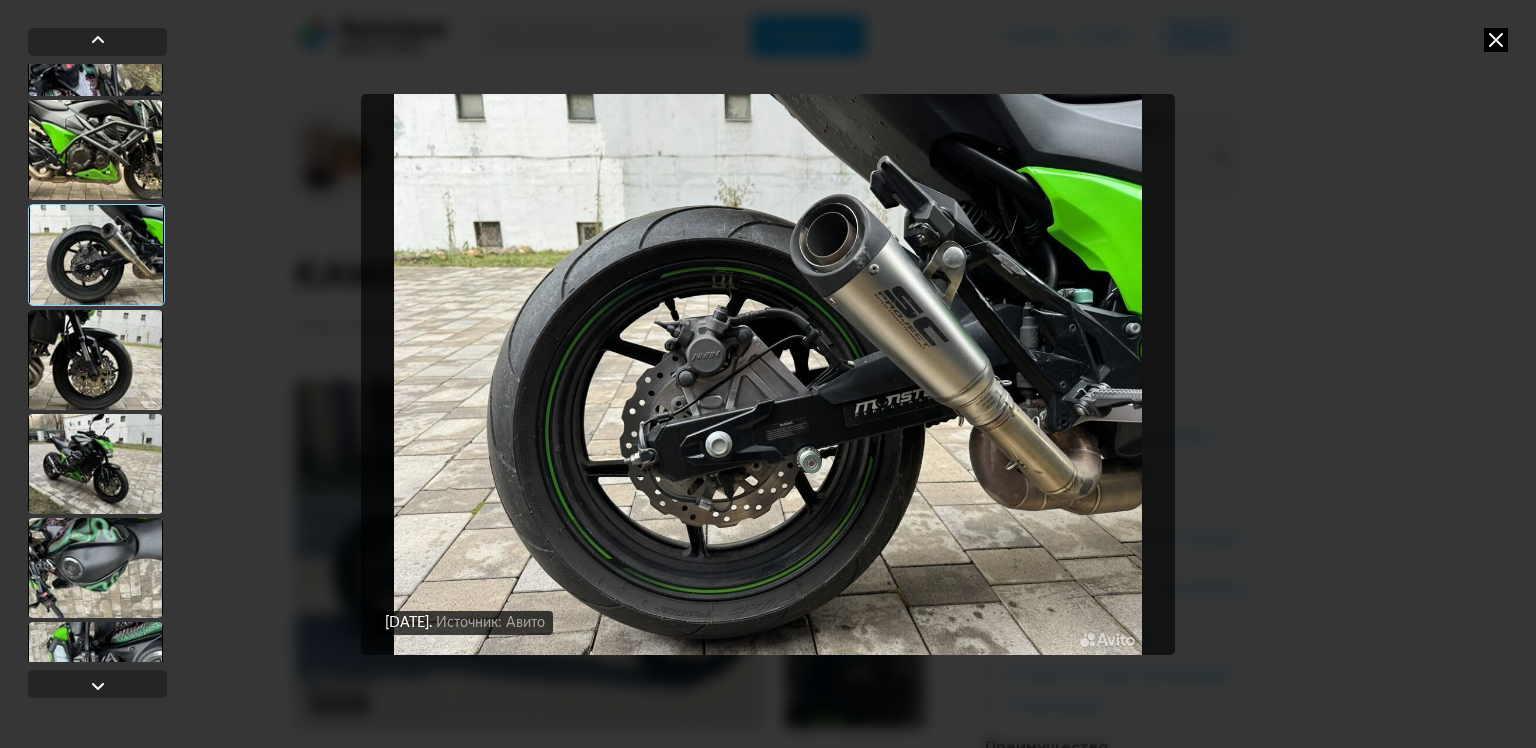 scroll, scrollTop: 3396, scrollLeft: 0, axis: vertical 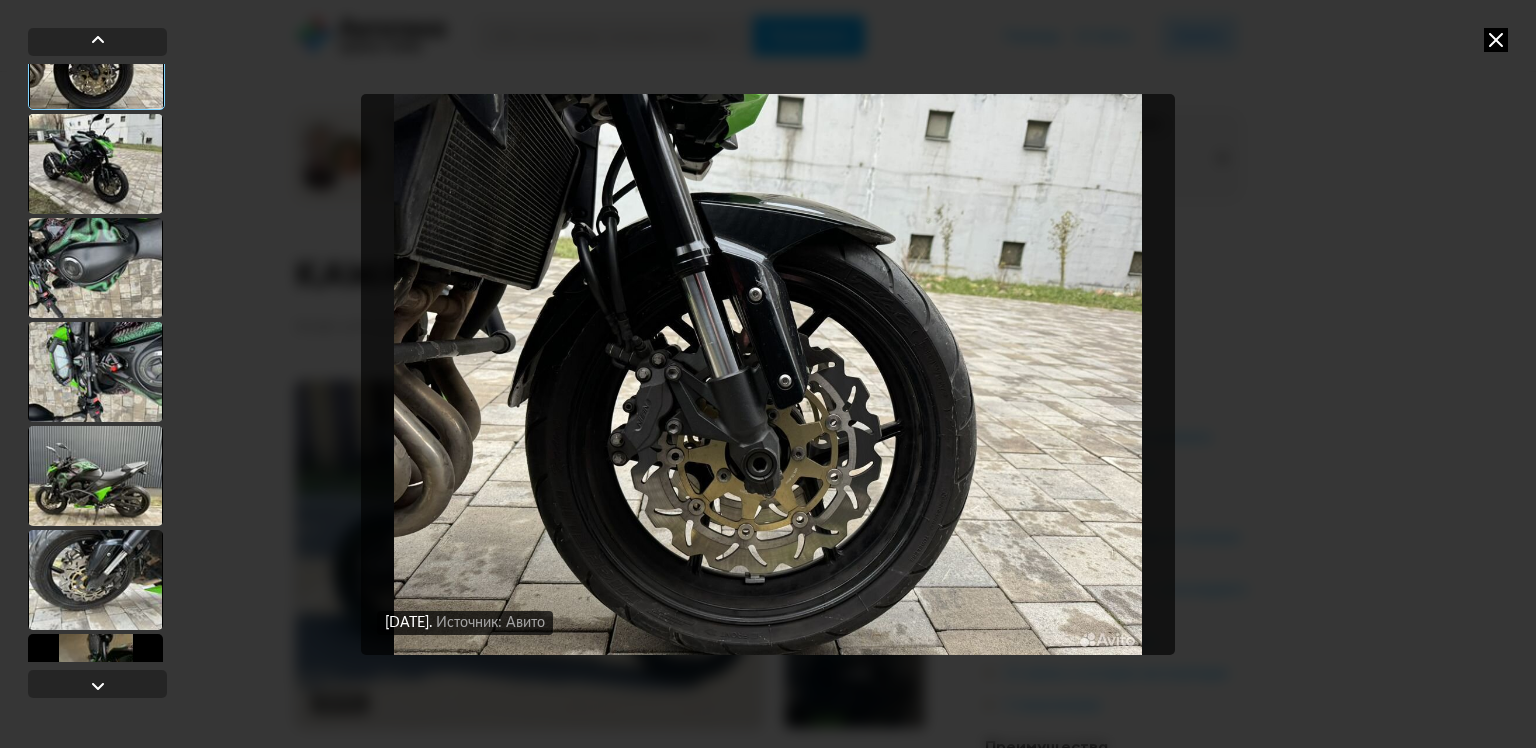 click at bounding box center [95, 476] 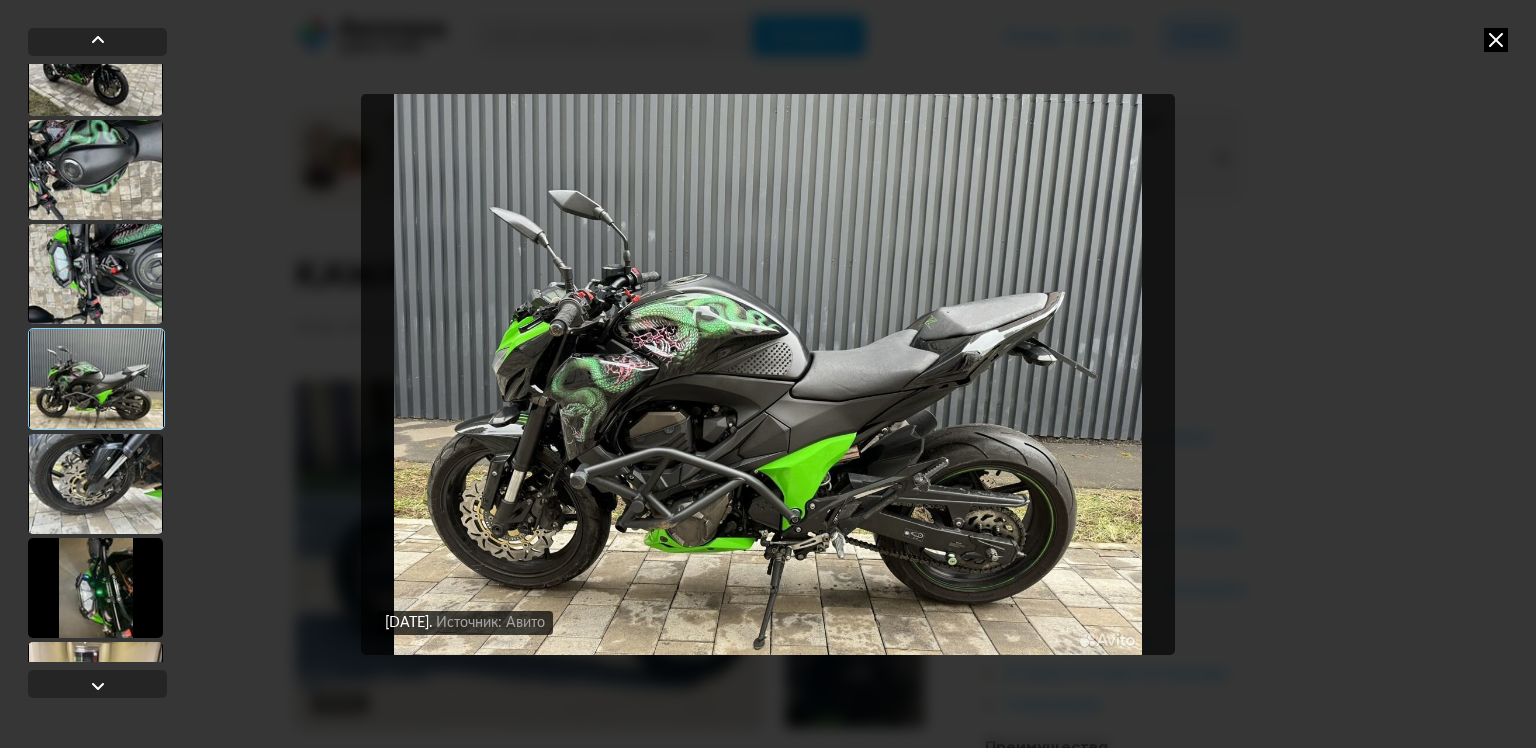 scroll, scrollTop: 3796, scrollLeft: 0, axis: vertical 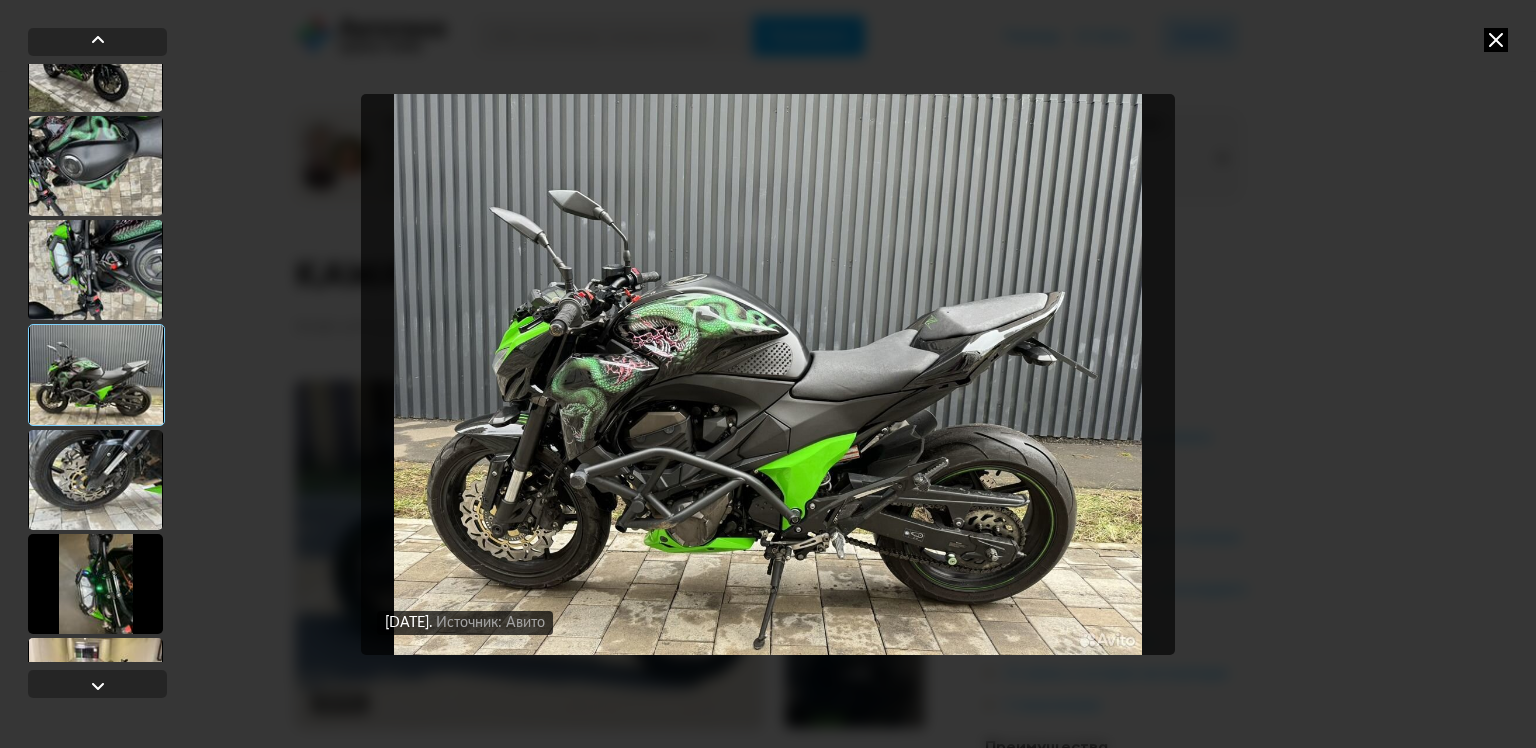 click at bounding box center [95, 480] 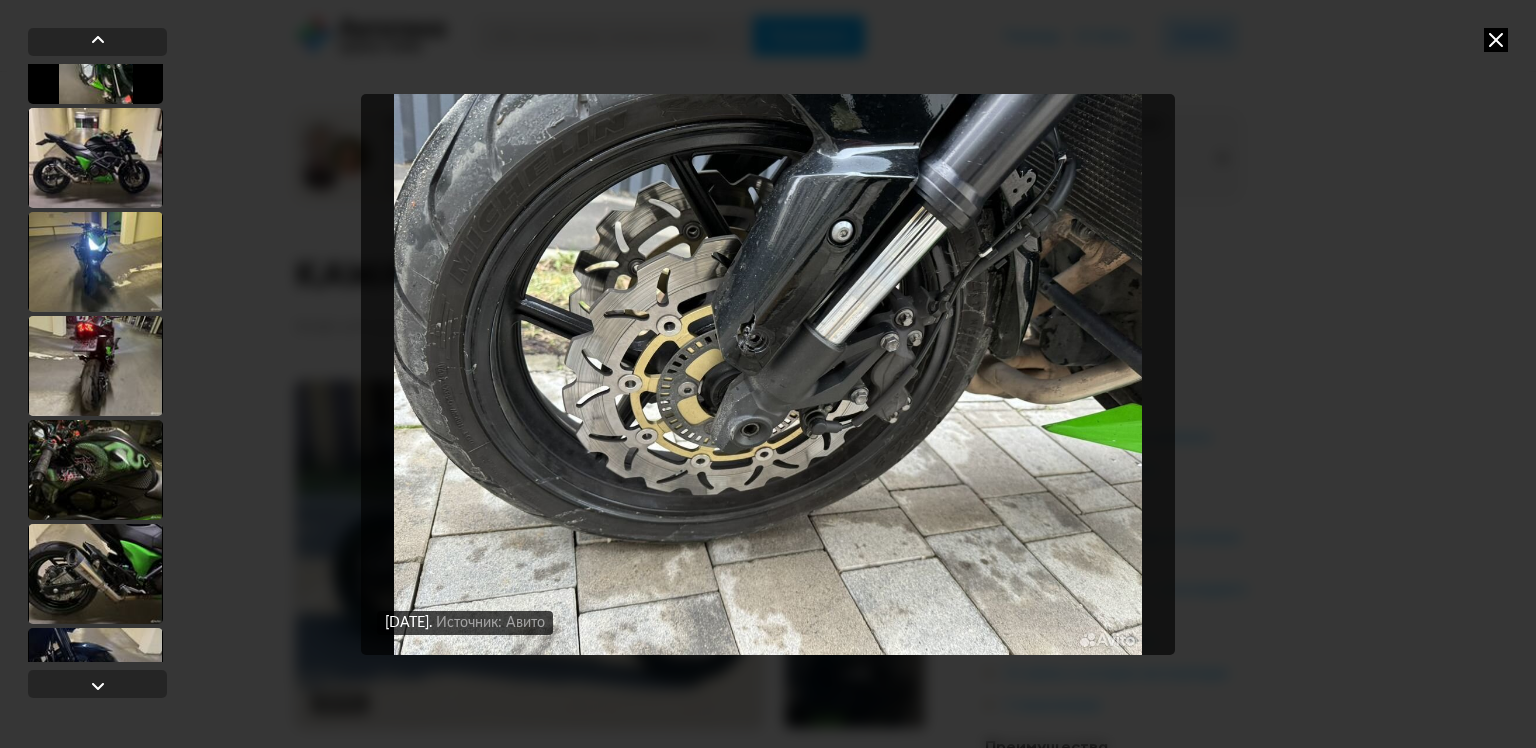 scroll, scrollTop: 4396, scrollLeft: 0, axis: vertical 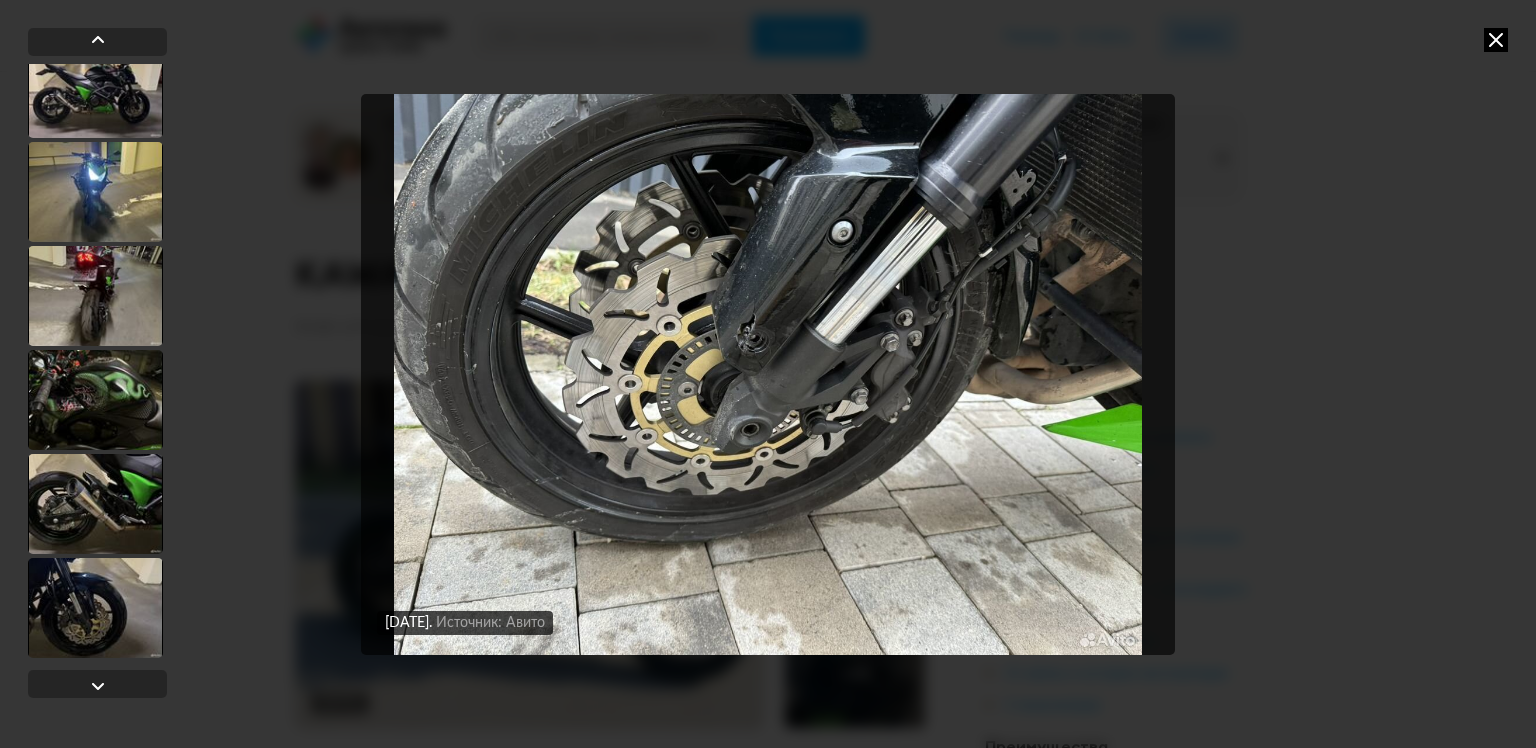 click at bounding box center [95, 504] 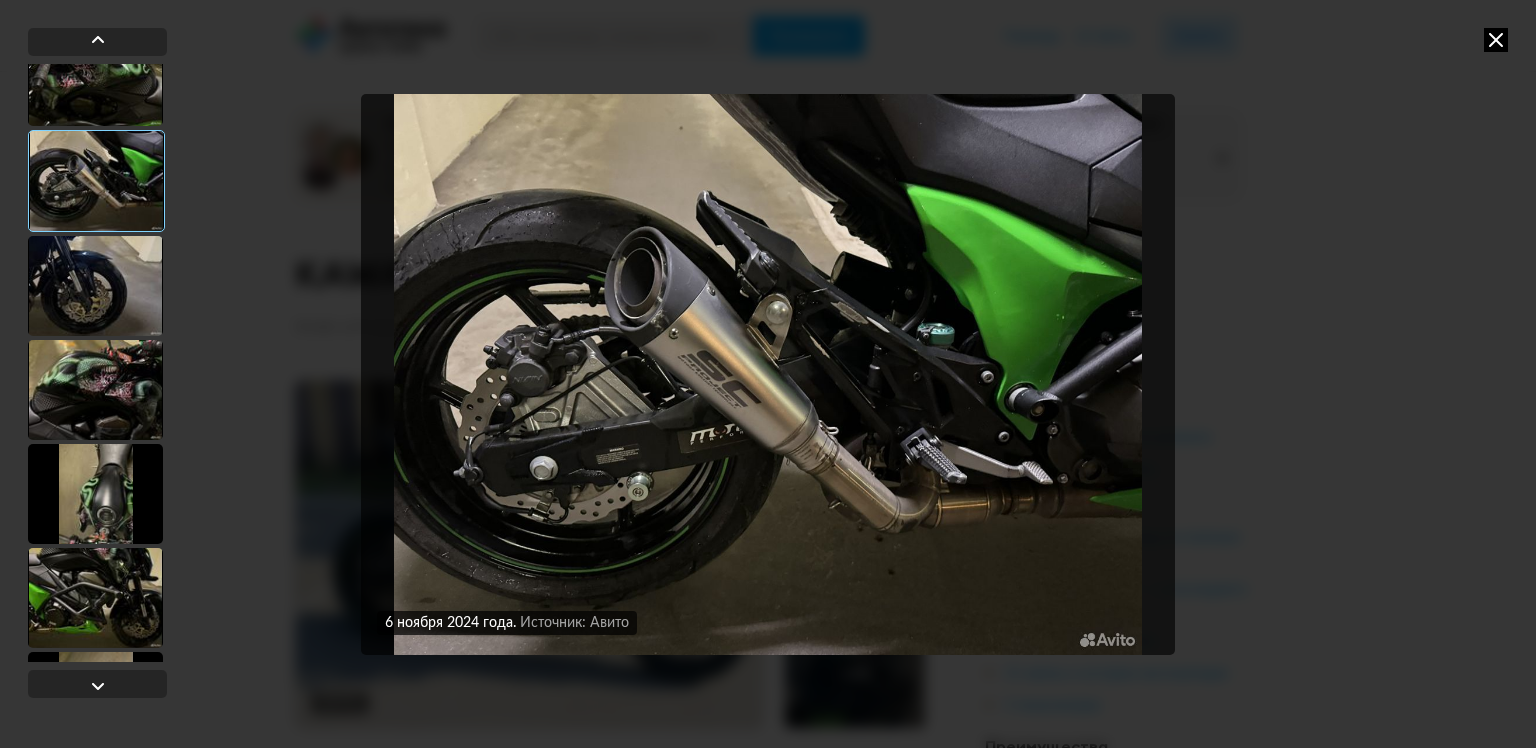 scroll, scrollTop: 4795, scrollLeft: 0, axis: vertical 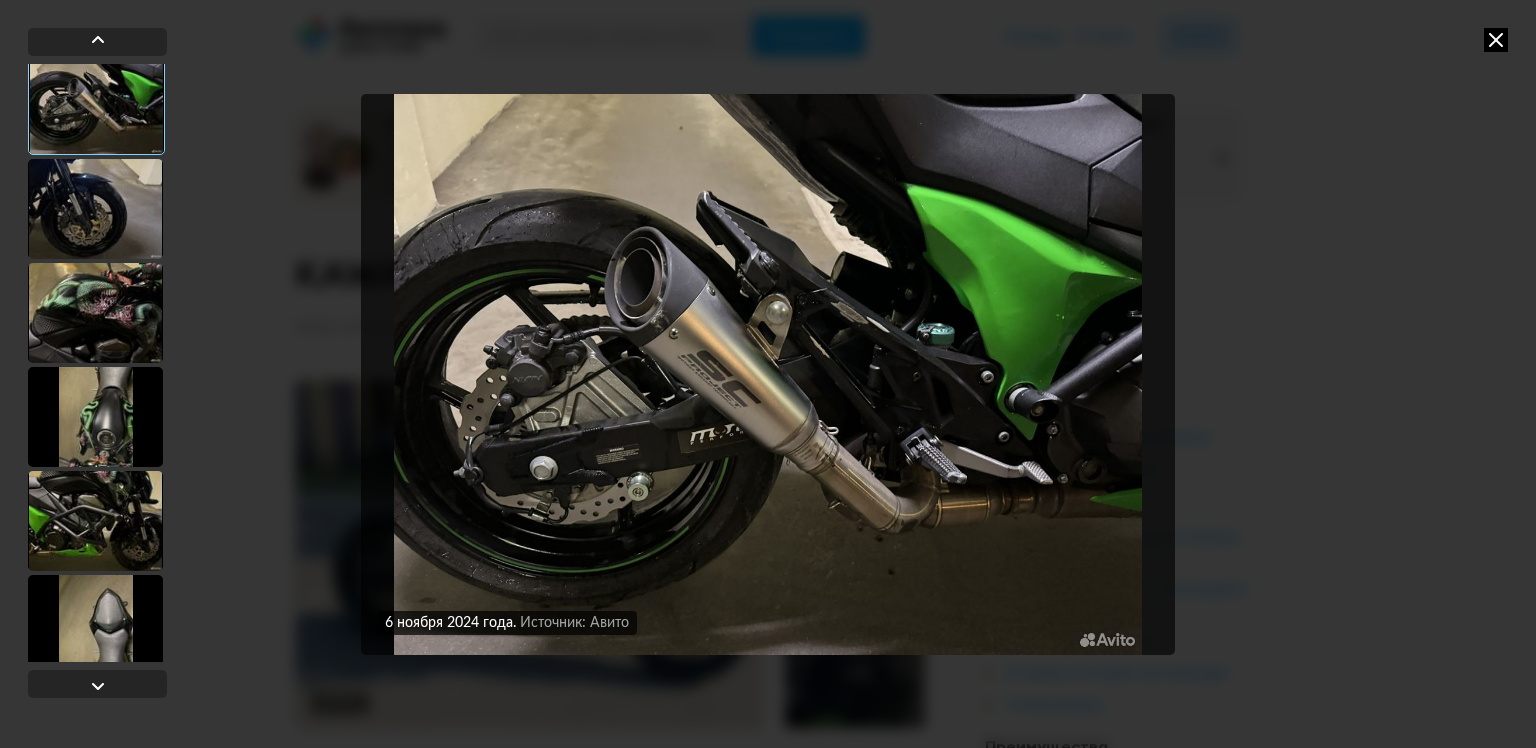 click at bounding box center [95, 521] 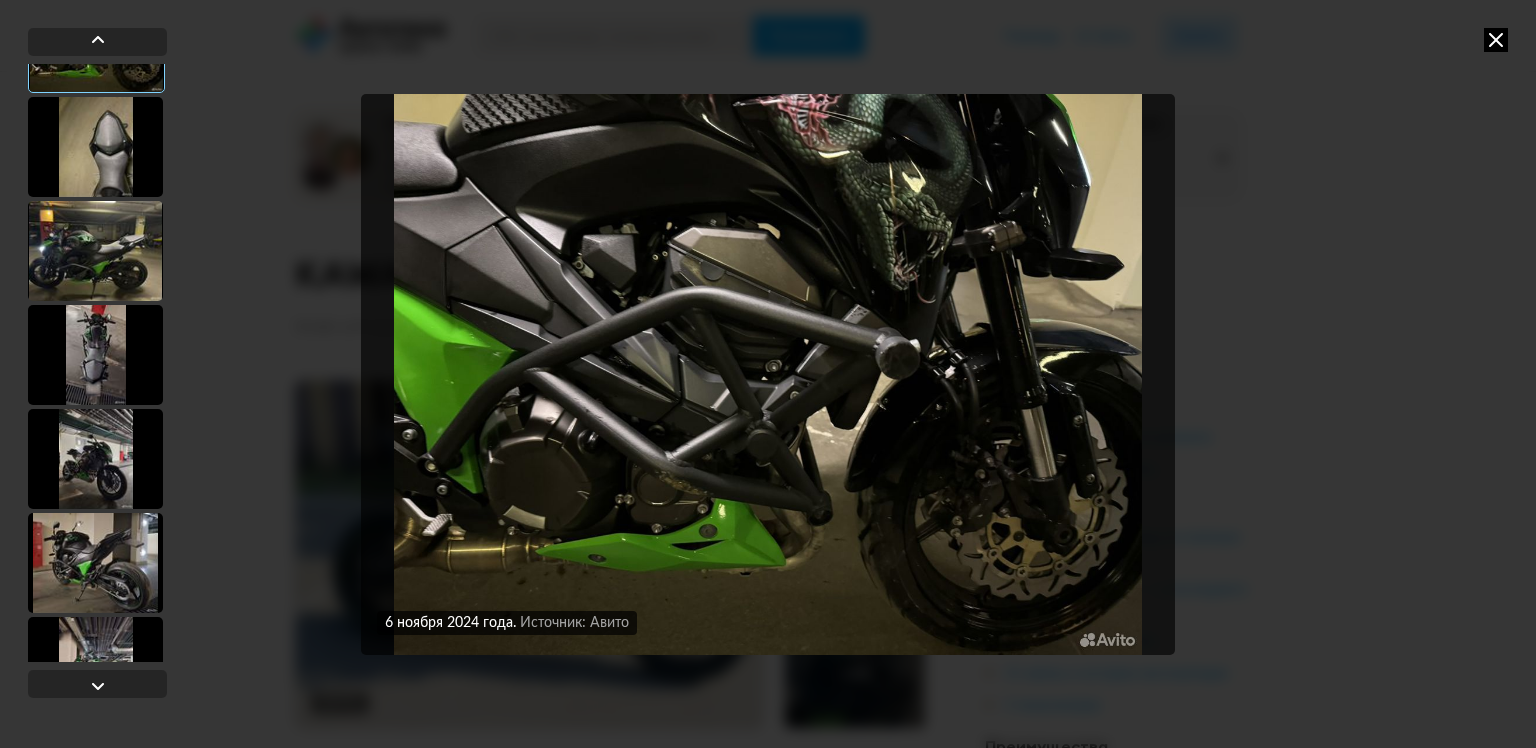 scroll, scrollTop: 5295, scrollLeft: 0, axis: vertical 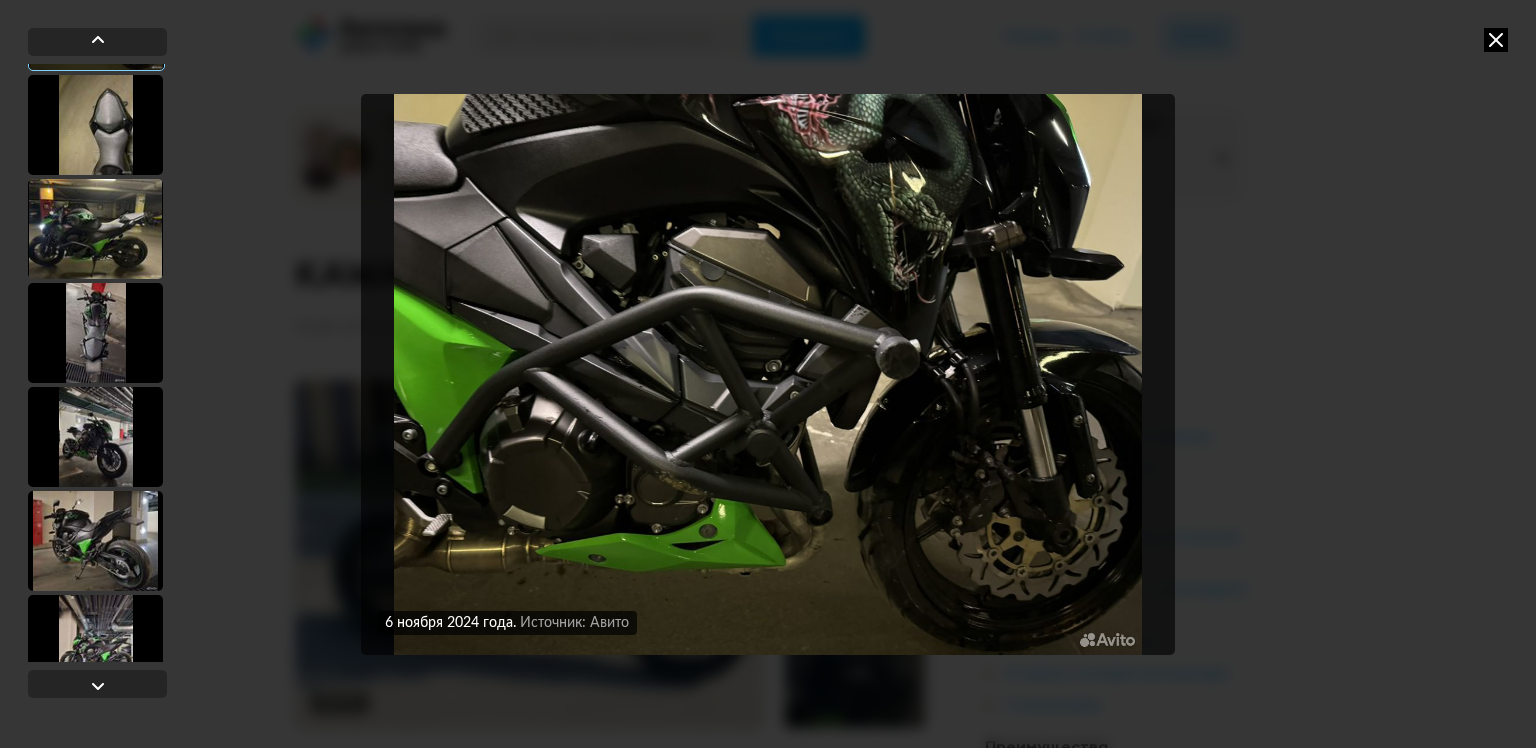 click at bounding box center (95, 541) 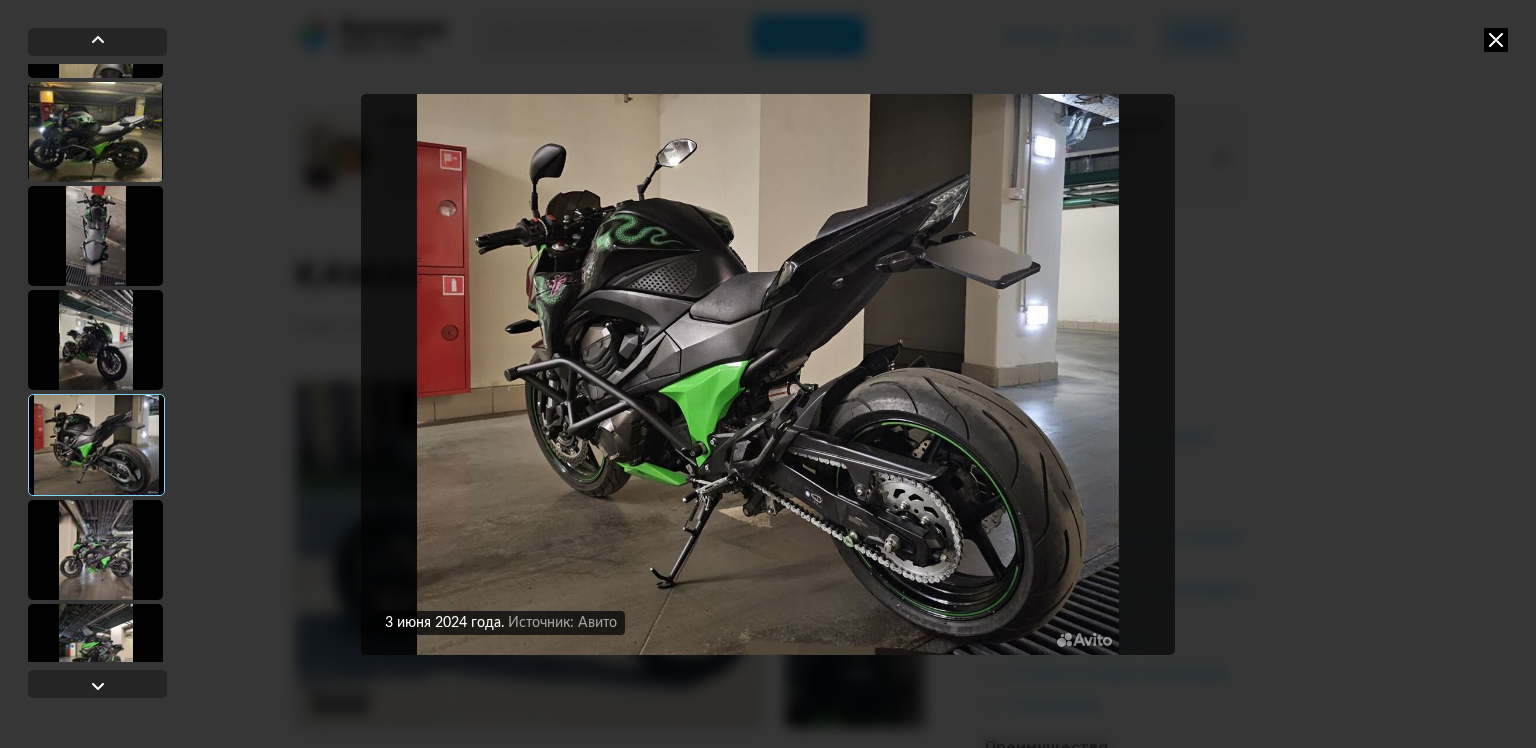 scroll, scrollTop: 5395, scrollLeft: 0, axis: vertical 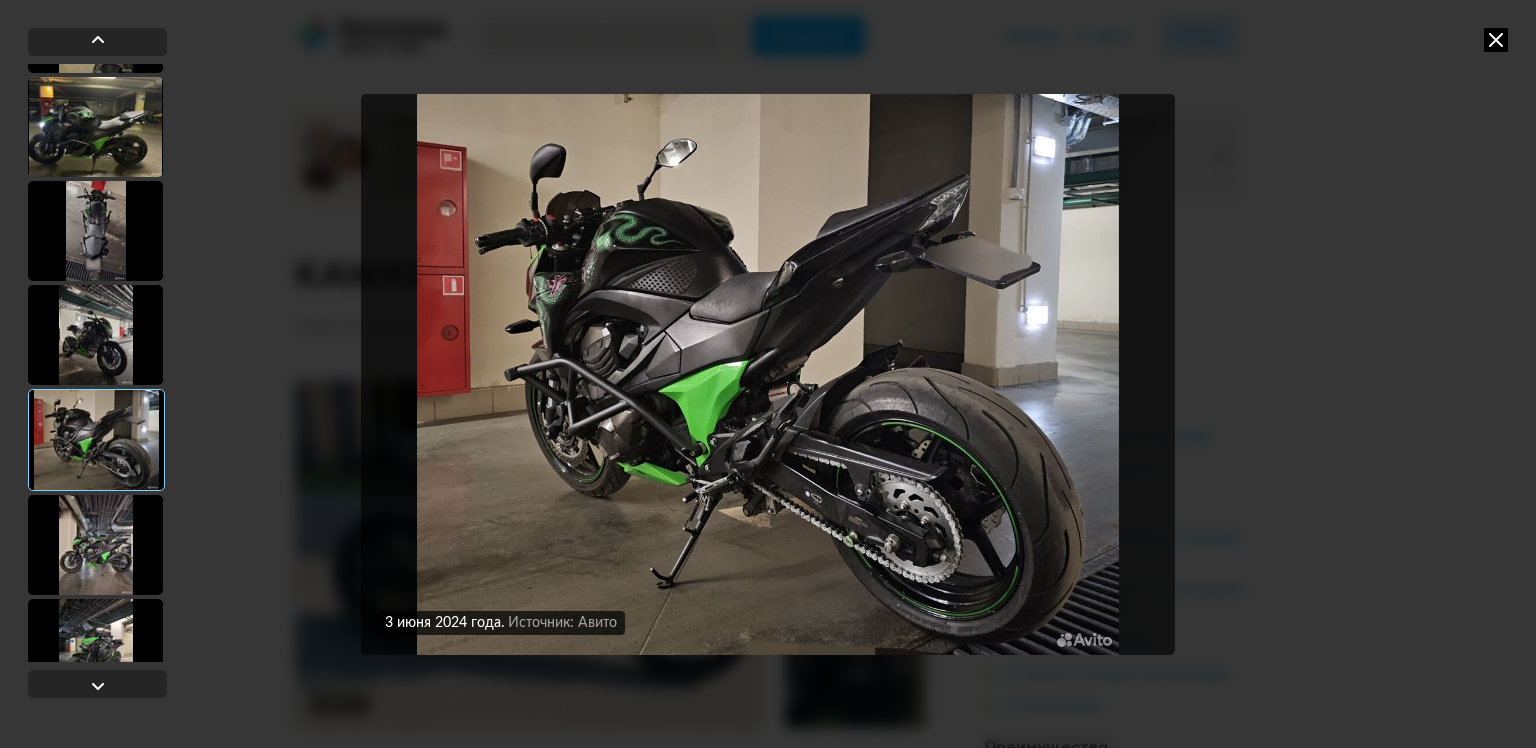 click at bounding box center [95, 335] 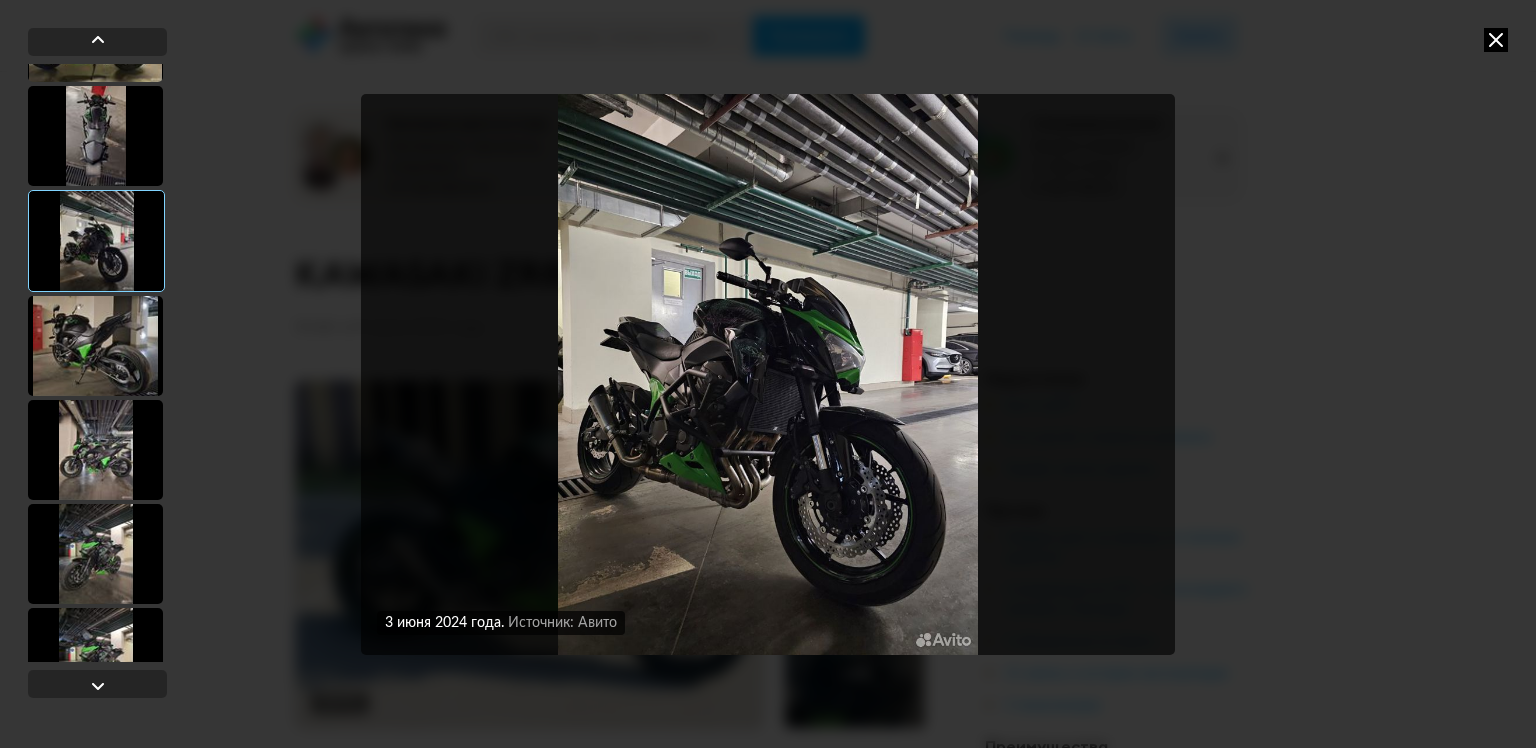 scroll, scrollTop: 5495, scrollLeft: 0, axis: vertical 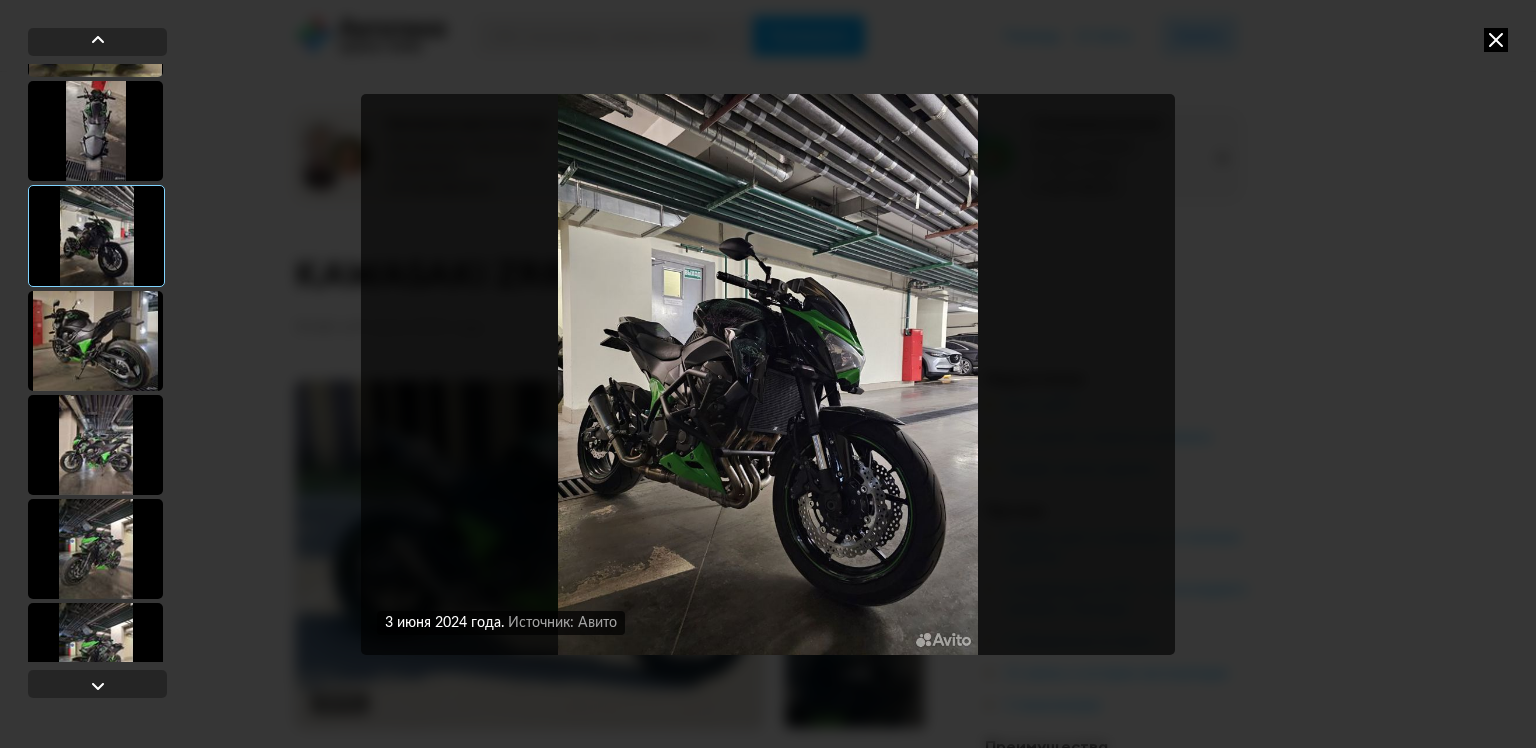 click at bounding box center [95, 549] 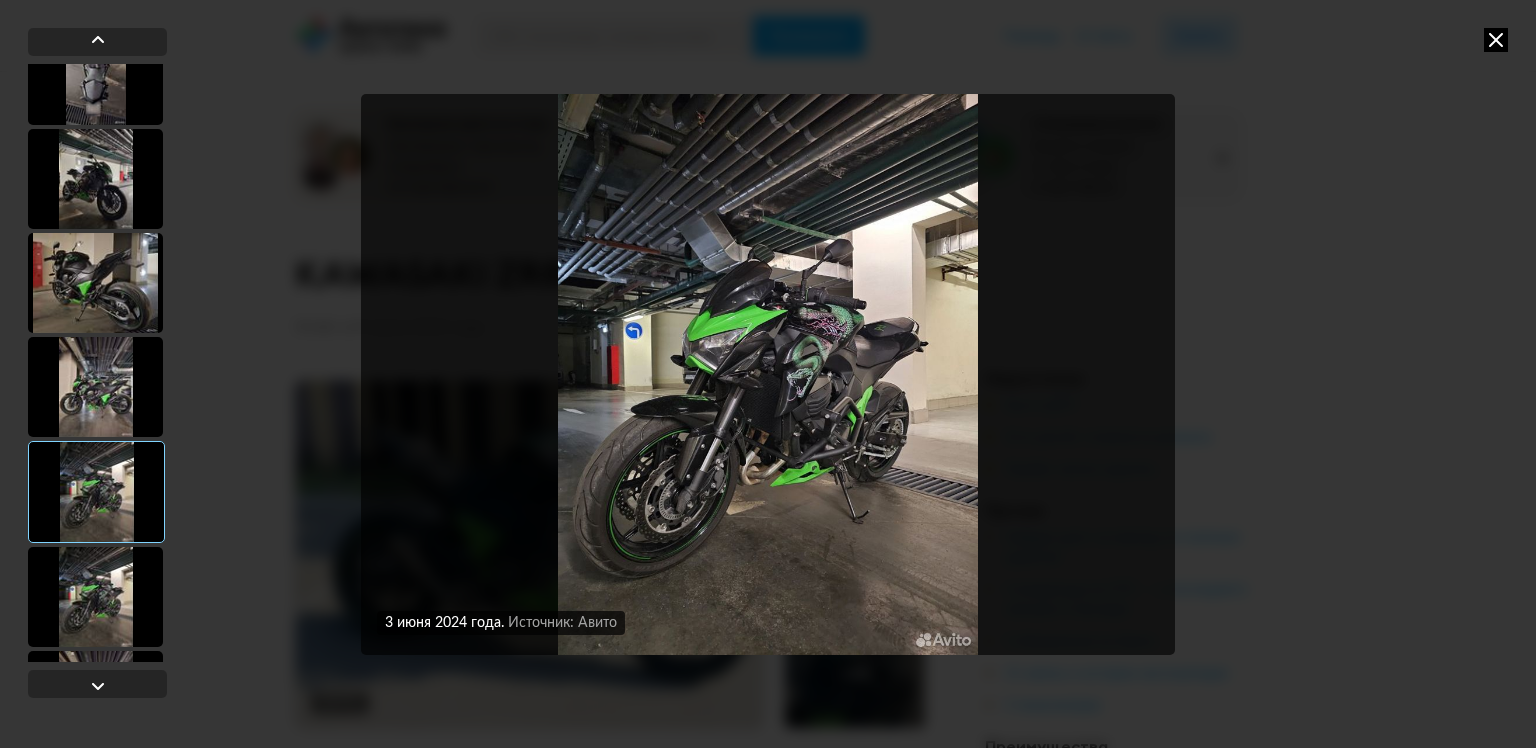 scroll, scrollTop: 5695, scrollLeft: 0, axis: vertical 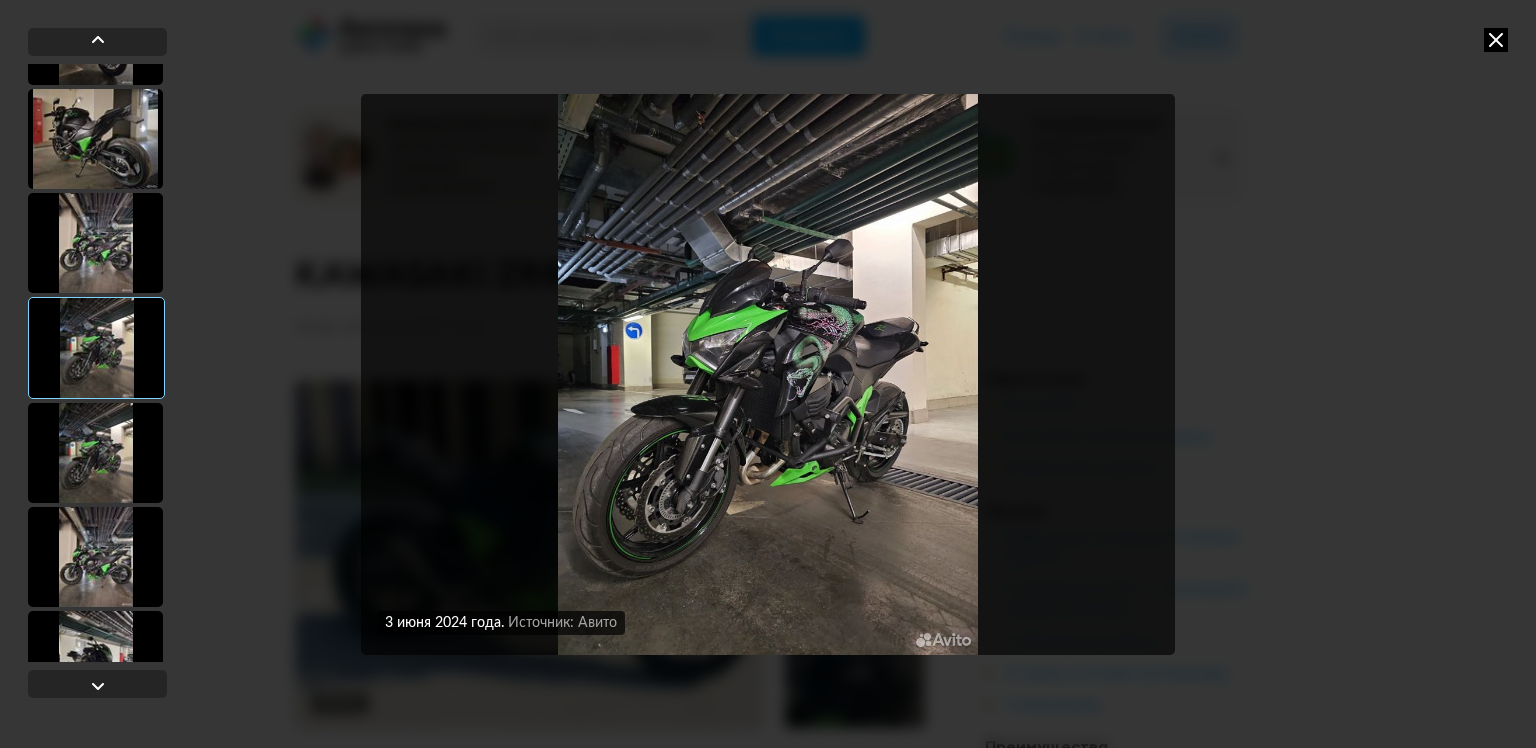 click at bounding box center [95, 557] 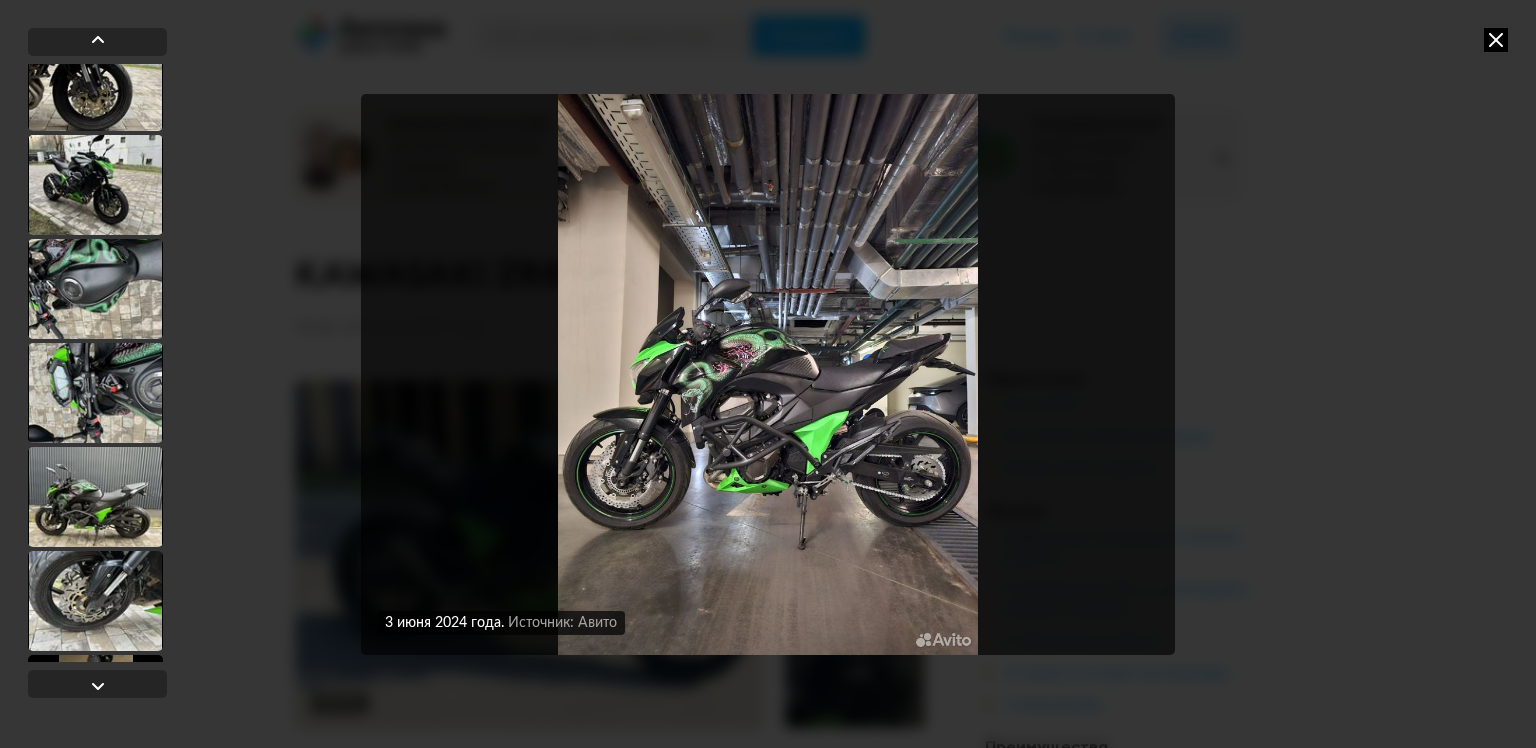 scroll, scrollTop: 3595, scrollLeft: 0, axis: vertical 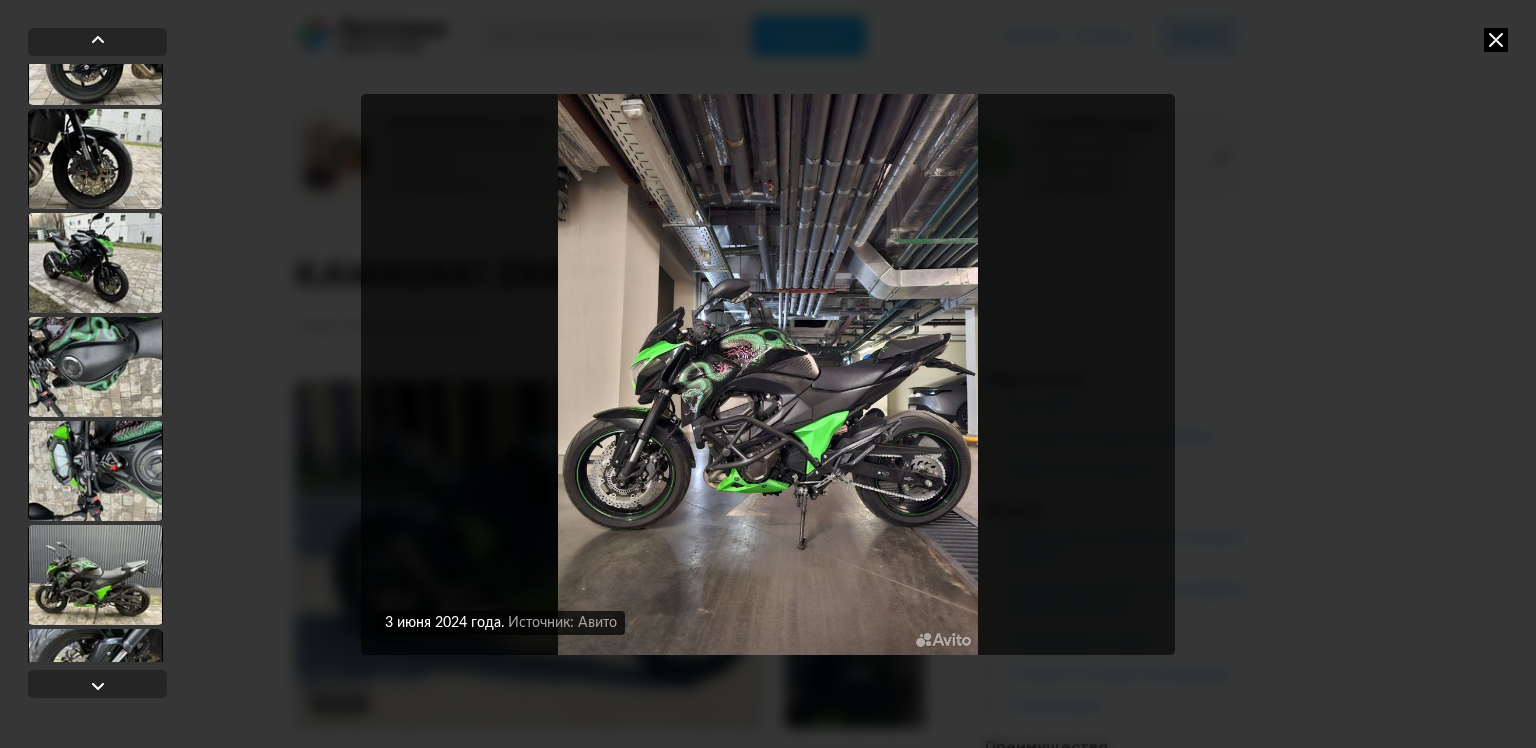 click at bounding box center (95, 263) 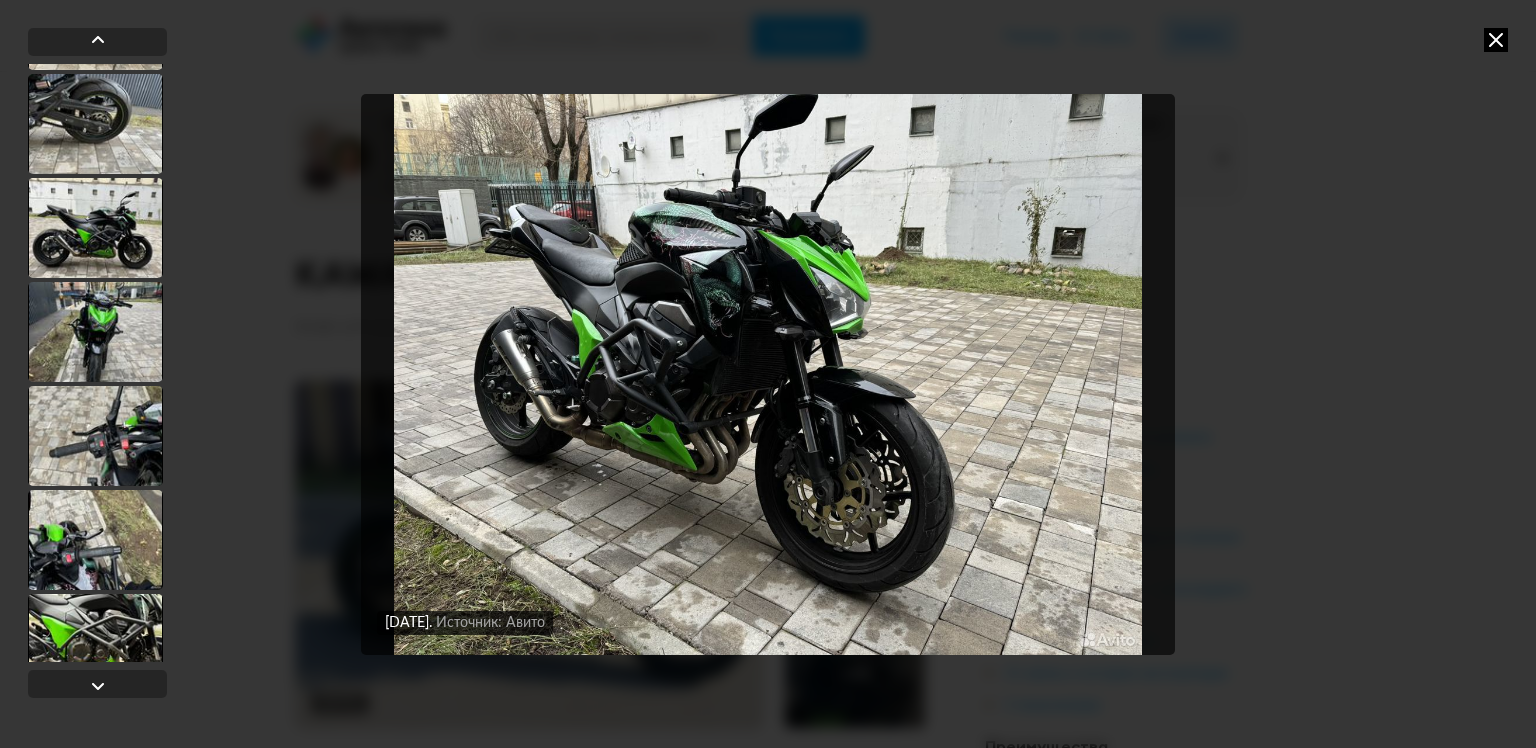 scroll, scrollTop: 2895, scrollLeft: 0, axis: vertical 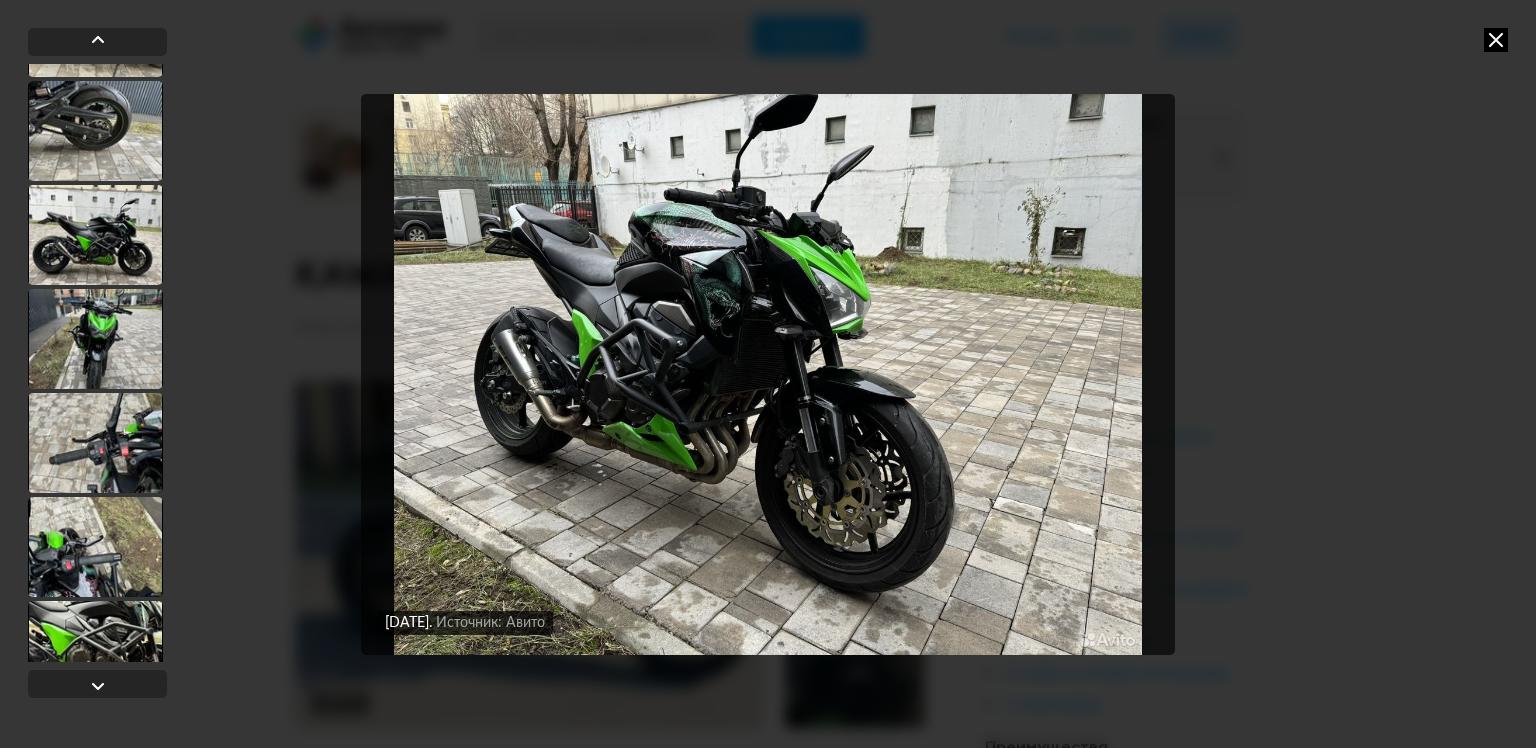 click at bounding box center (95, 339) 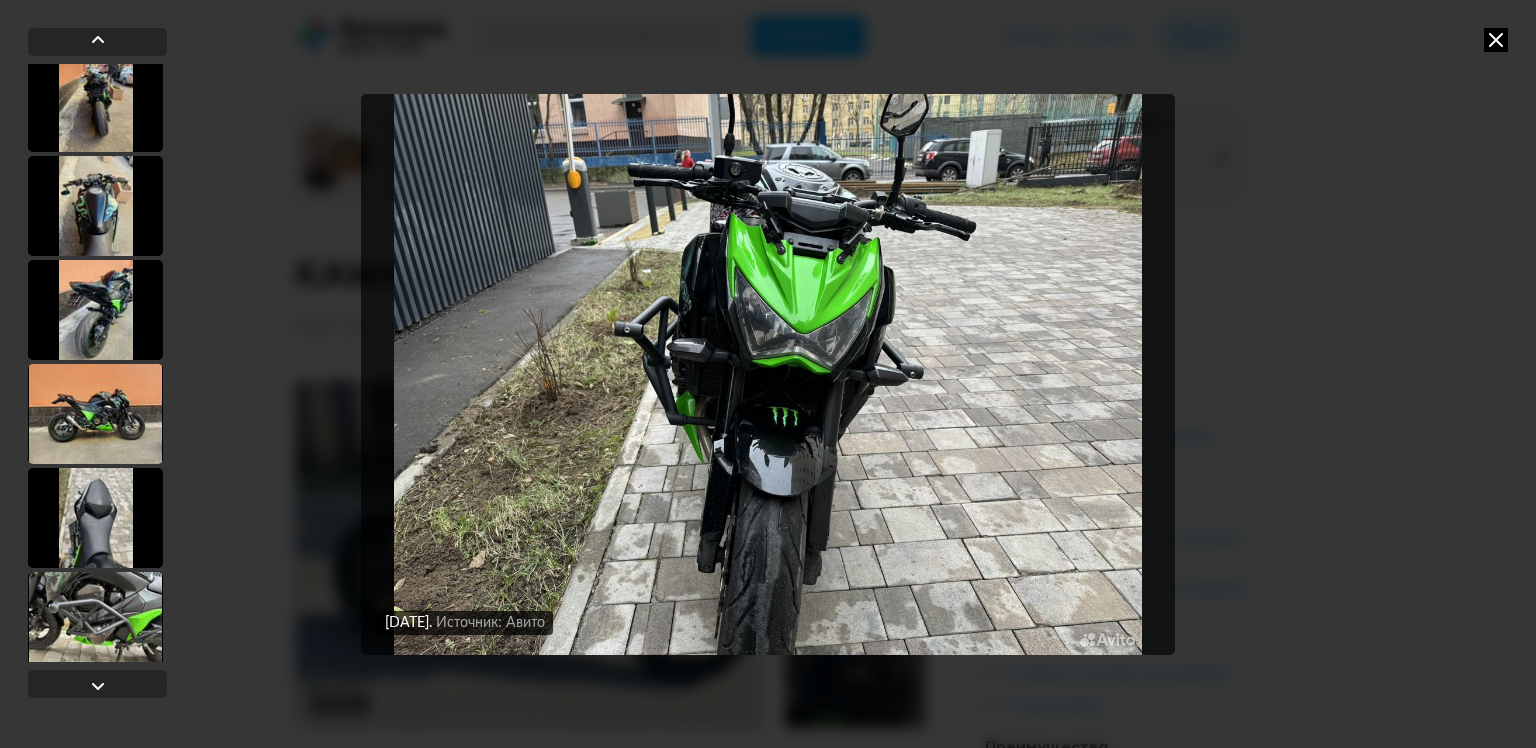 scroll, scrollTop: 2295, scrollLeft: 0, axis: vertical 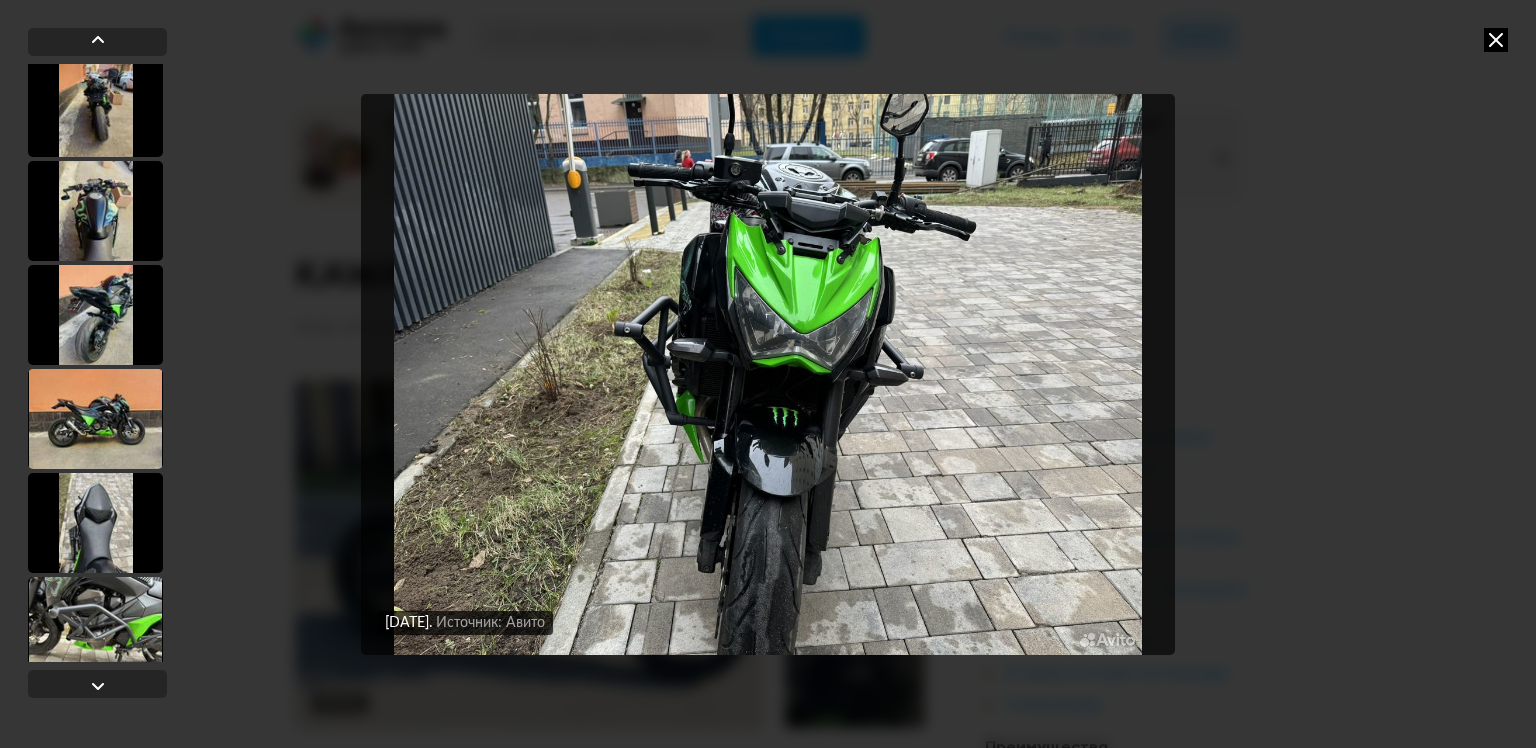 click at bounding box center [97, 363] 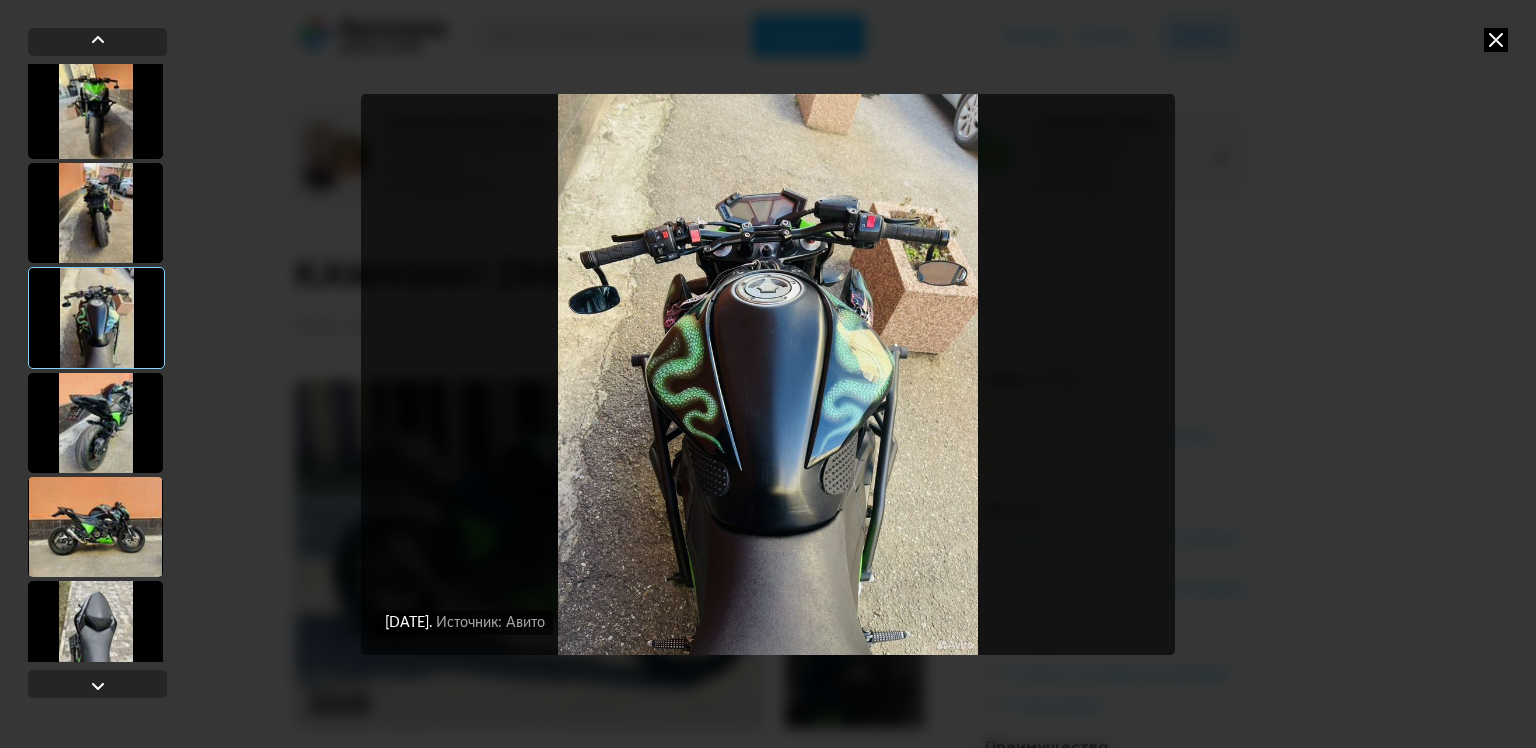 scroll, scrollTop: 2095, scrollLeft: 0, axis: vertical 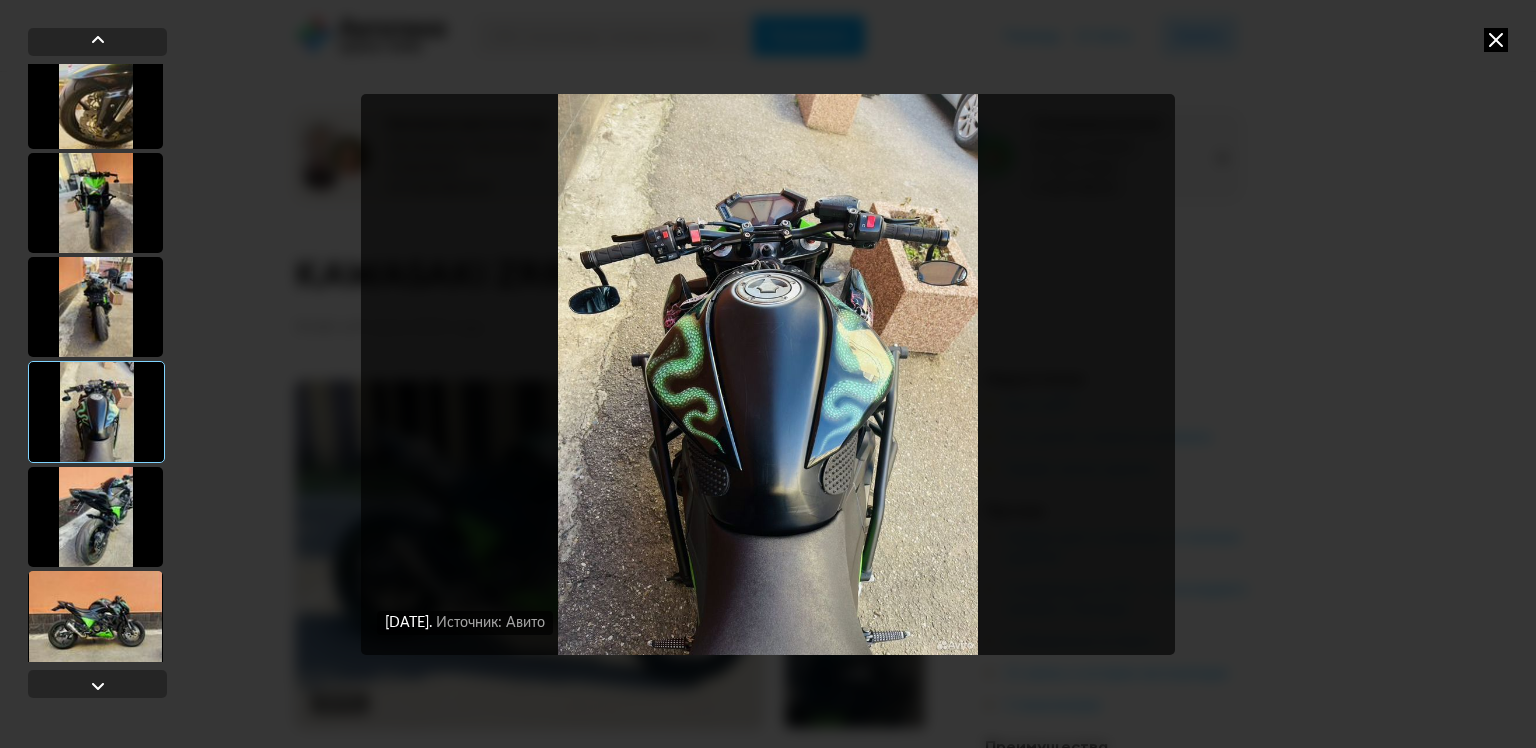 click at bounding box center (95, 203) 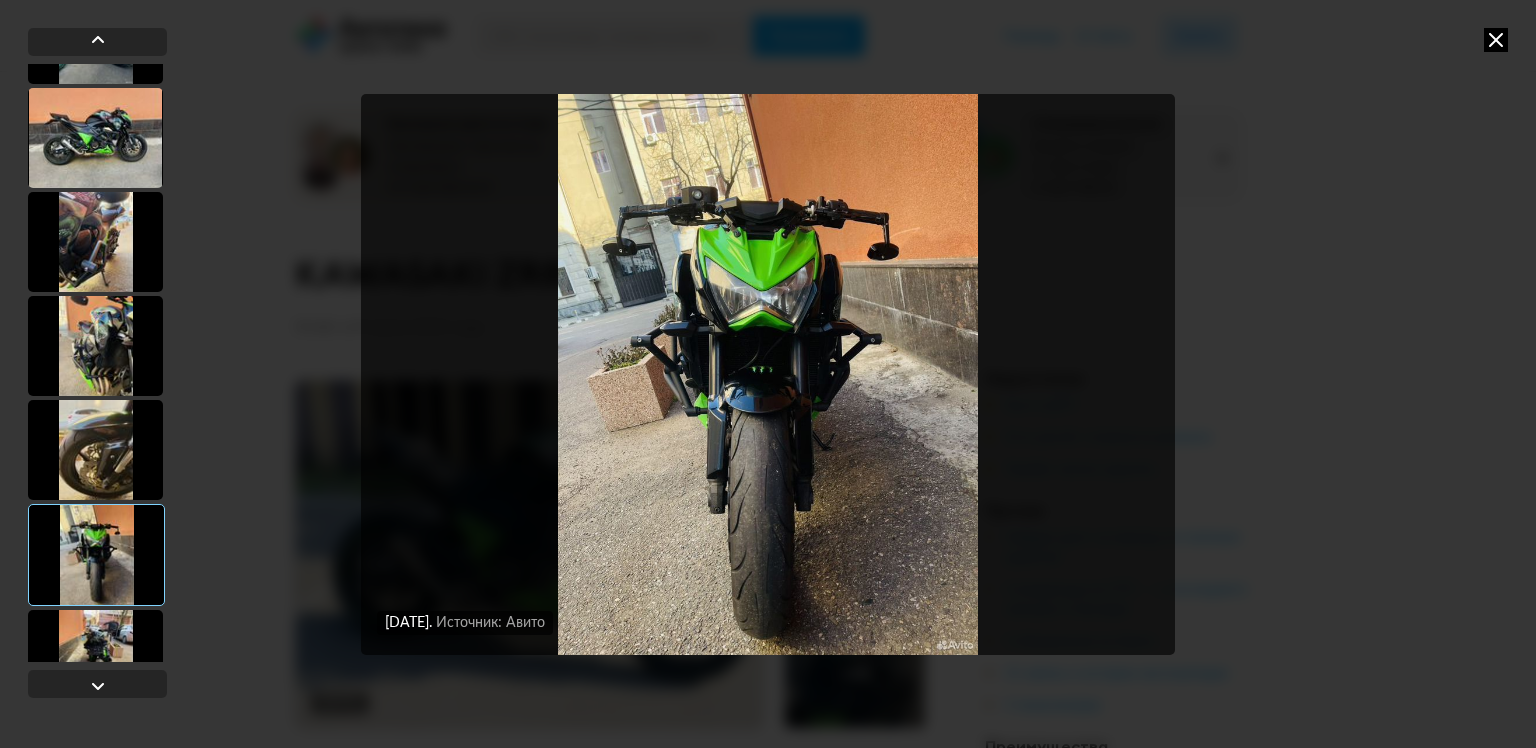 scroll, scrollTop: 1695, scrollLeft: 0, axis: vertical 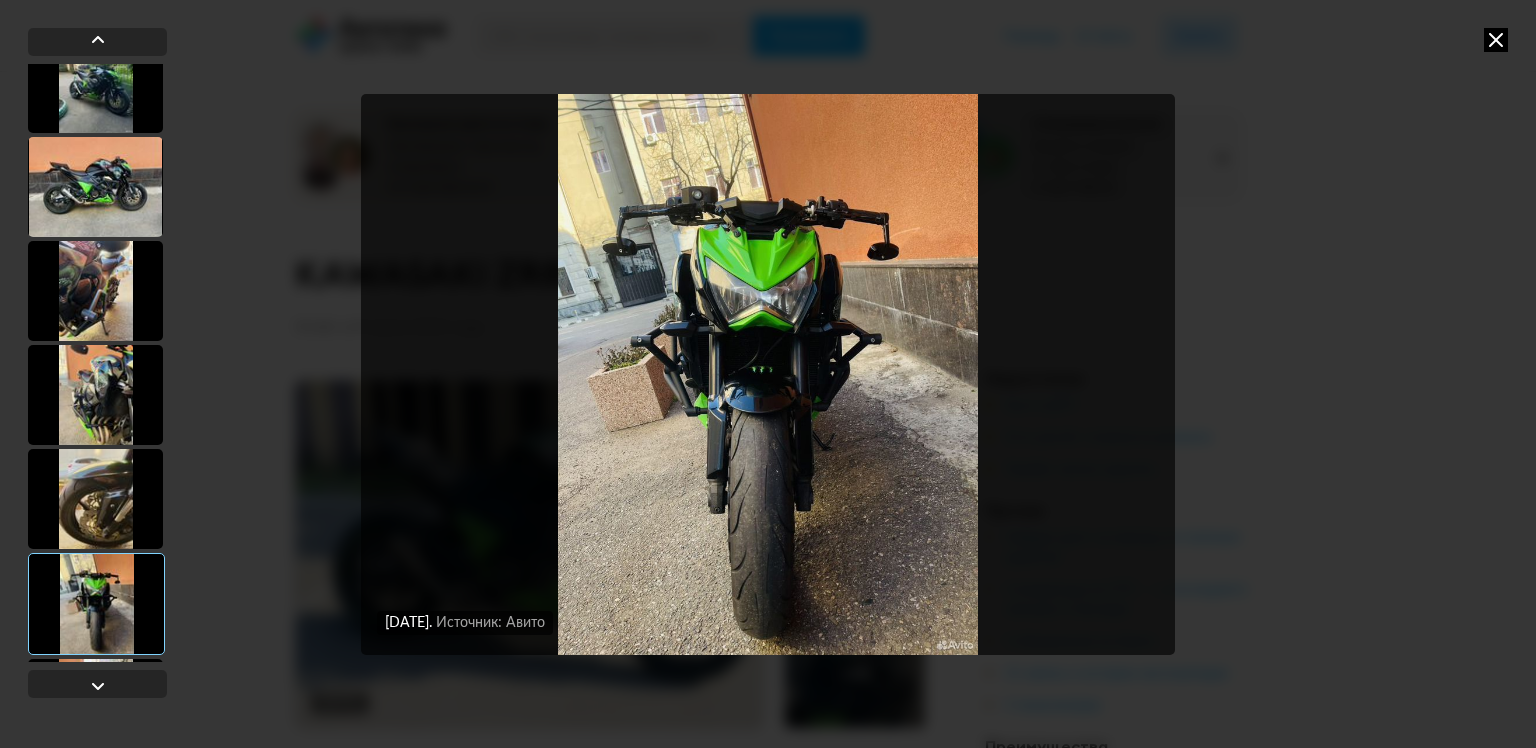 click at bounding box center (95, 395) 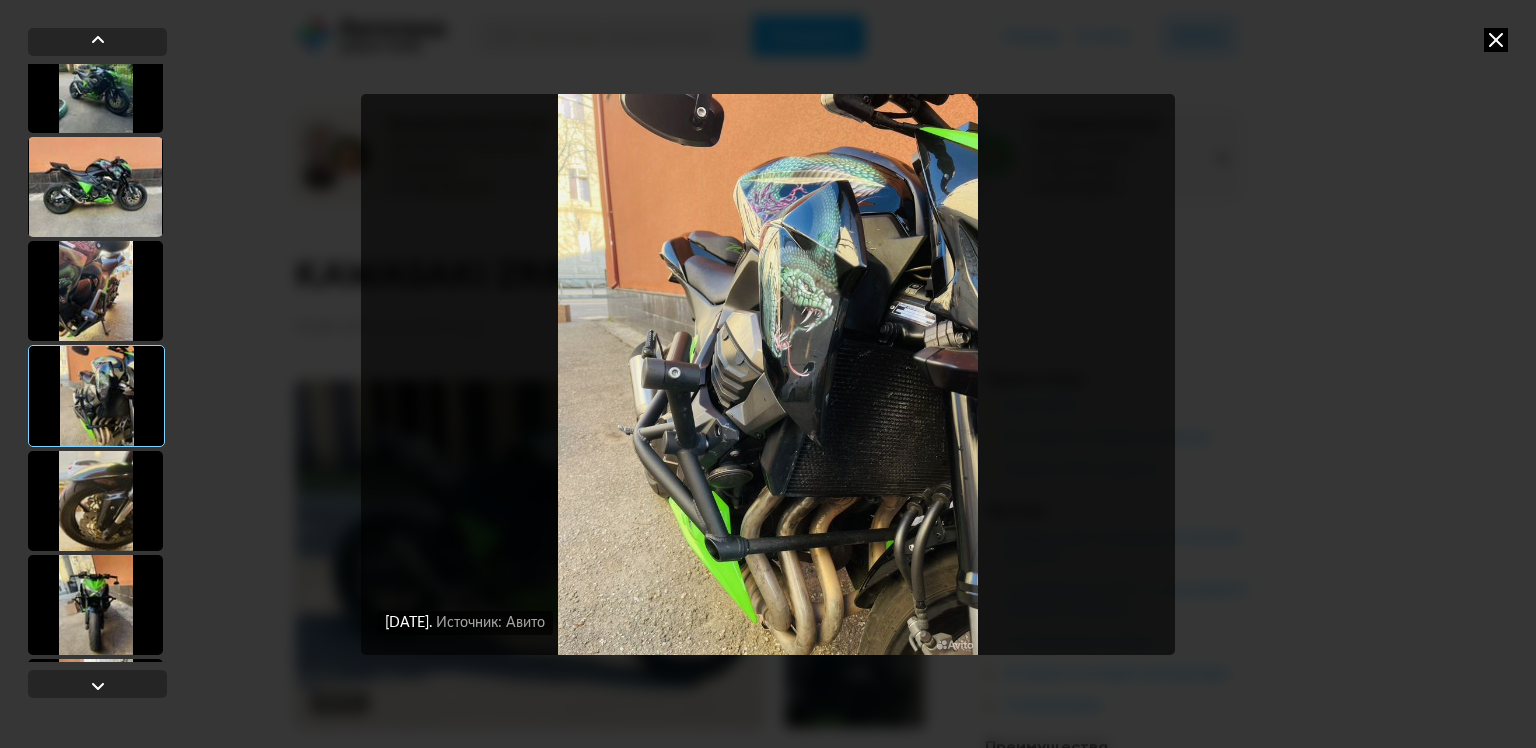 click at bounding box center (95, 187) 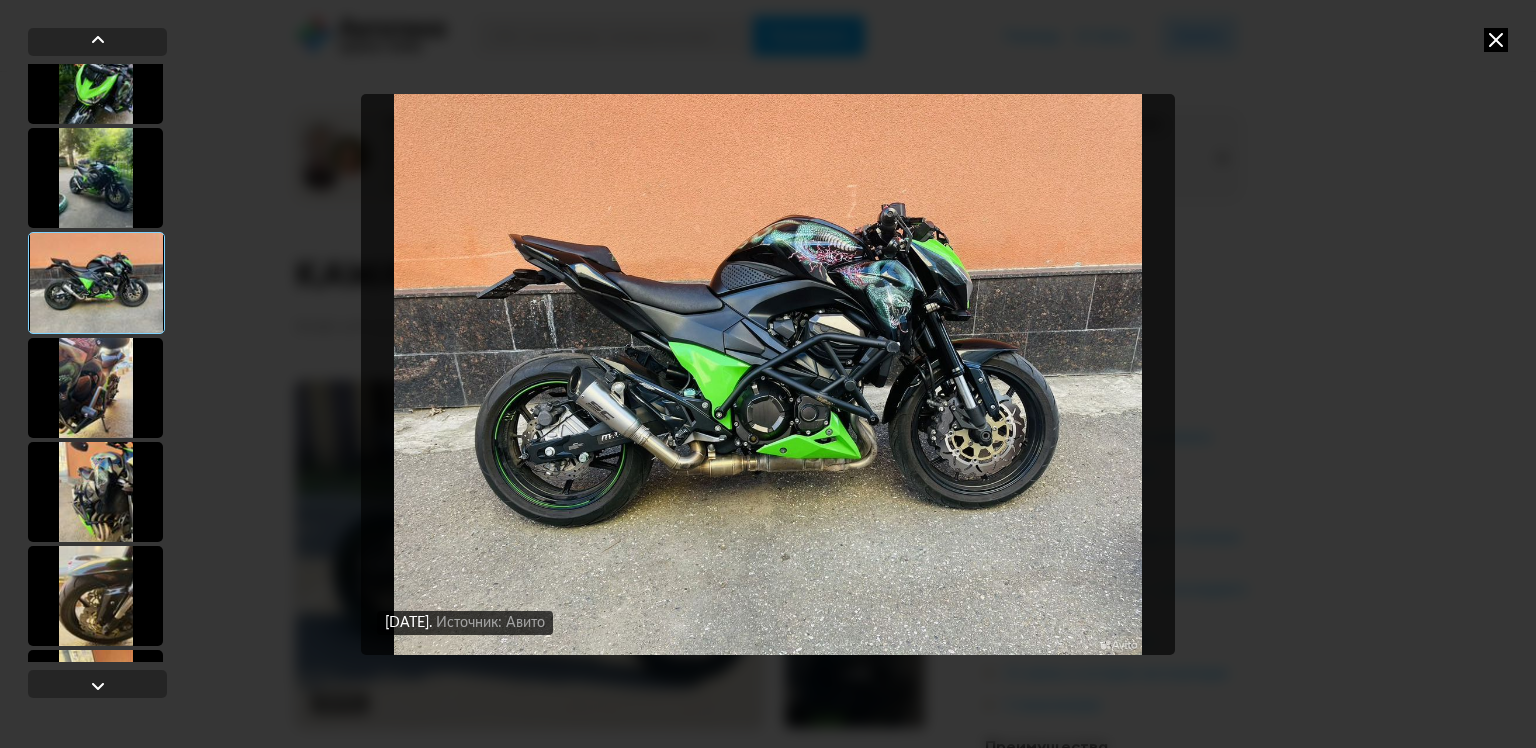 scroll, scrollTop: 1595, scrollLeft: 0, axis: vertical 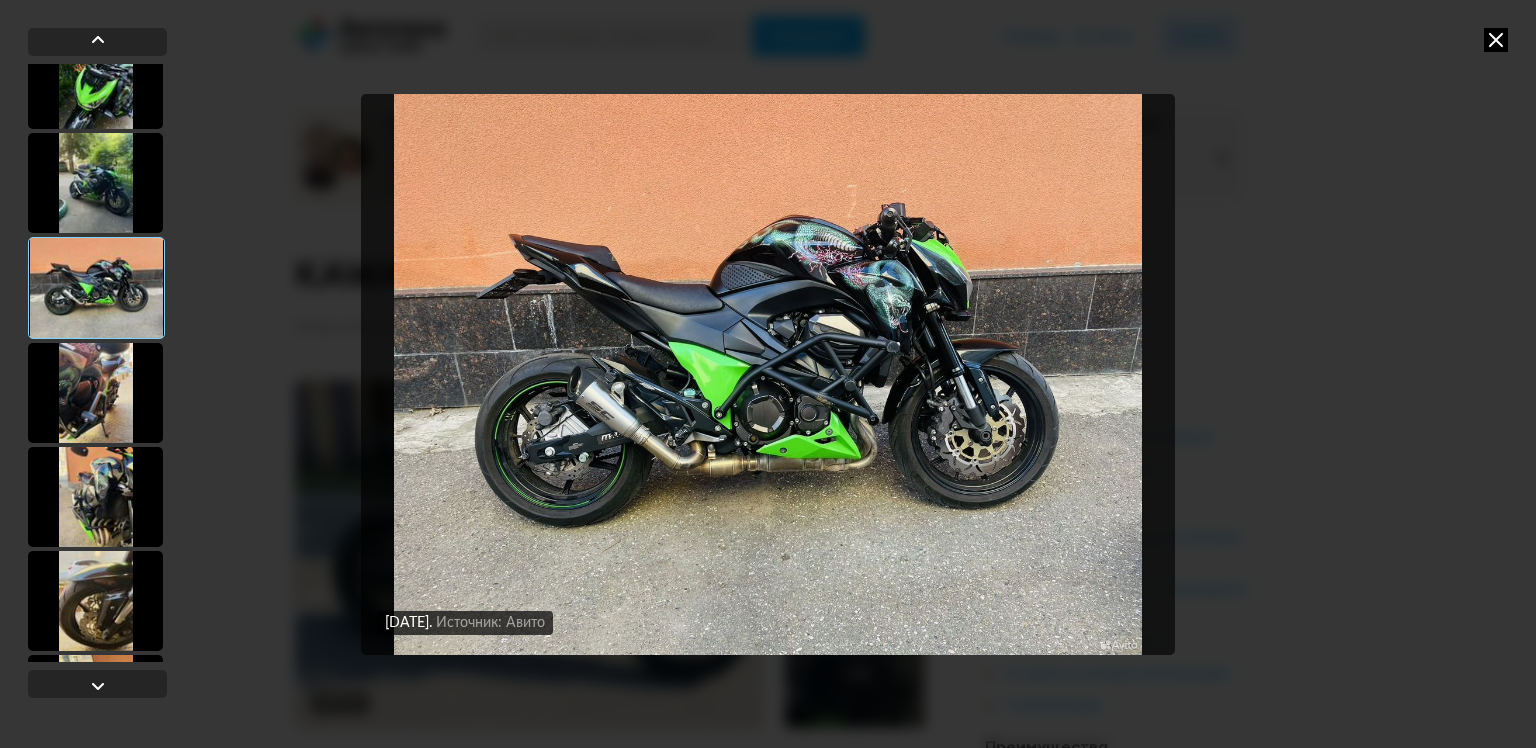 click at bounding box center [95, 183] 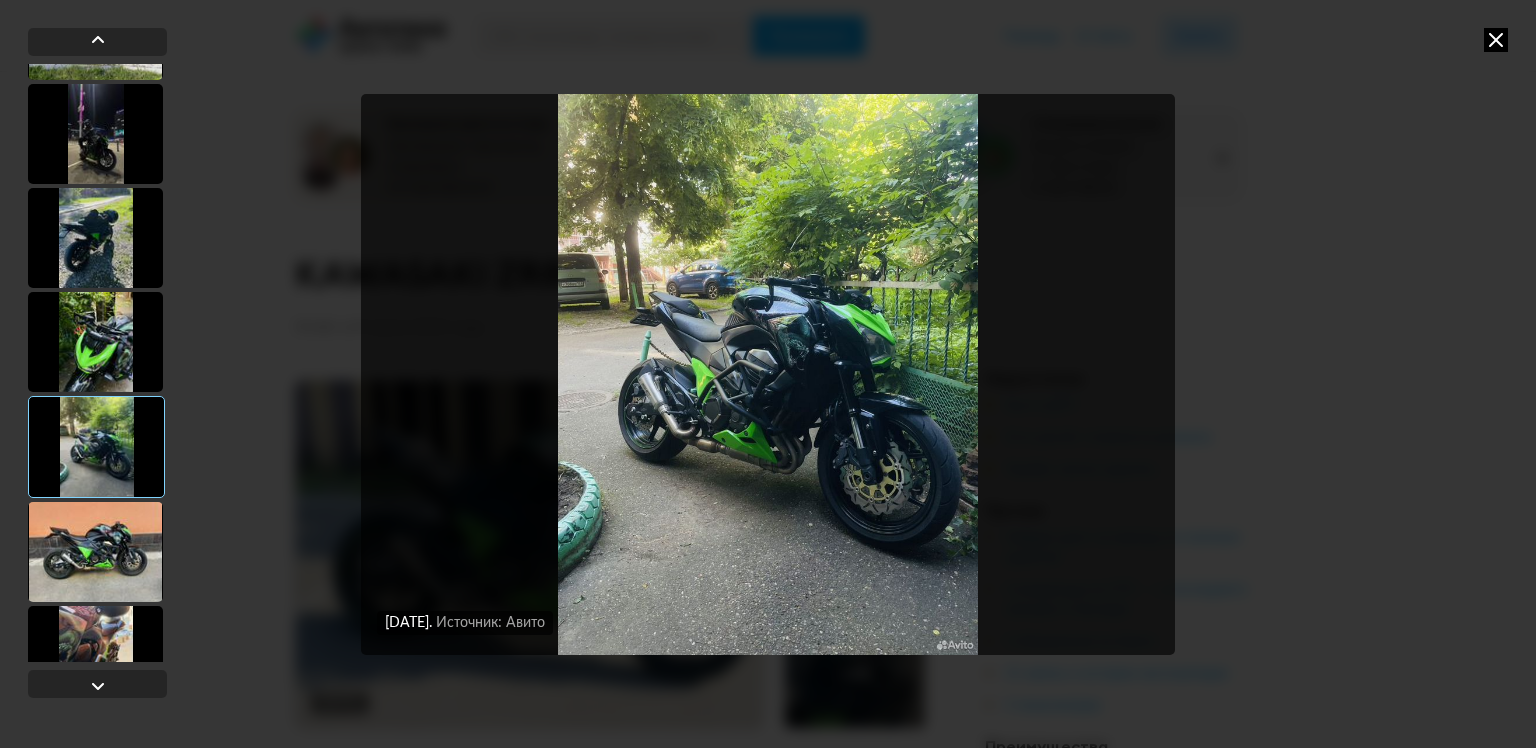 scroll, scrollTop: 1295, scrollLeft: 0, axis: vertical 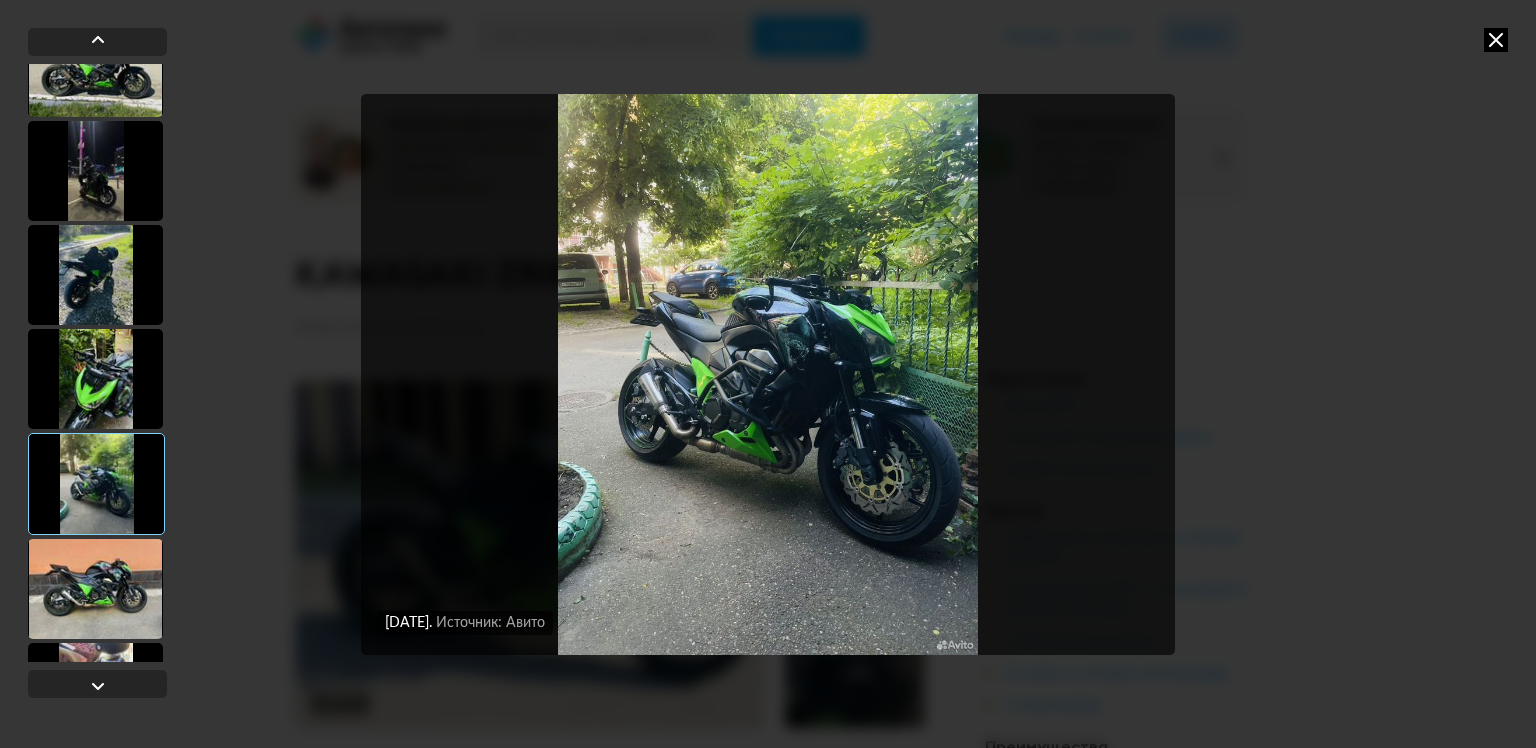 click at bounding box center [95, 379] 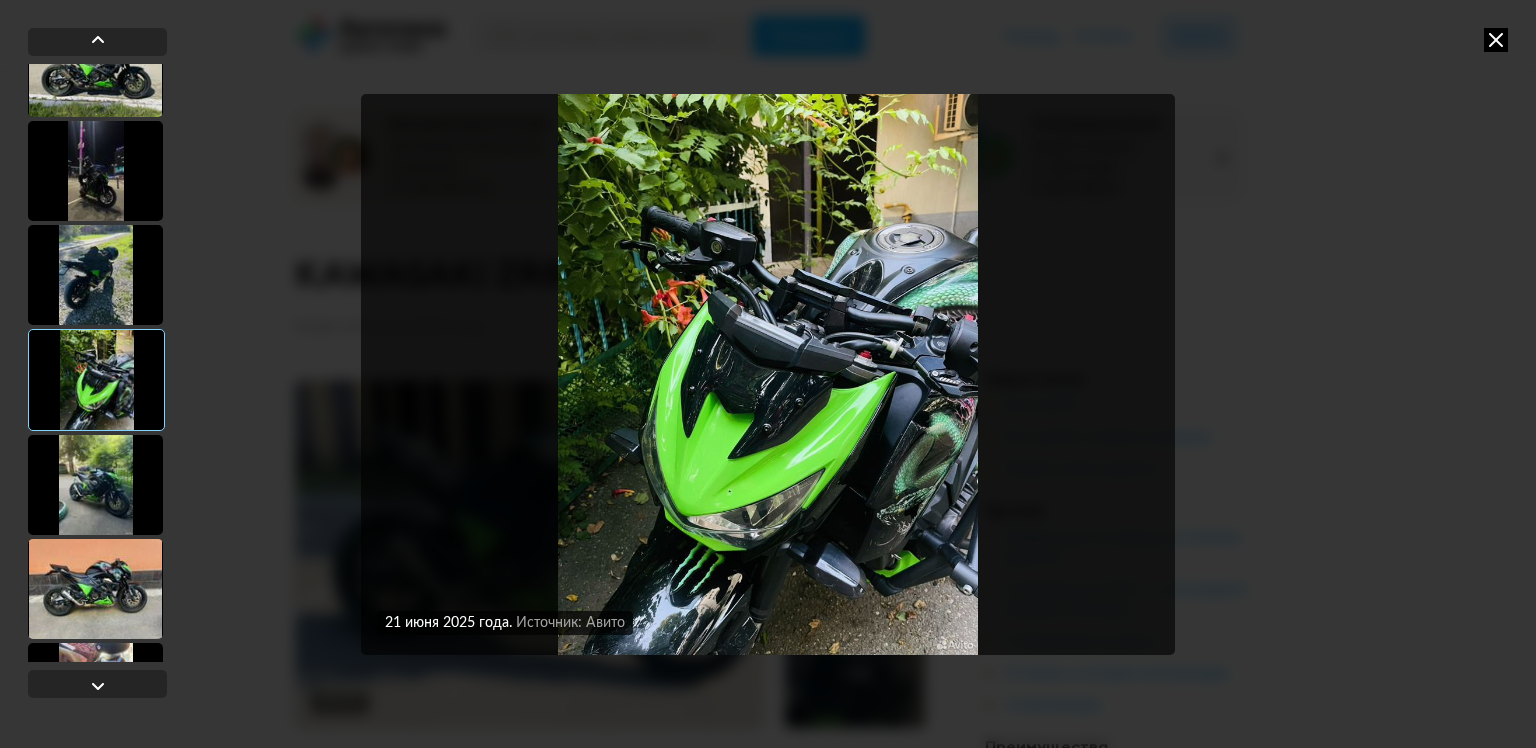 click at bounding box center [95, 275] 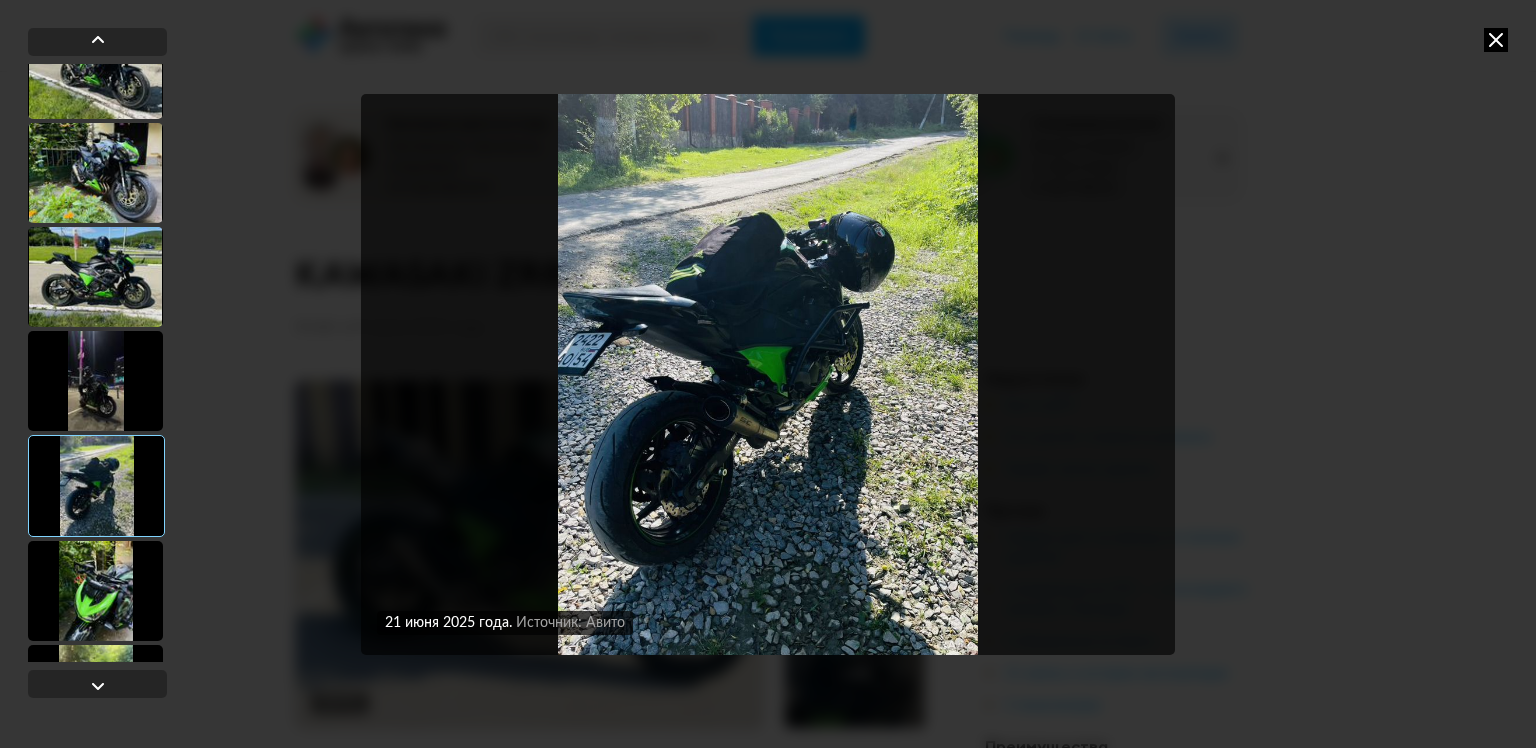 scroll, scrollTop: 995, scrollLeft: 0, axis: vertical 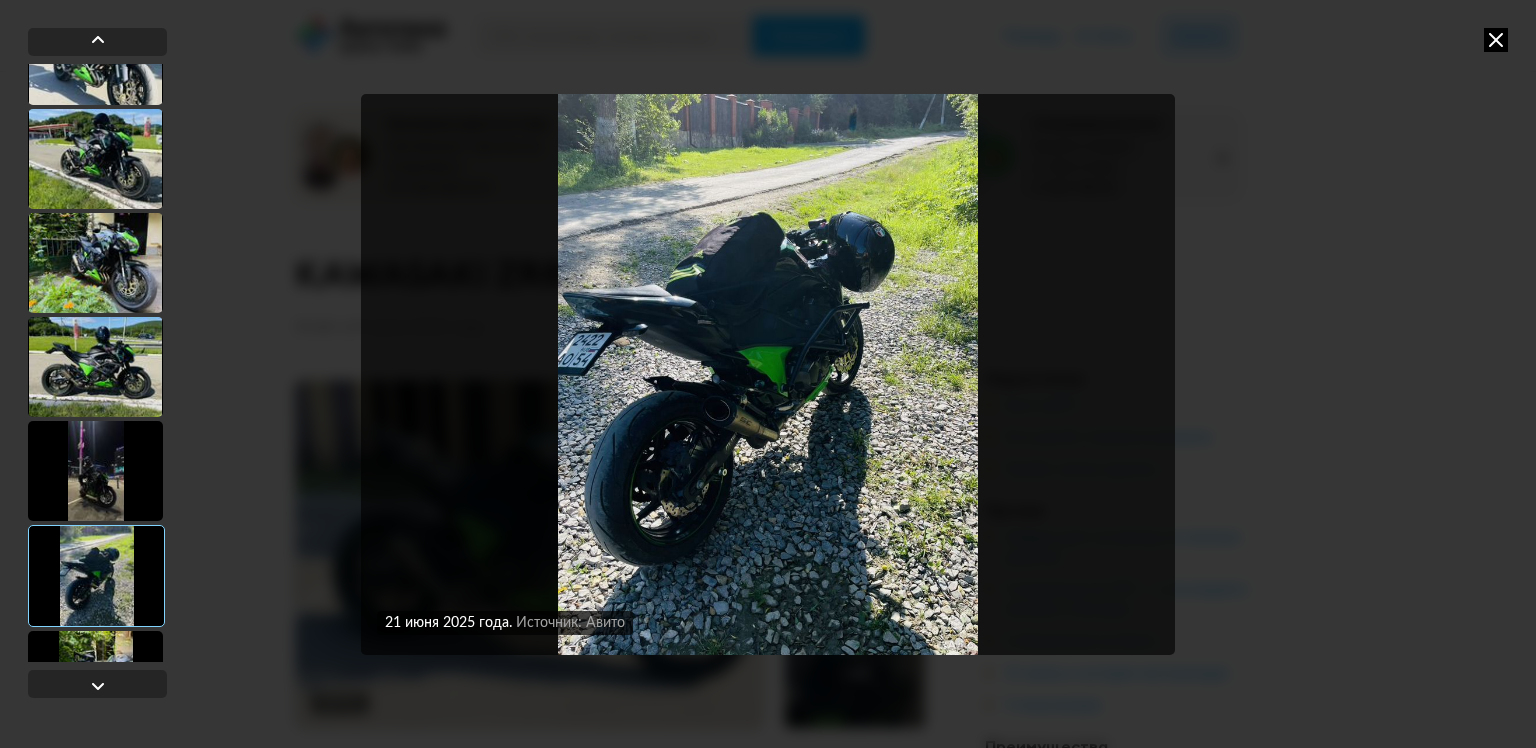 click at bounding box center (95, 263) 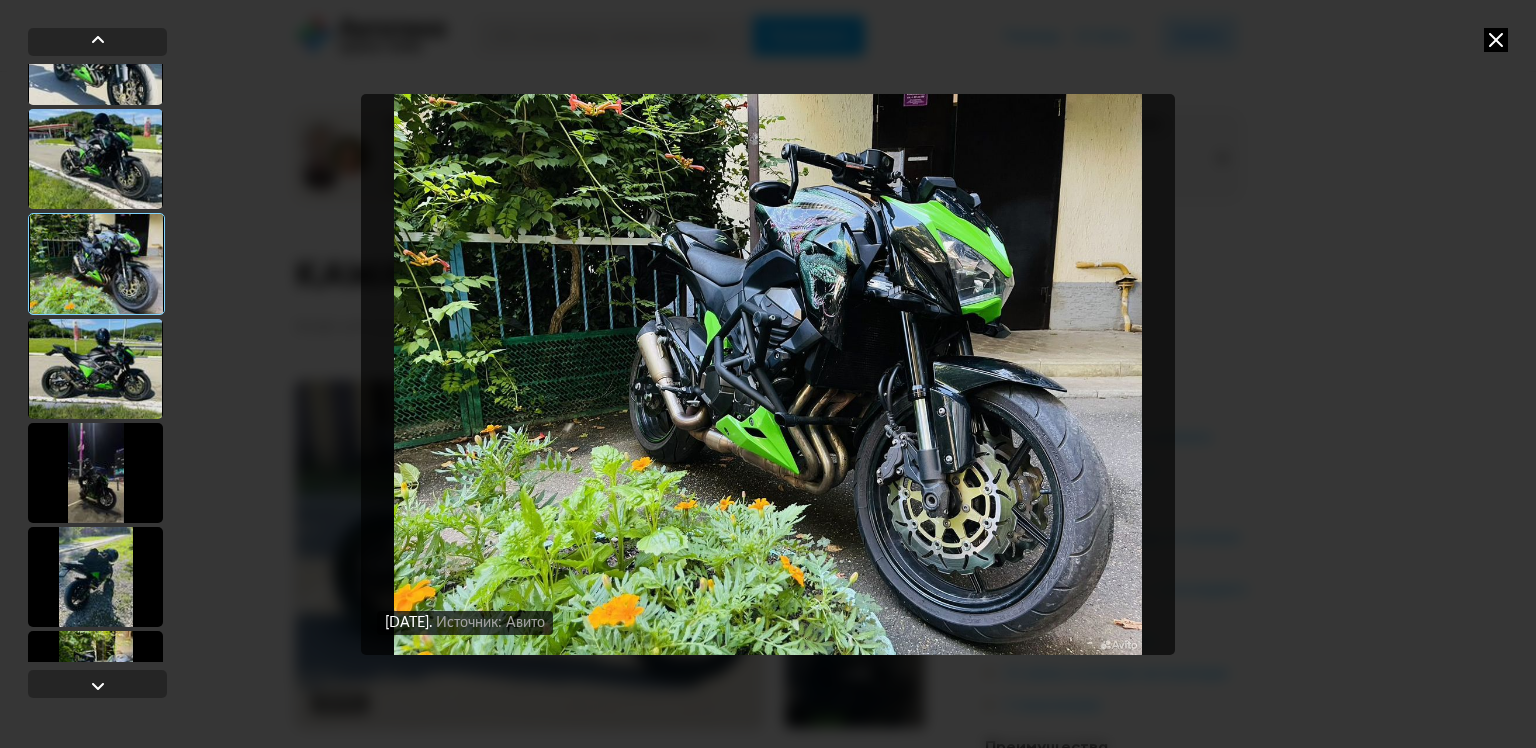 click at bounding box center [95, 369] 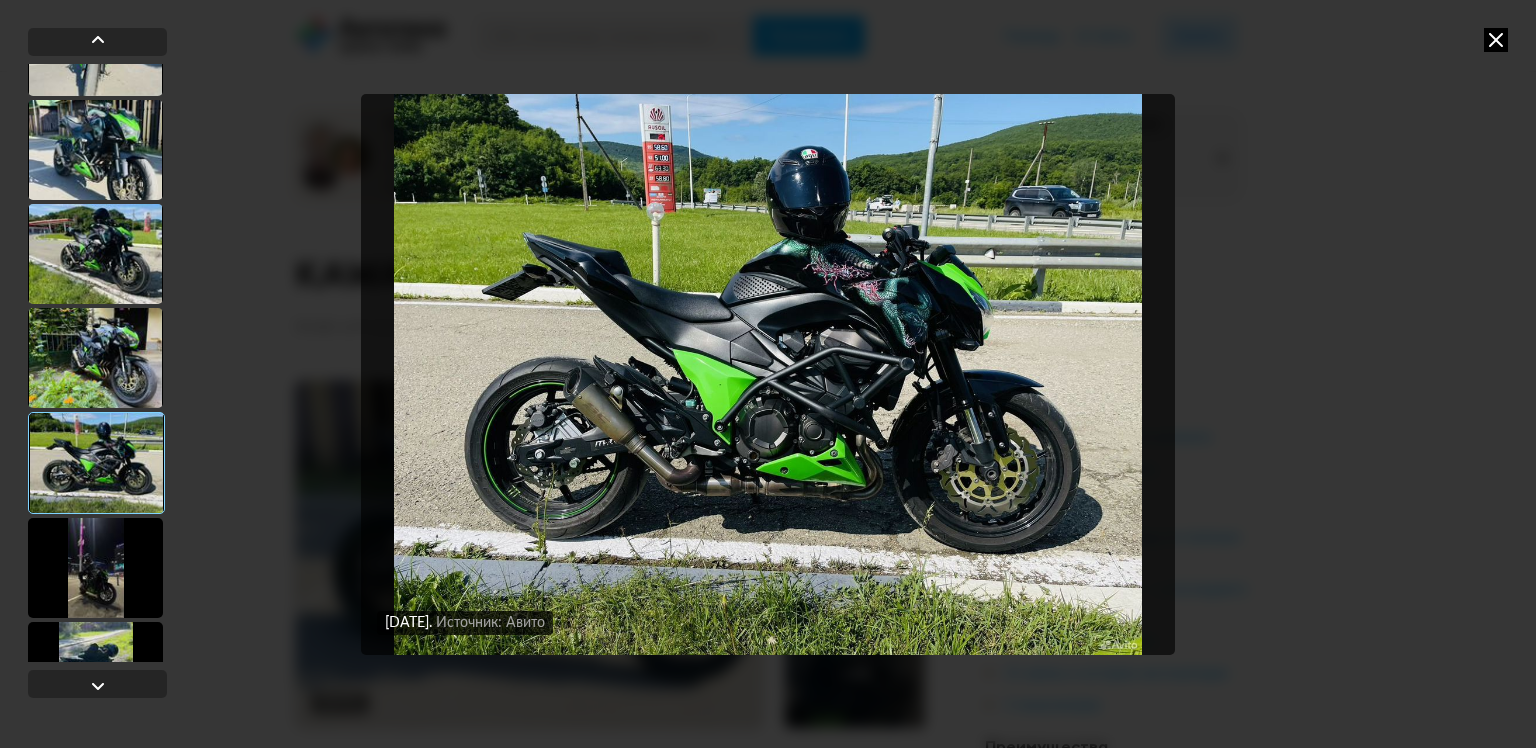 scroll, scrollTop: 895, scrollLeft: 0, axis: vertical 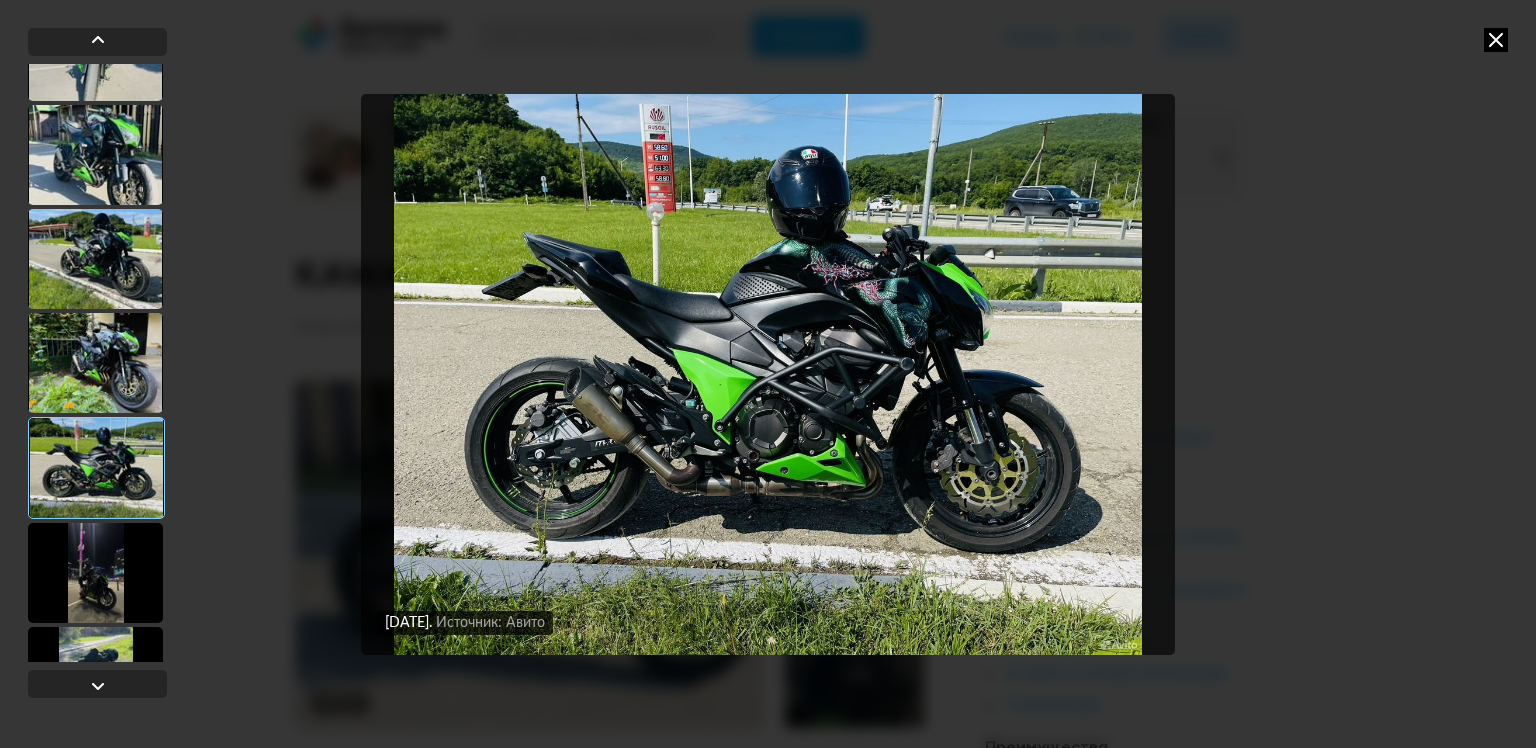 click at bounding box center (95, 259) 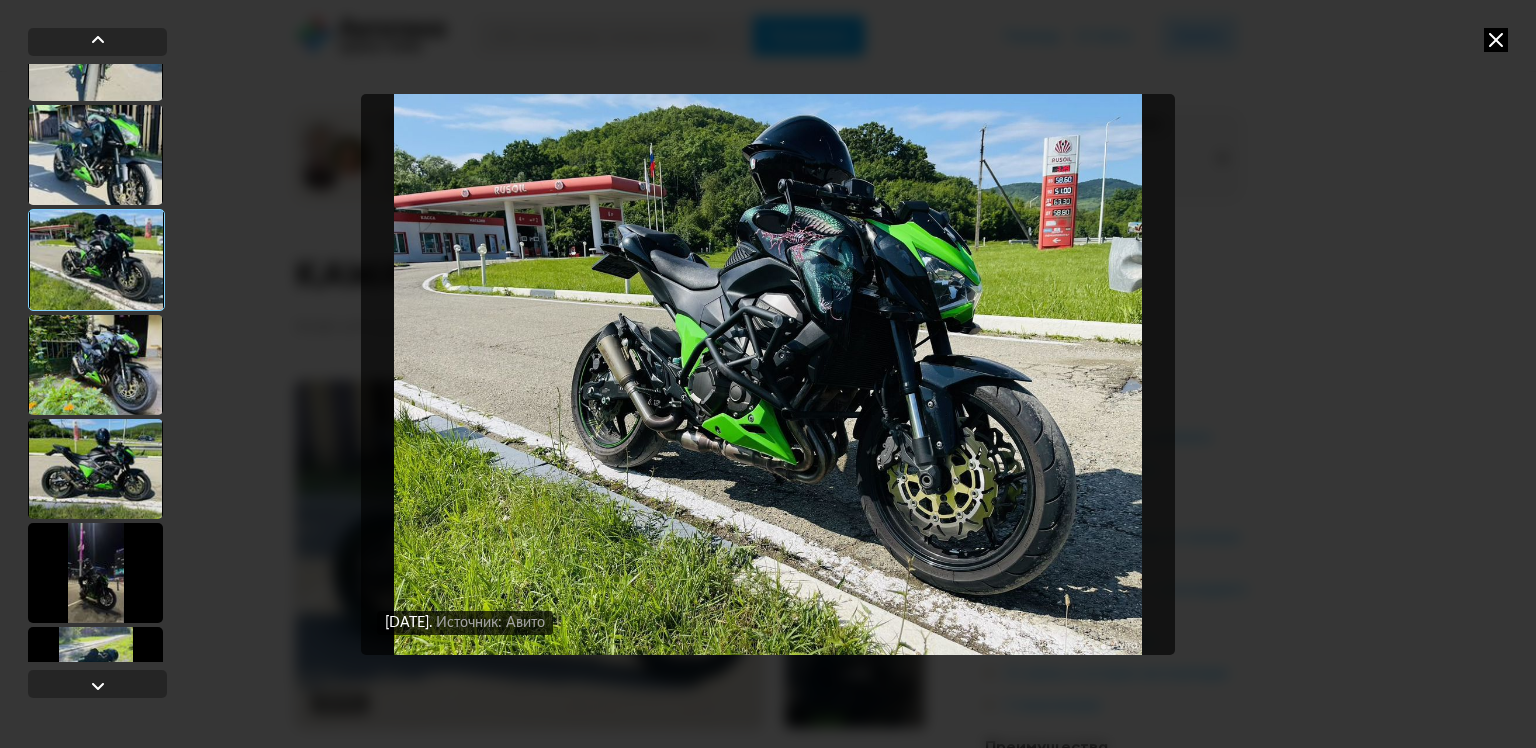 click at bounding box center [95, 155] 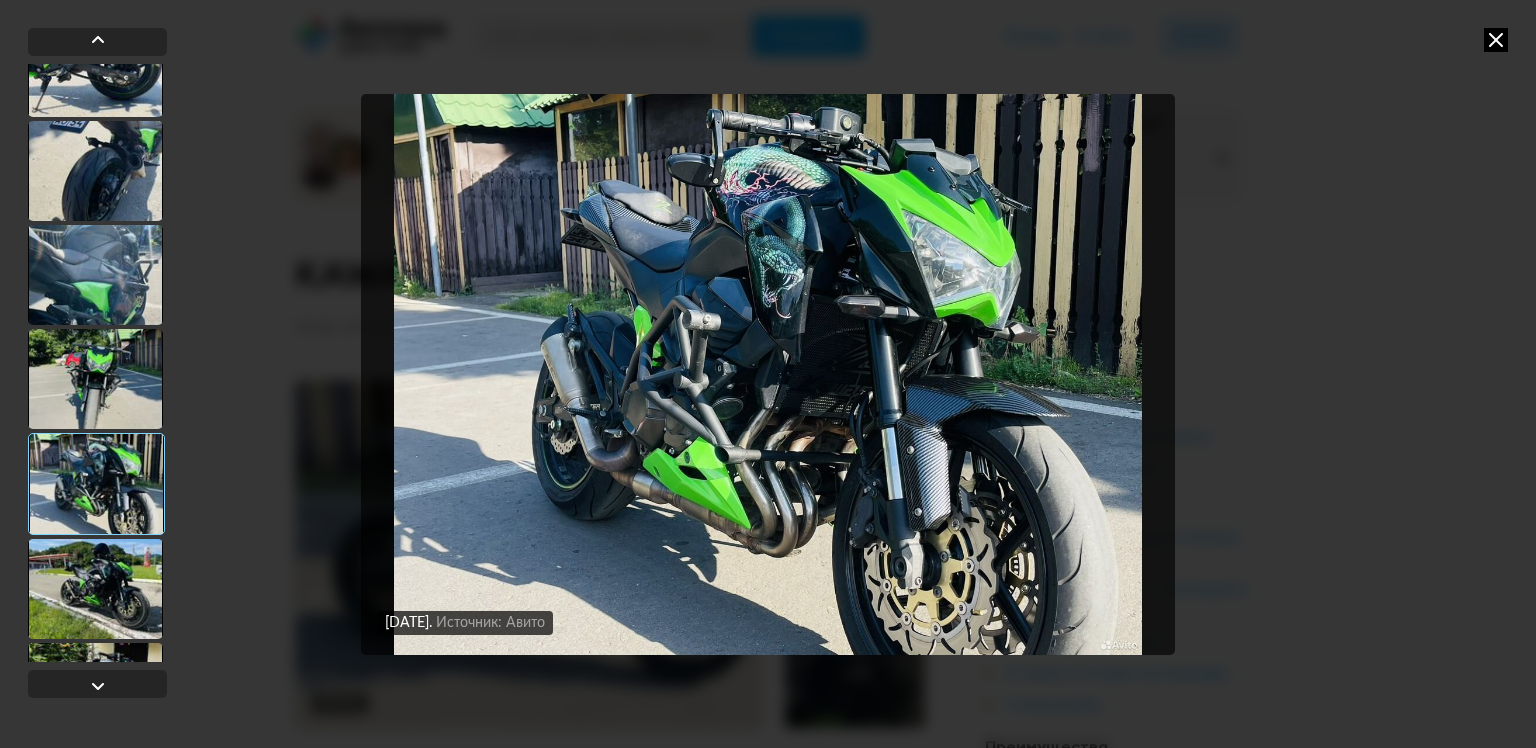 scroll, scrollTop: 495, scrollLeft: 0, axis: vertical 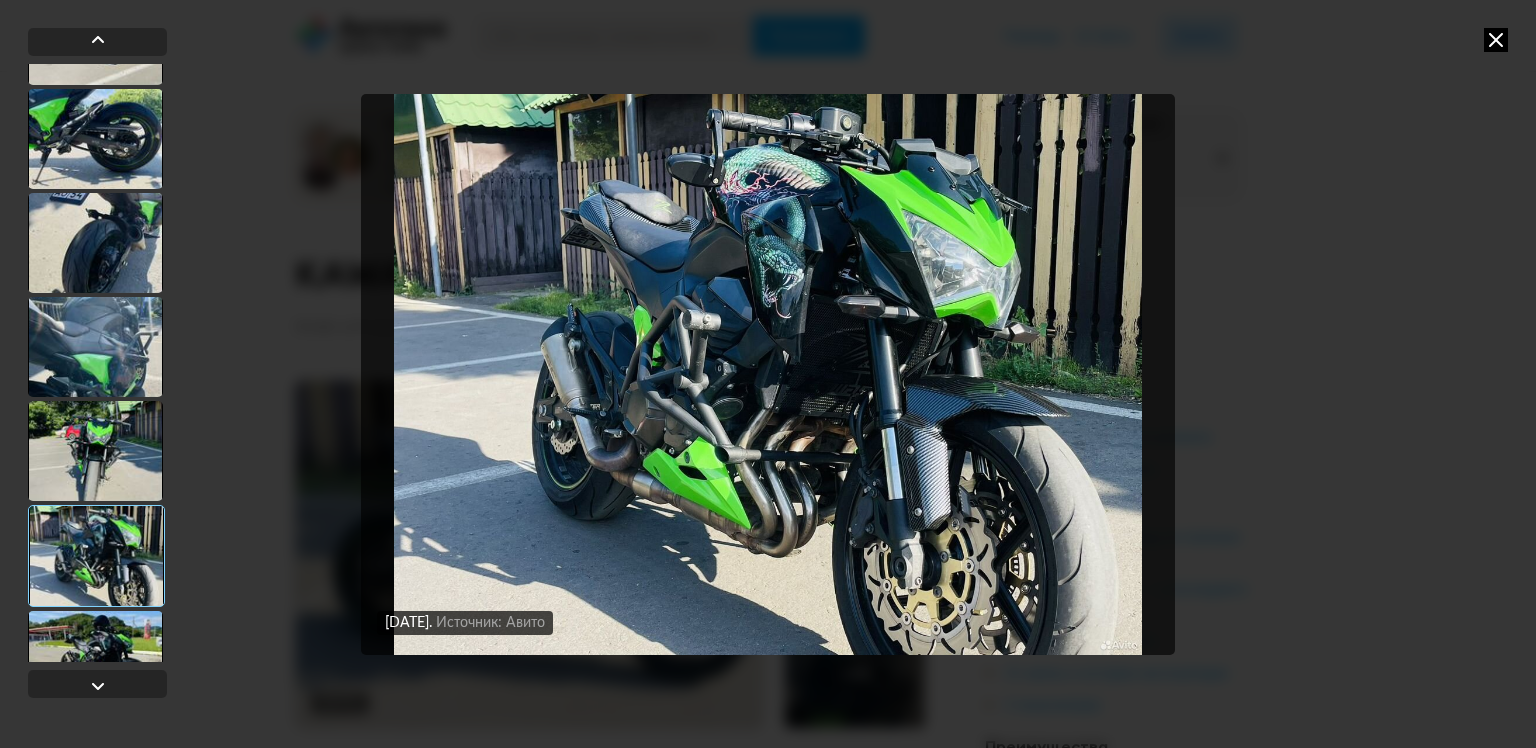 click at bounding box center (95, 451) 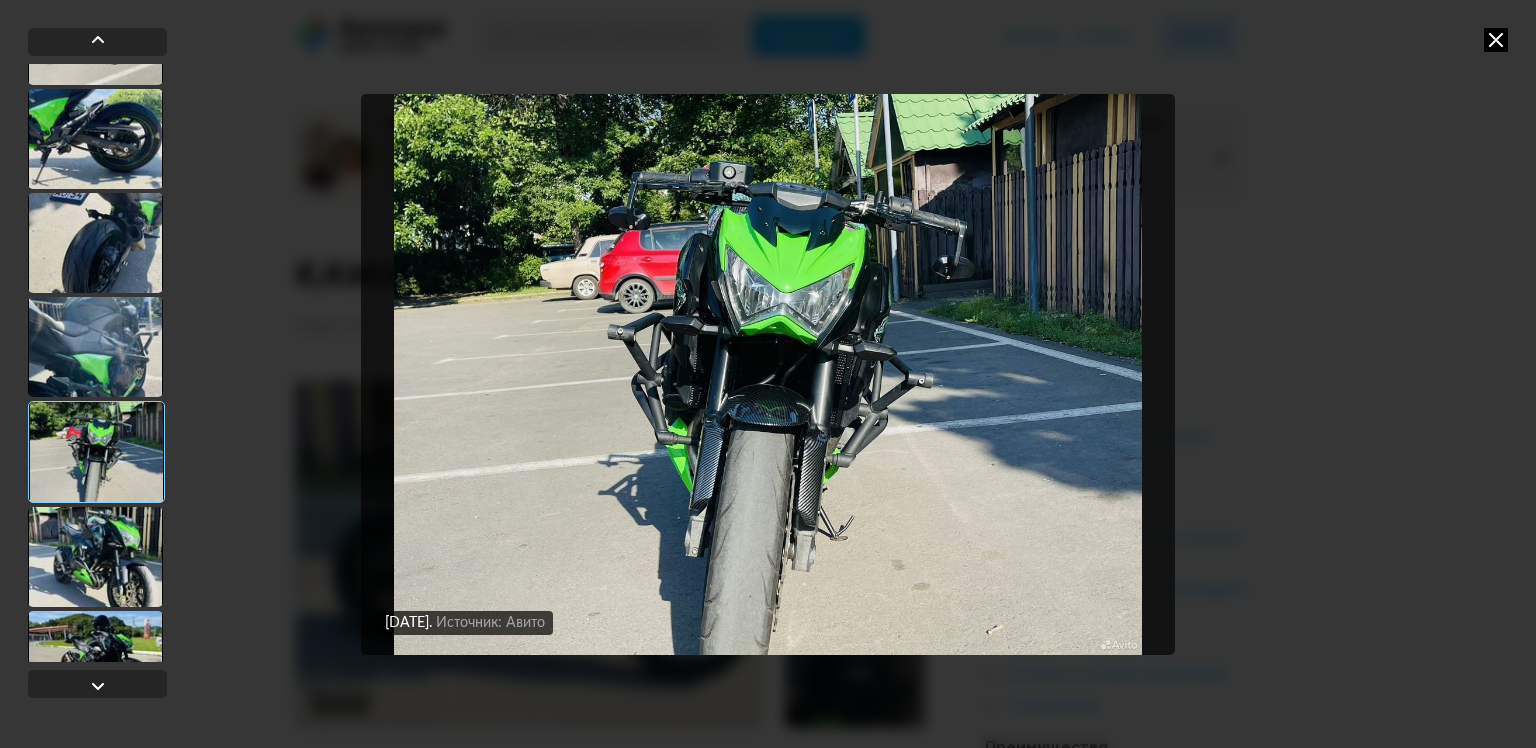 click at bounding box center [95, 243] 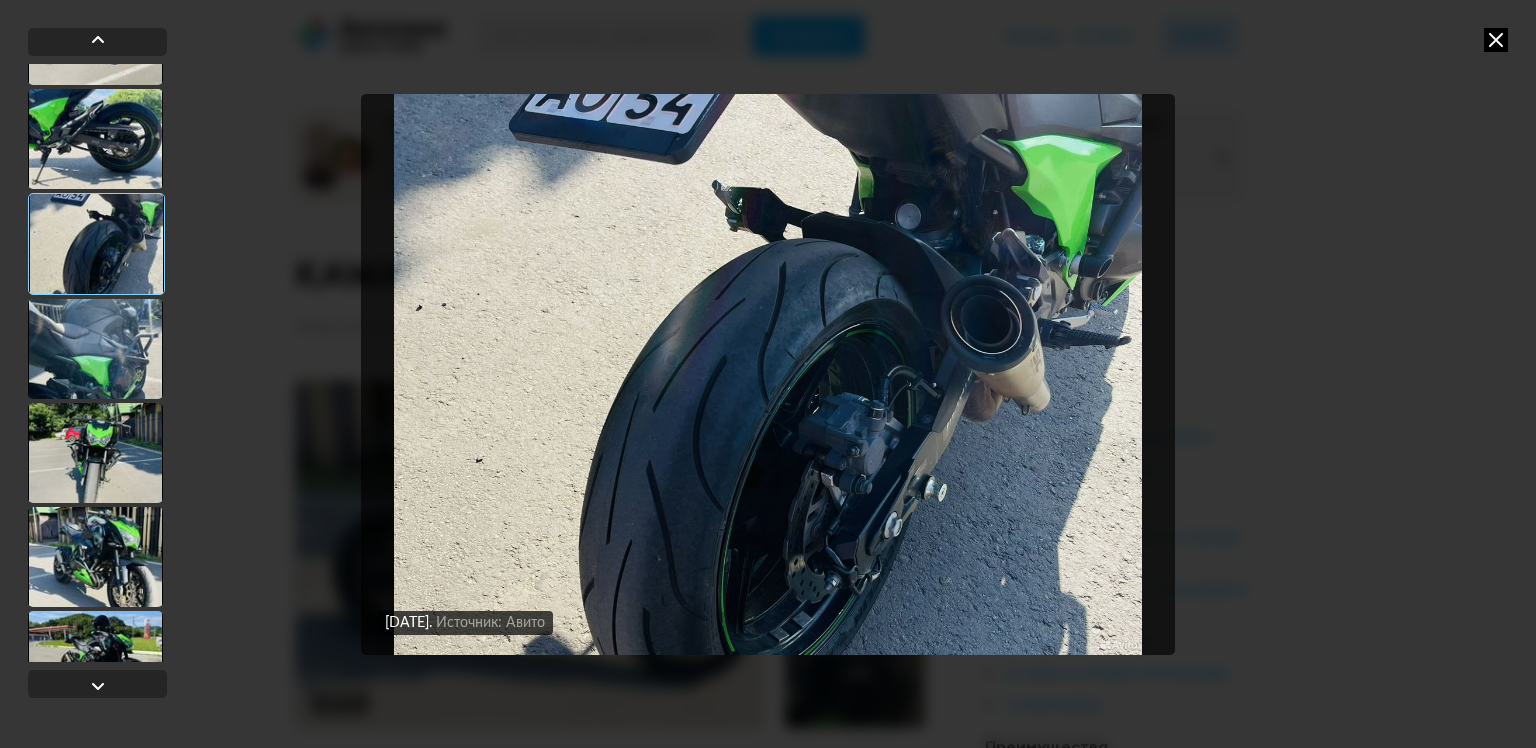 click at bounding box center (95, 349) 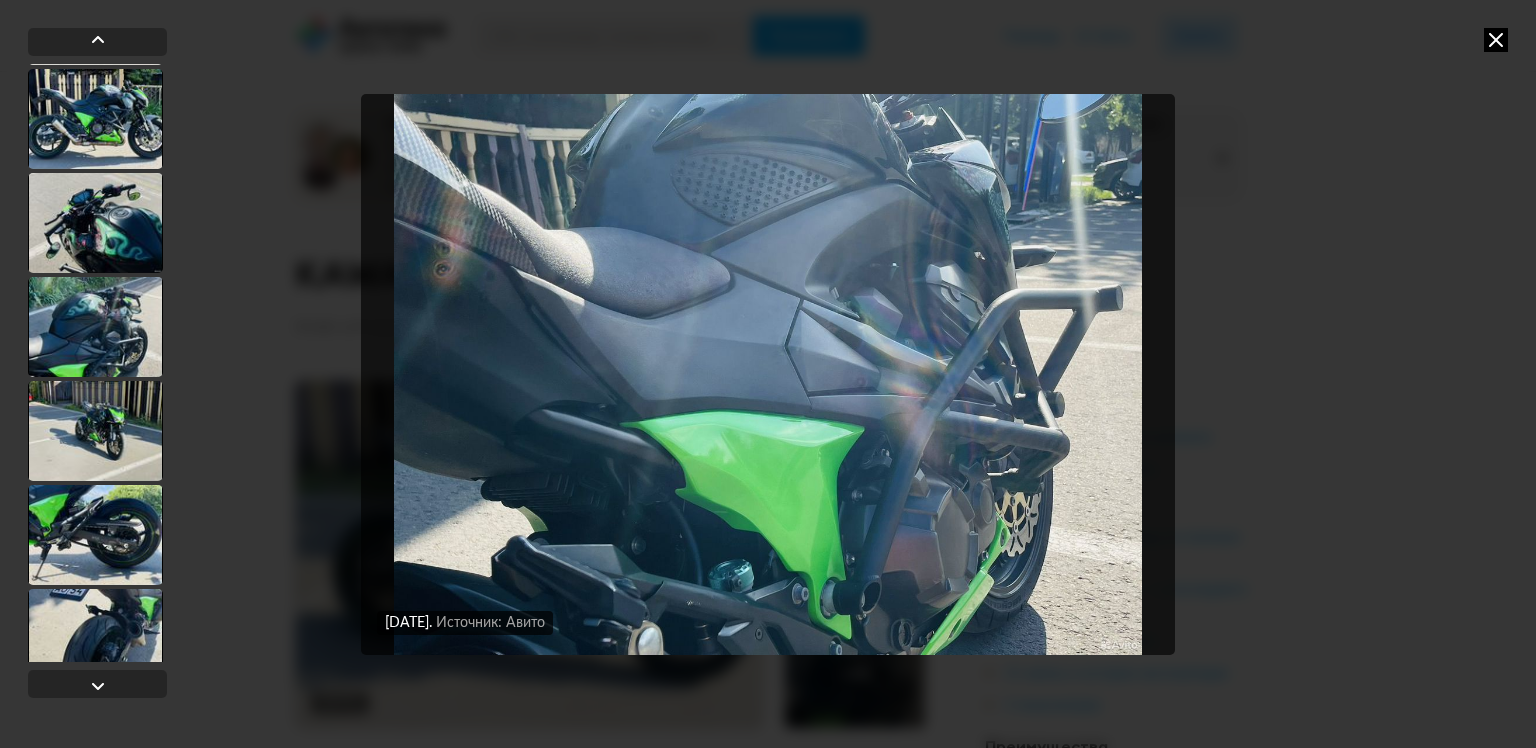 scroll, scrollTop: 95, scrollLeft: 0, axis: vertical 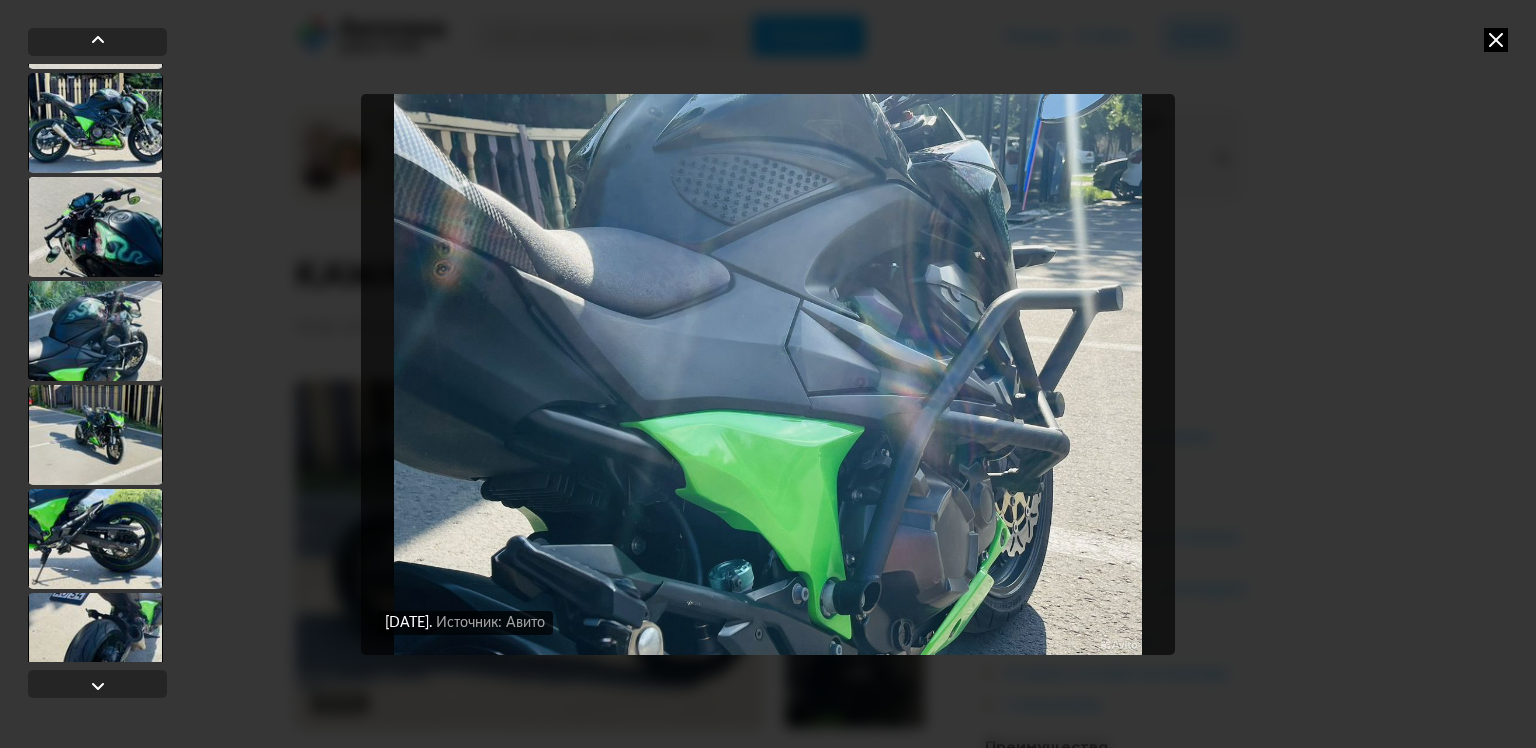 click at bounding box center (95, 435) 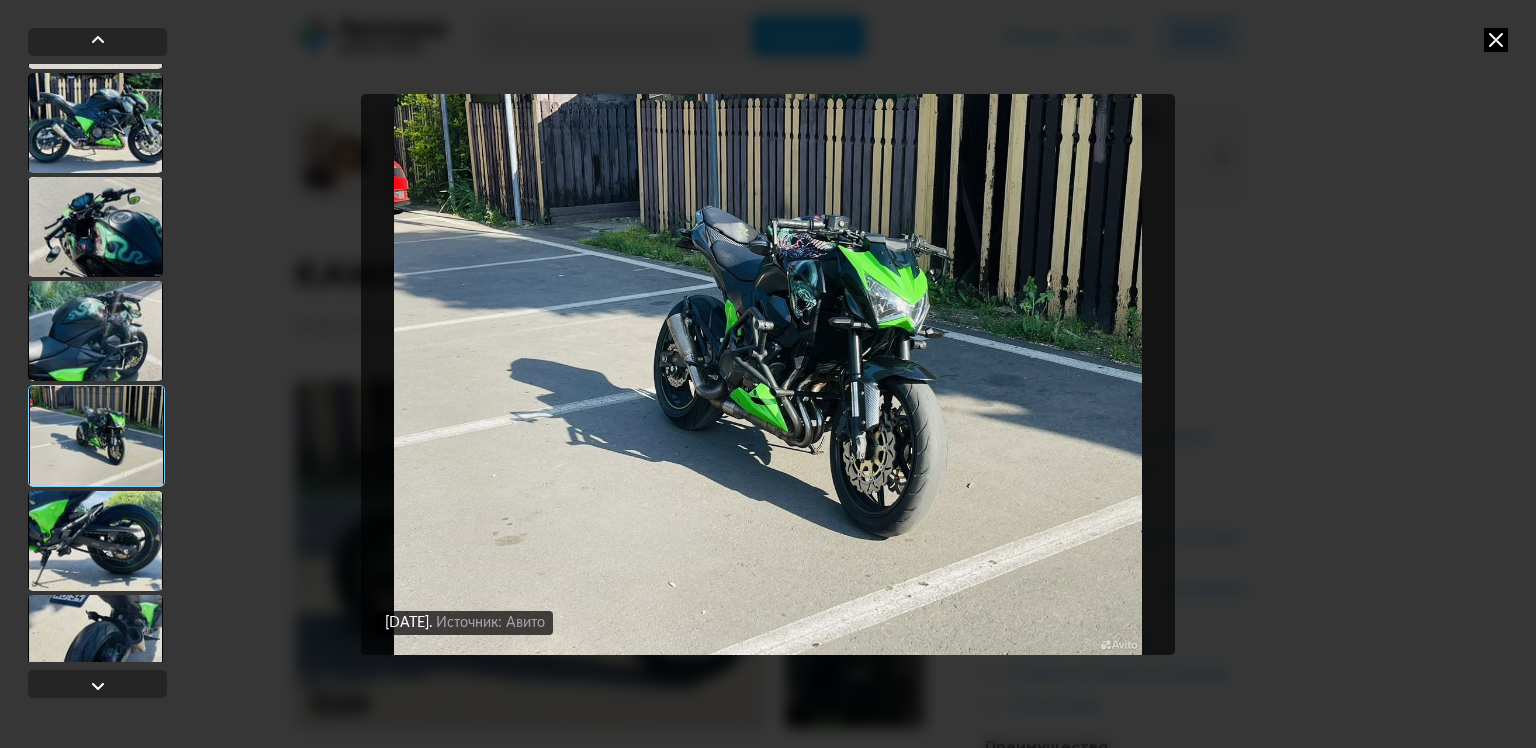 click at bounding box center [95, 227] 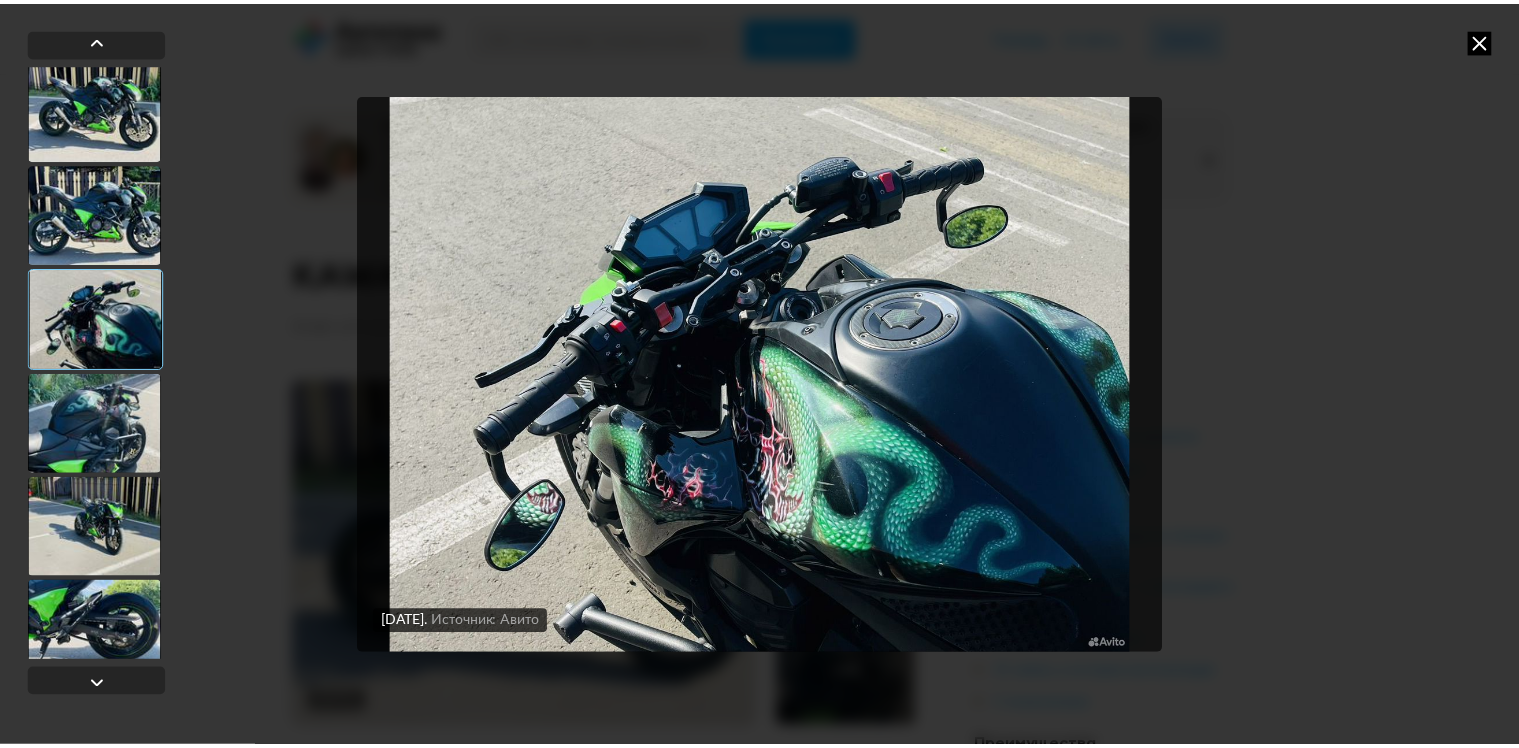 scroll, scrollTop: 0, scrollLeft: 0, axis: both 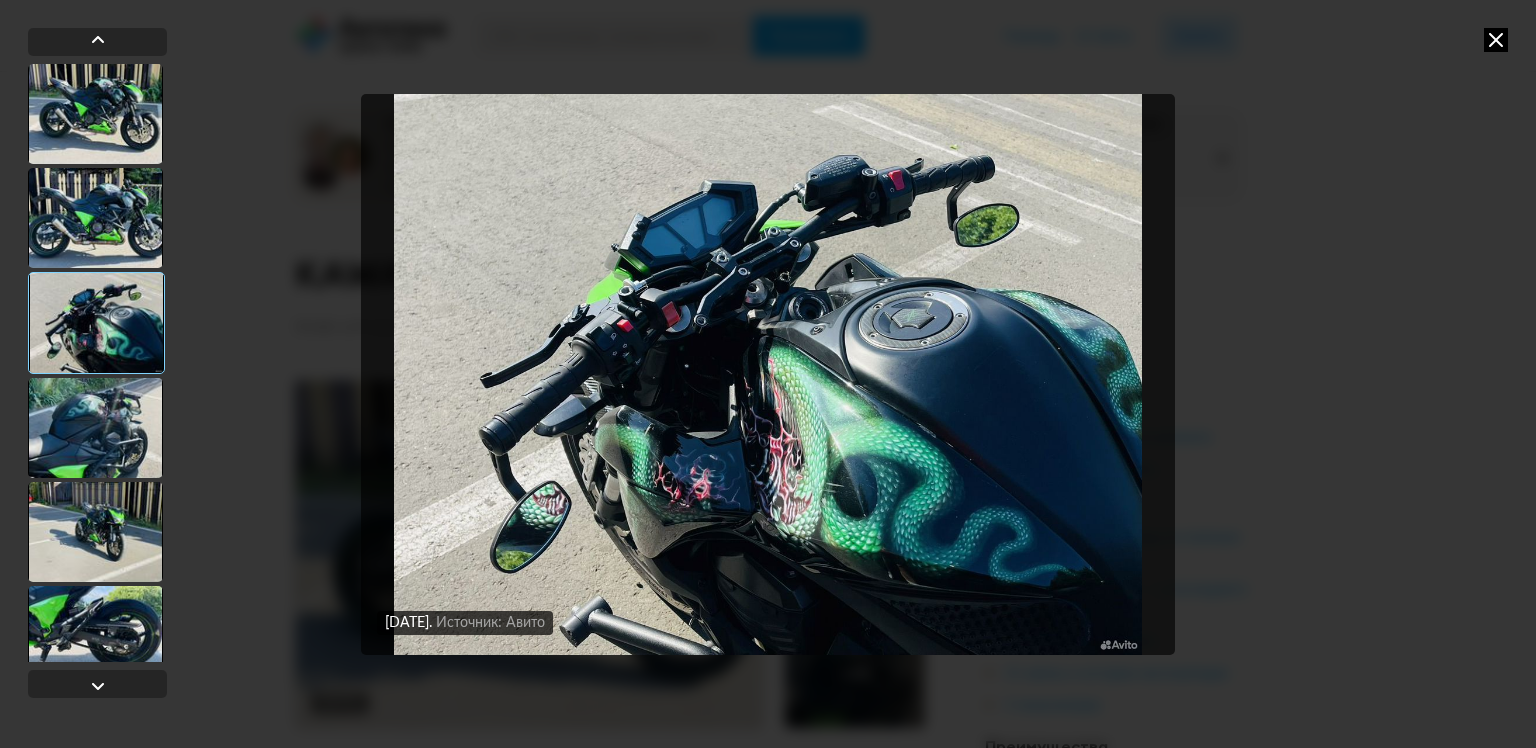 click at bounding box center [1496, 40] 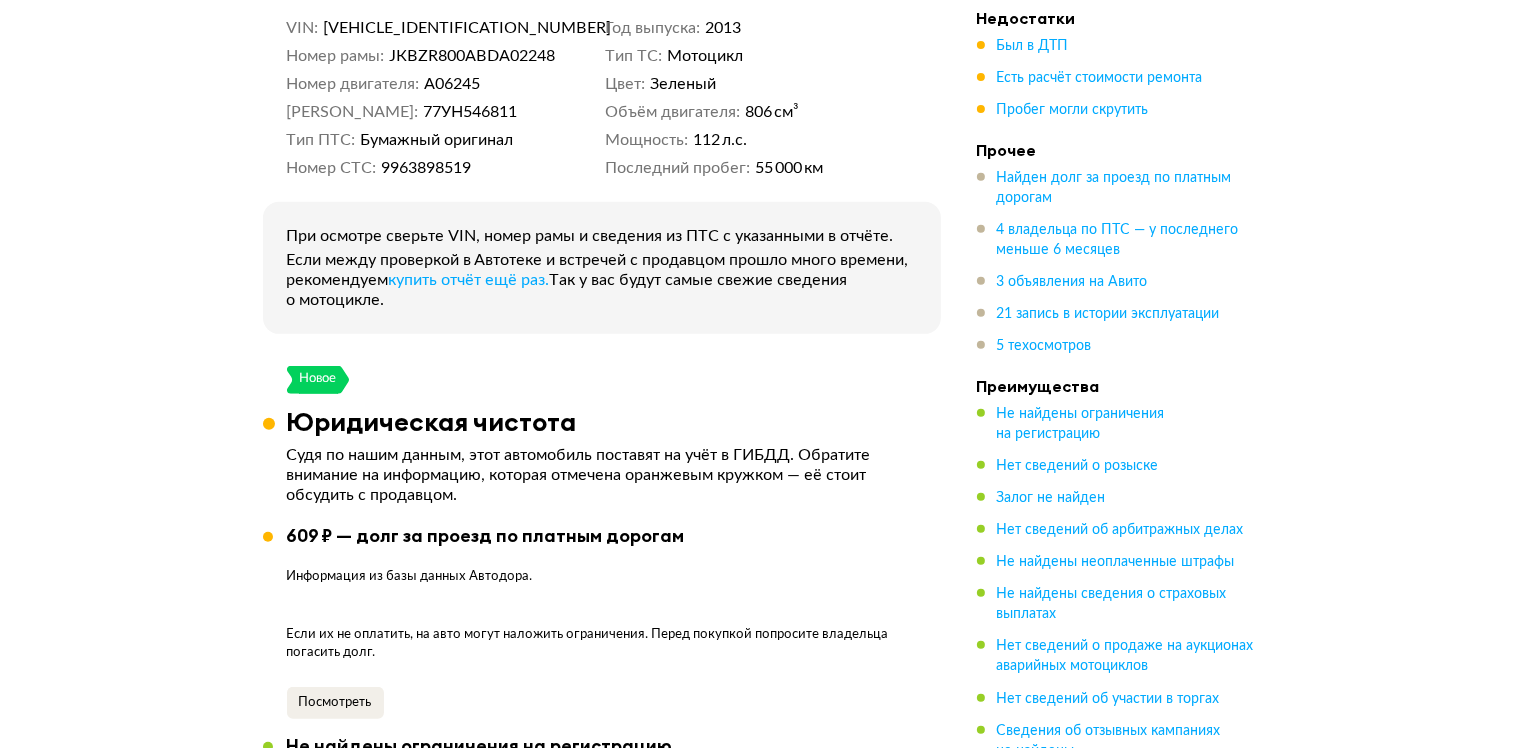 scroll, scrollTop: 1000, scrollLeft: 0, axis: vertical 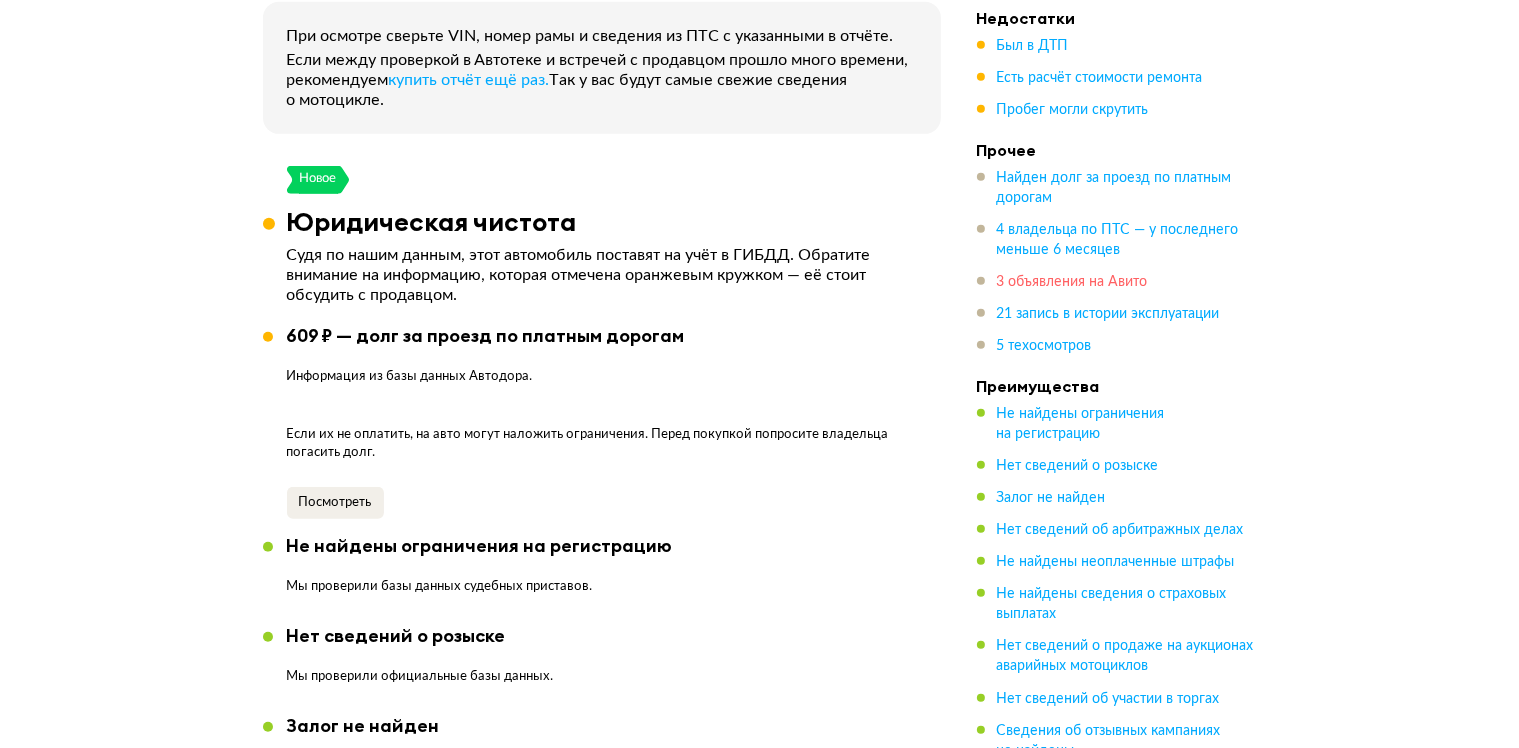 click on "3 объявления на Авито" at bounding box center [1072, 282] 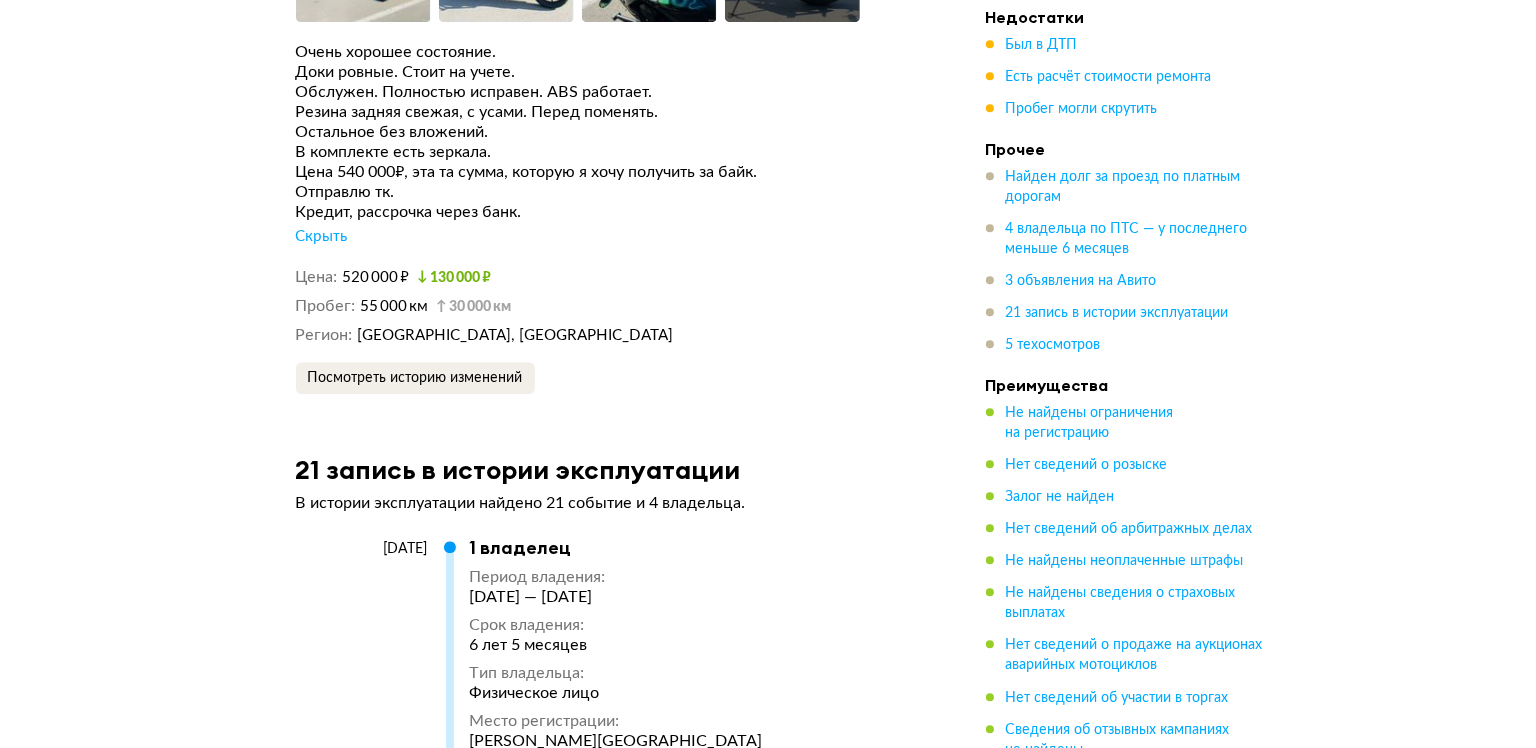 scroll, scrollTop: 5053, scrollLeft: 0, axis: vertical 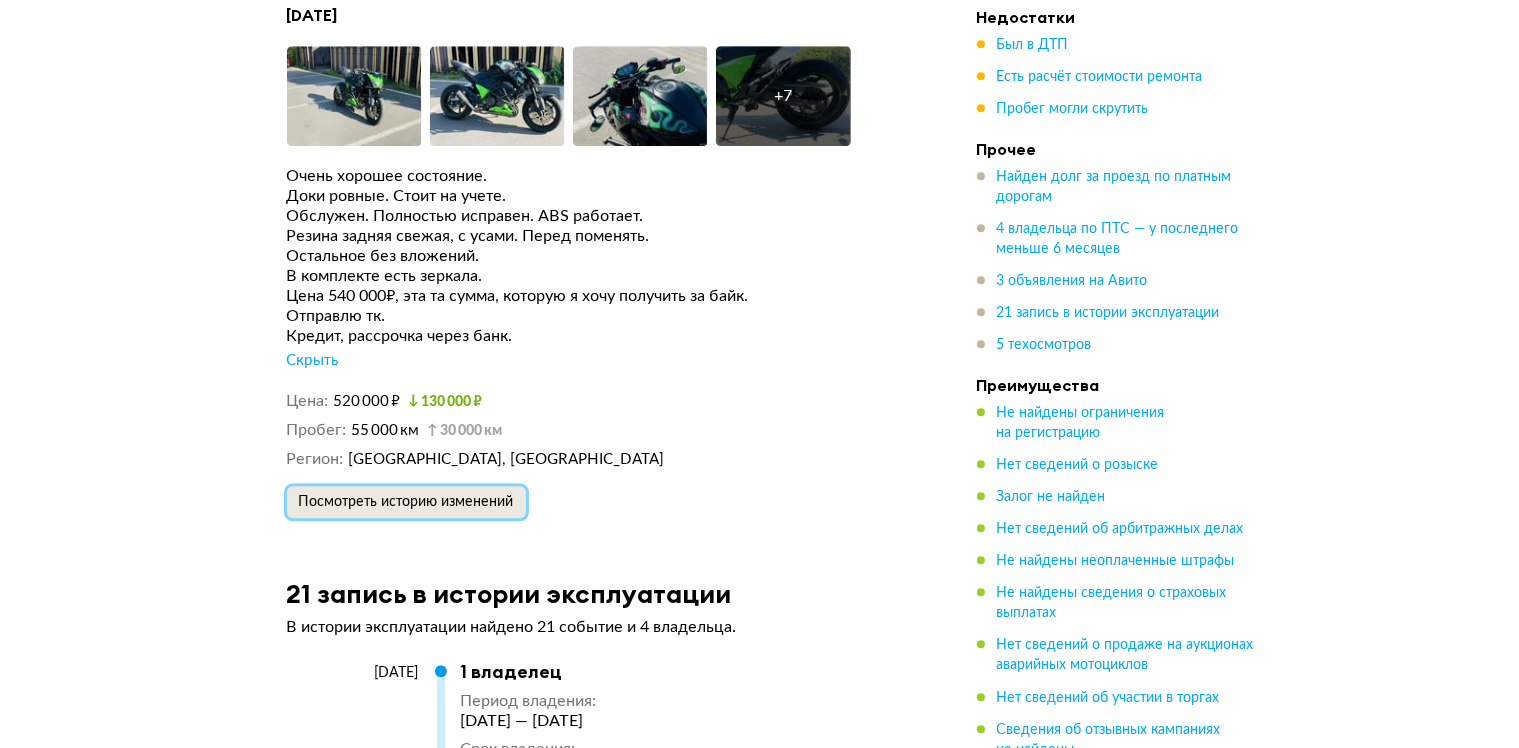 click on "Посмотреть историю изменений" at bounding box center [406, 502] 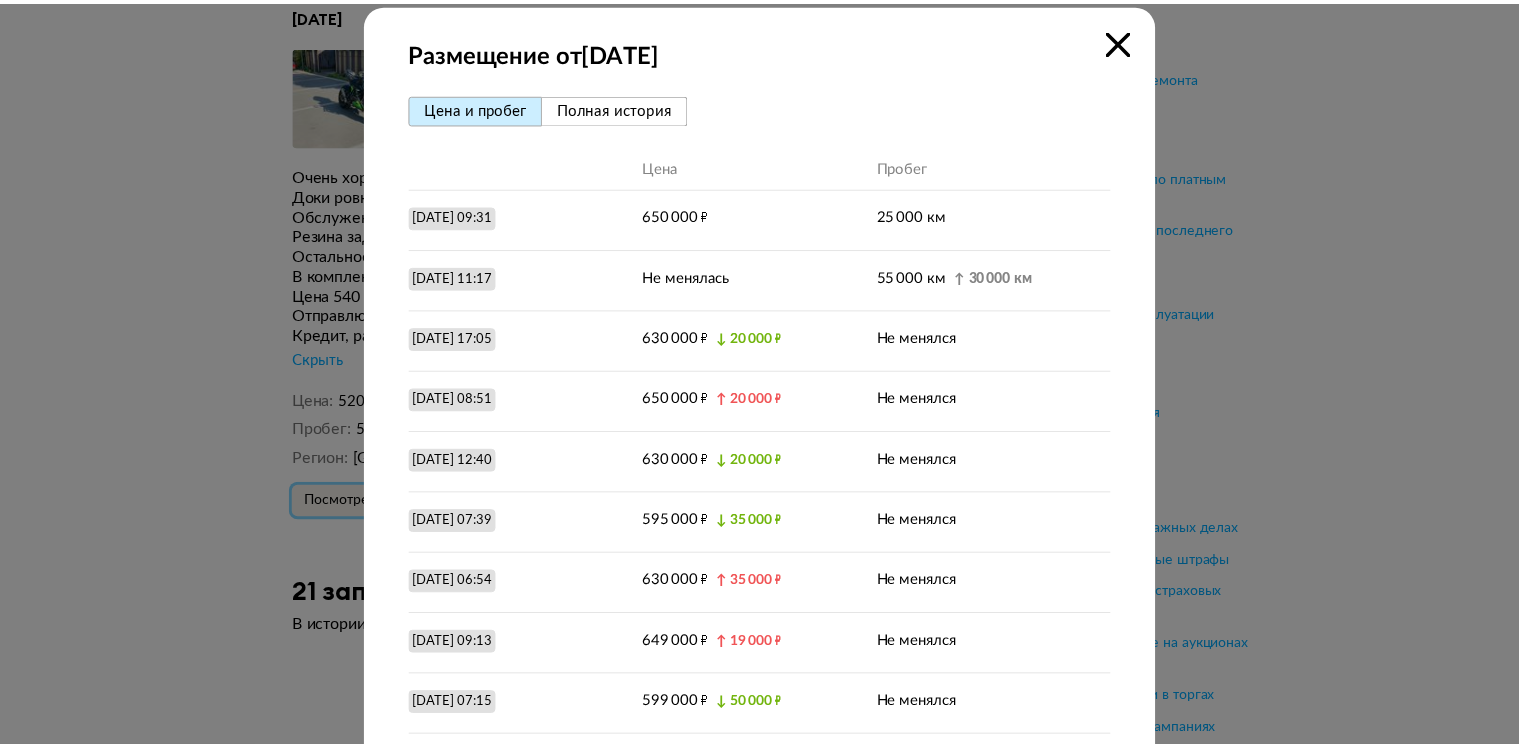 scroll, scrollTop: 0, scrollLeft: 0, axis: both 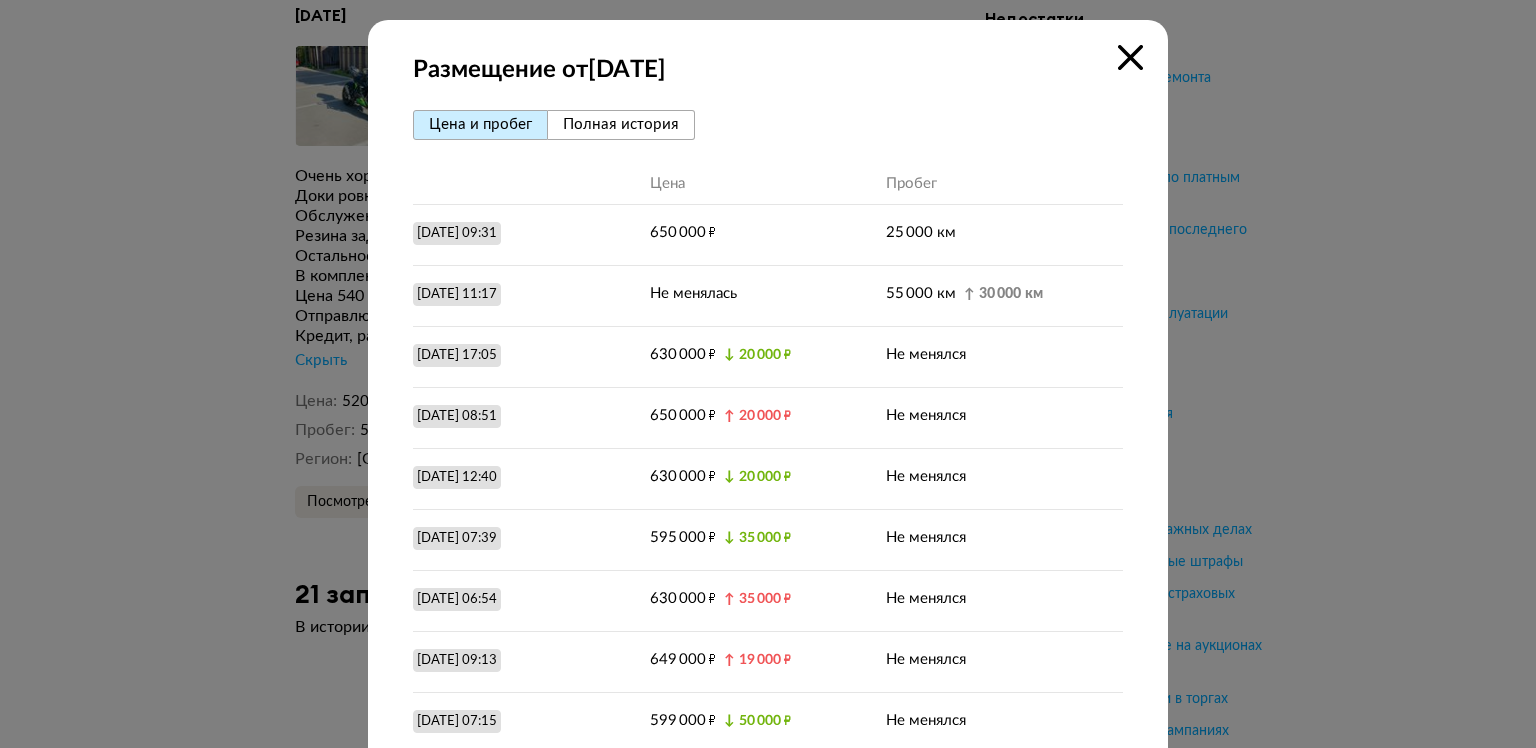 drag, startPoint x: 1108, startPoint y: 57, endPoint x: 1118, endPoint y: 51, distance: 11.661903 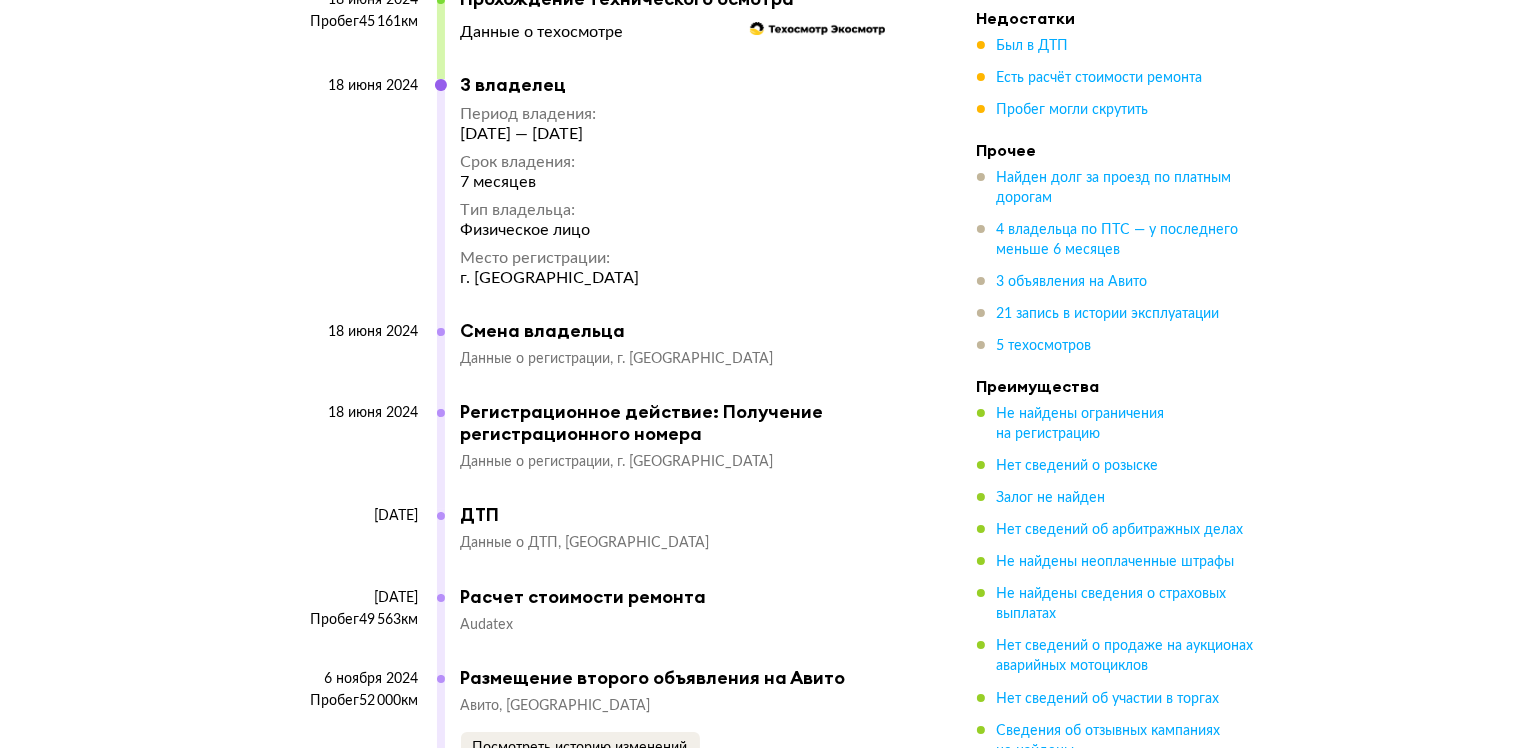 scroll, scrollTop: 7453, scrollLeft: 0, axis: vertical 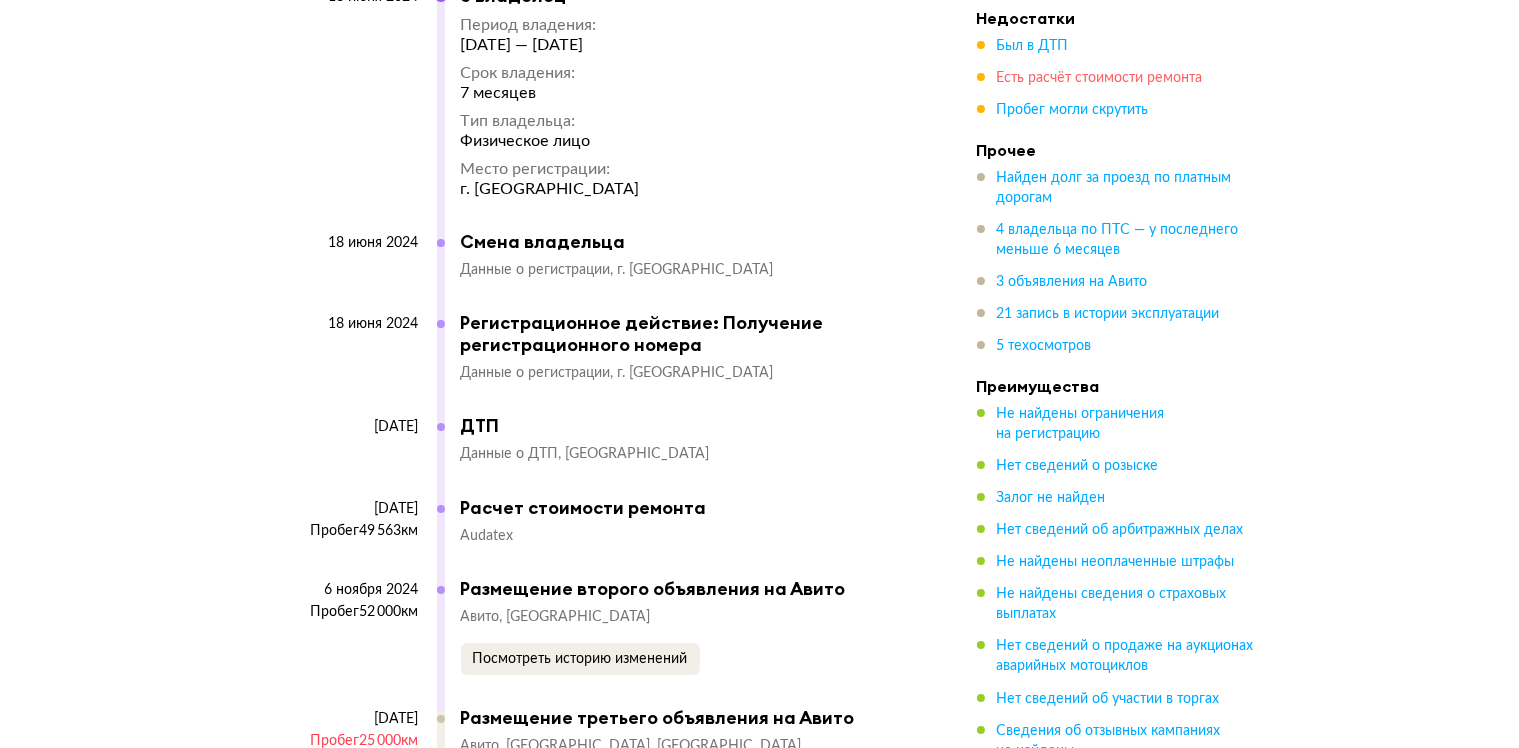 click on "Есть расчёт стоимости ремонта" at bounding box center (1100, 78) 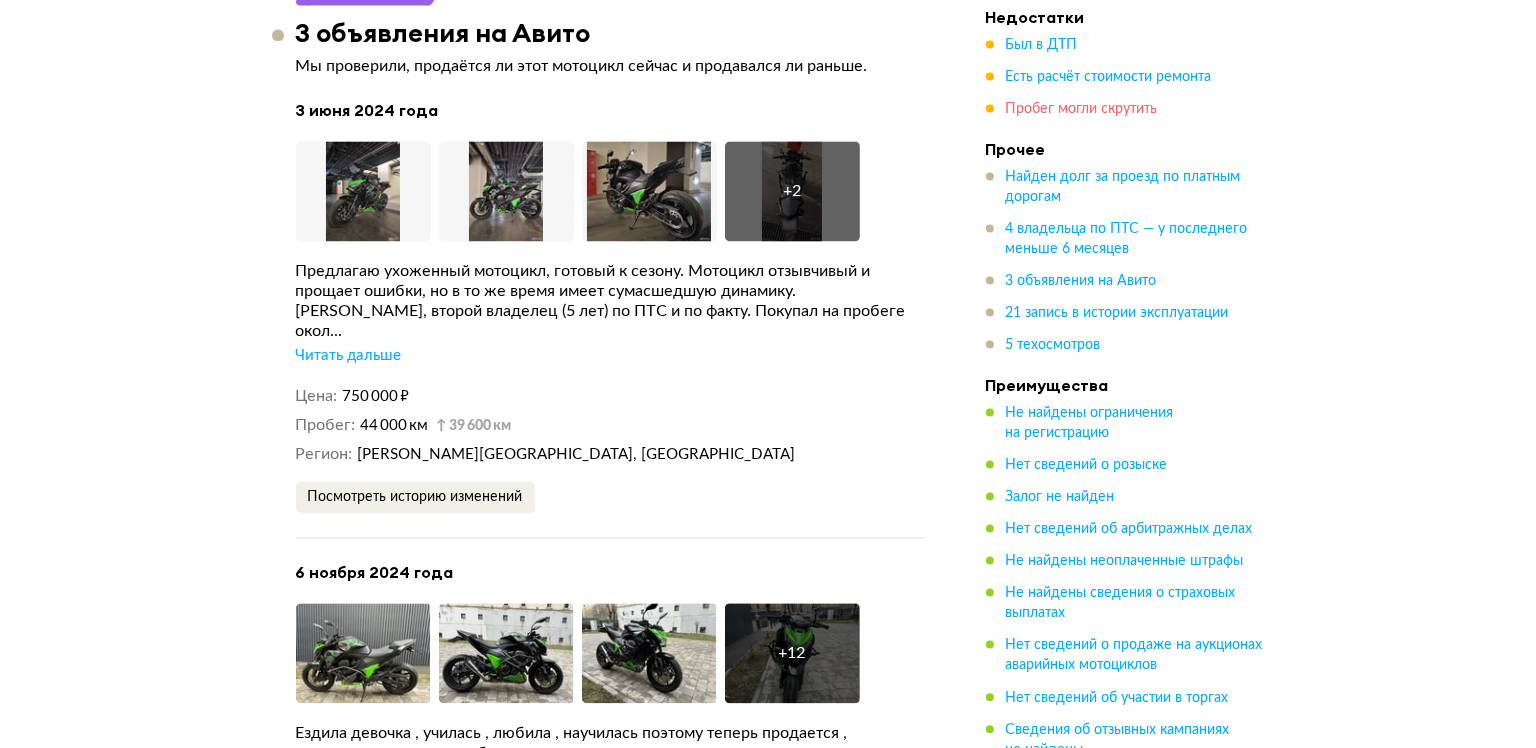 scroll, scrollTop: 3362, scrollLeft: 0, axis: vertical 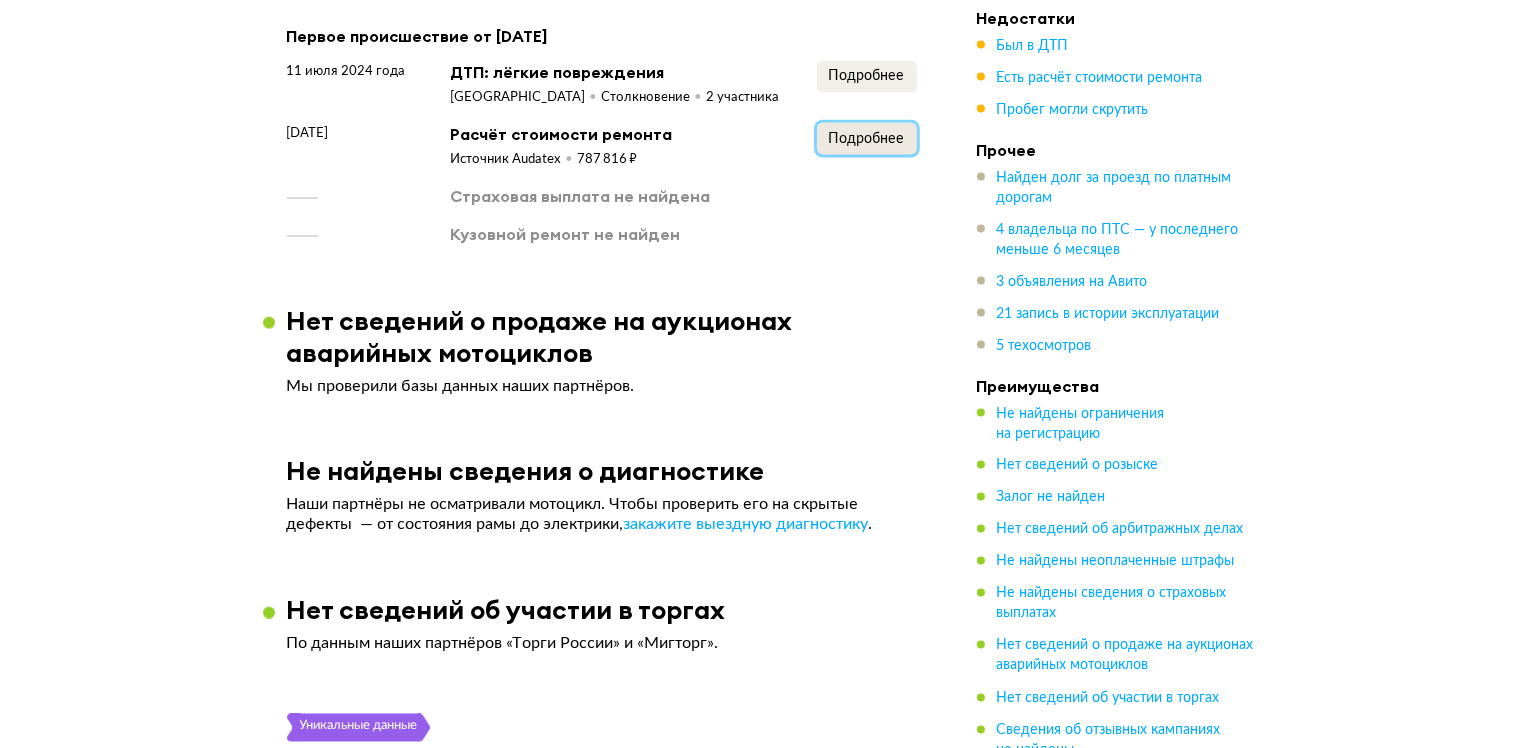 click on "Подробнее" at bounding box center [867, 139] 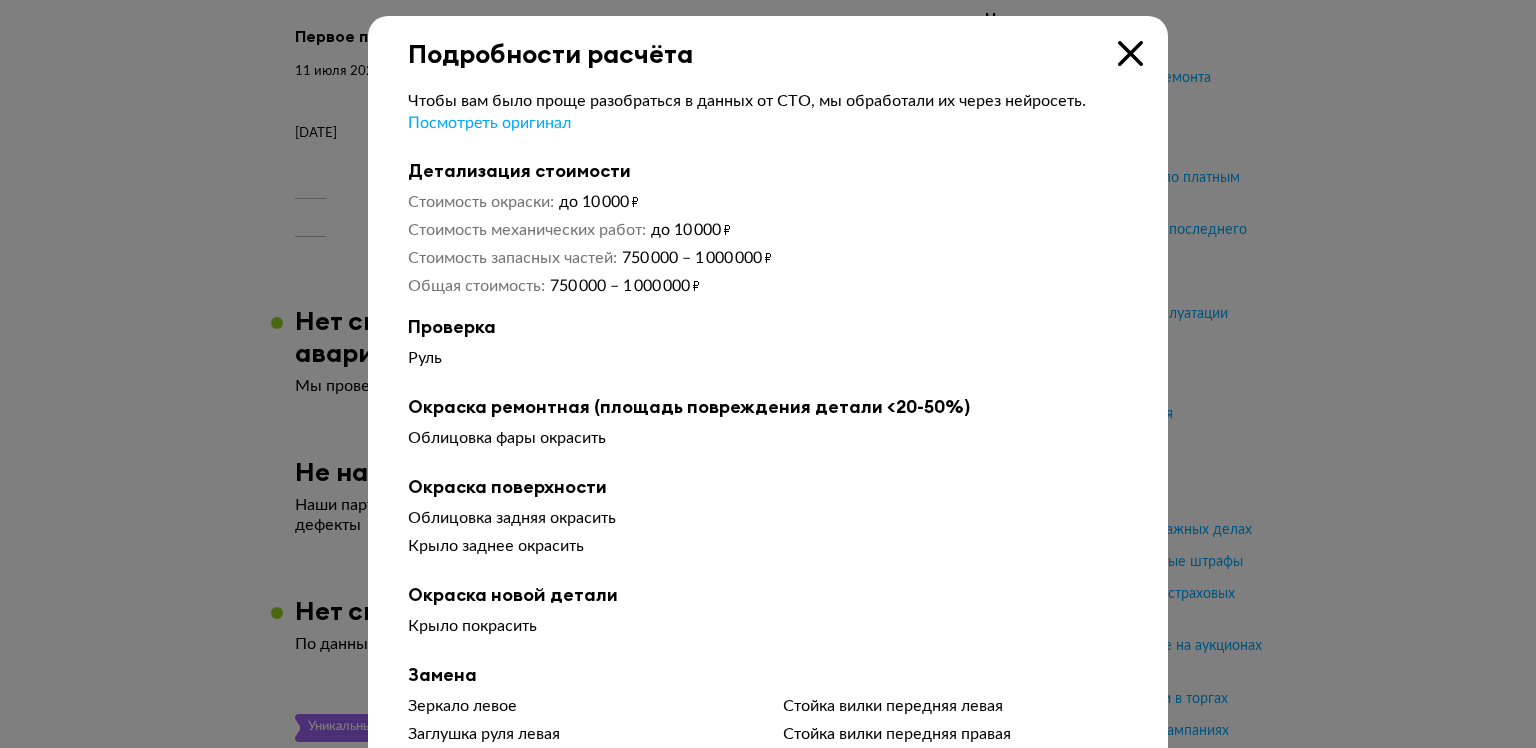 scroll, scrollTop: 0, scrollLeft: 0, axis: both 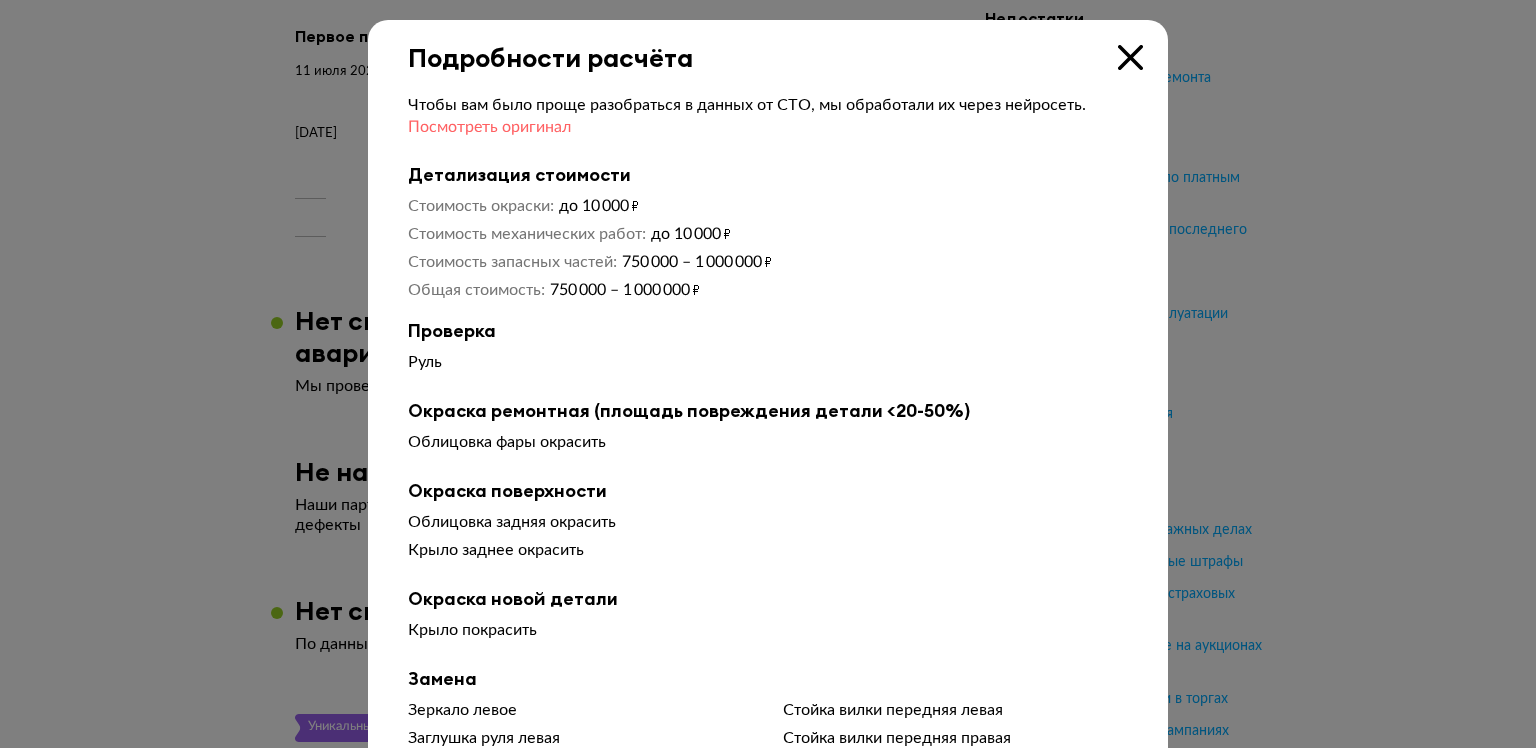 click on "Посмотреть оригинал" at bounding box center [489, 127] 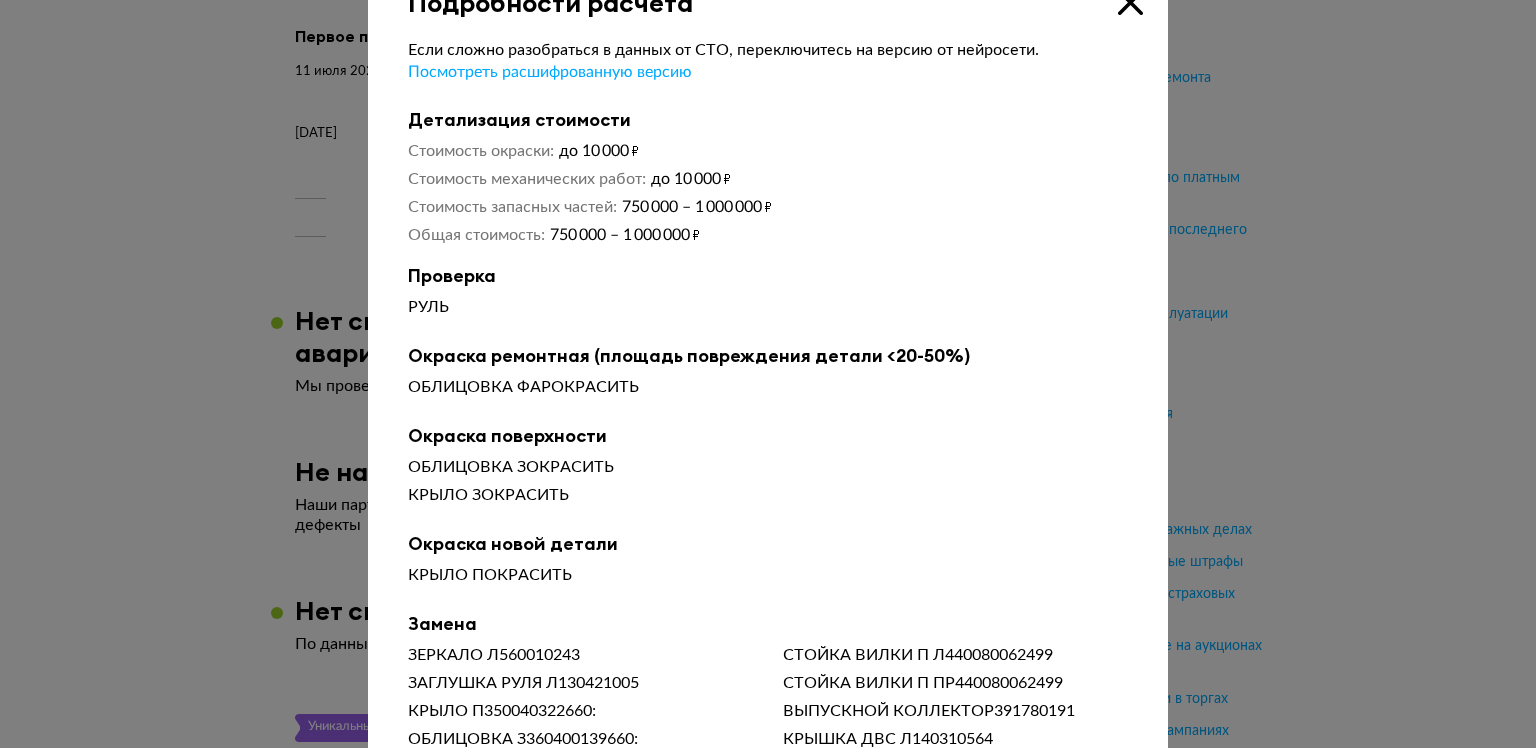 scroll, scrollTop: 0, scrollLeft: 0, axis: both 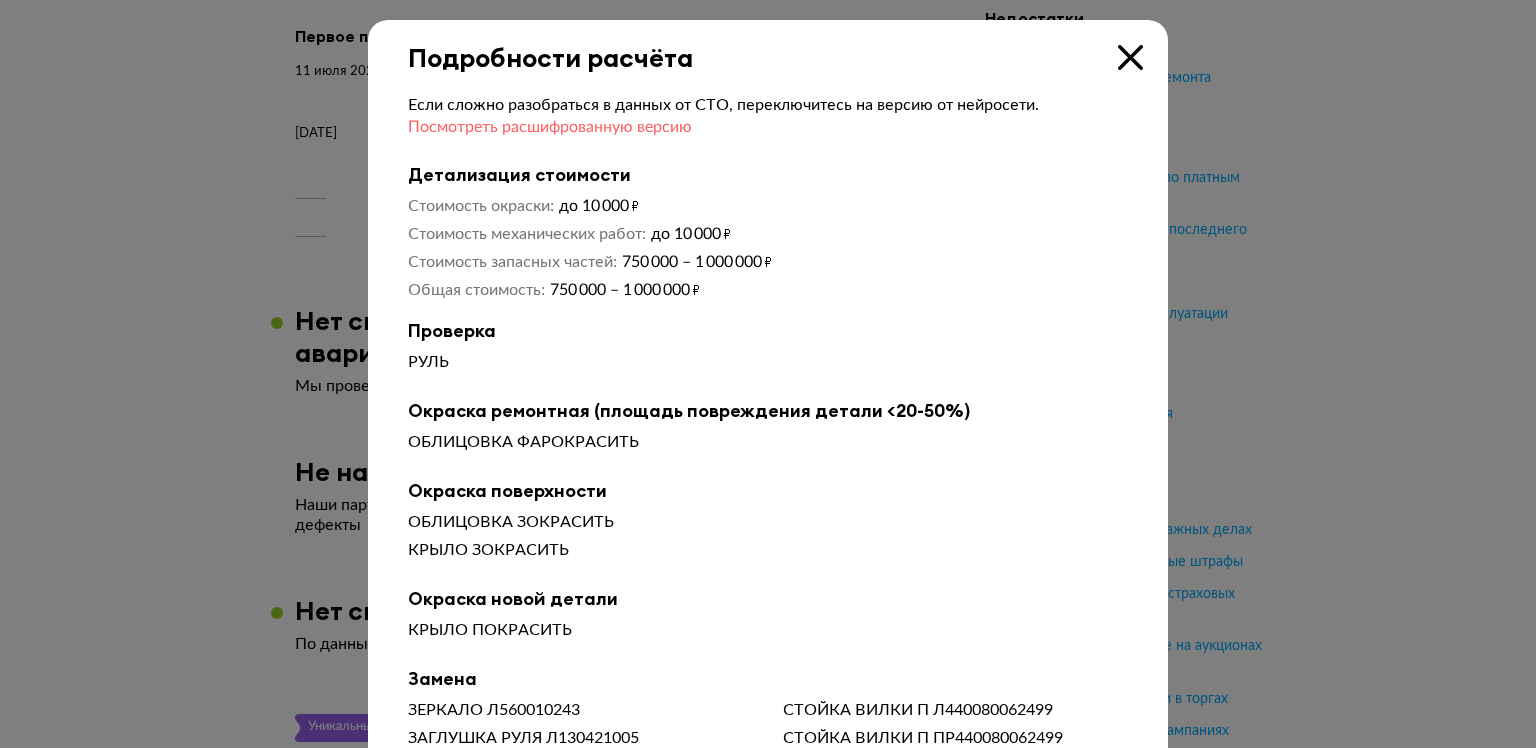 click on "Посмотреть расшифрованную версию" at bounding box center (550, 127) 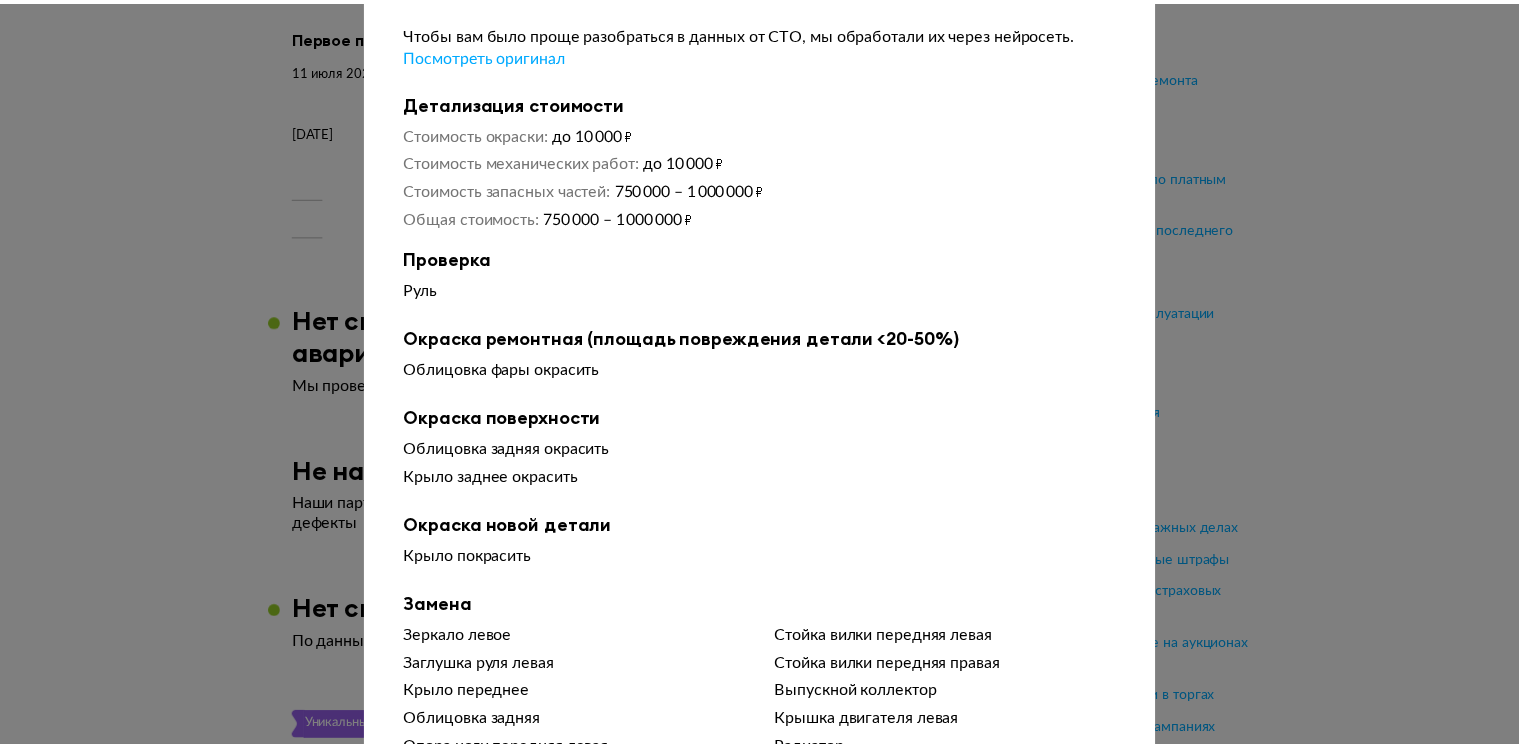 scroll, scrollTop: 0, scrollLeft: 0, axis: both 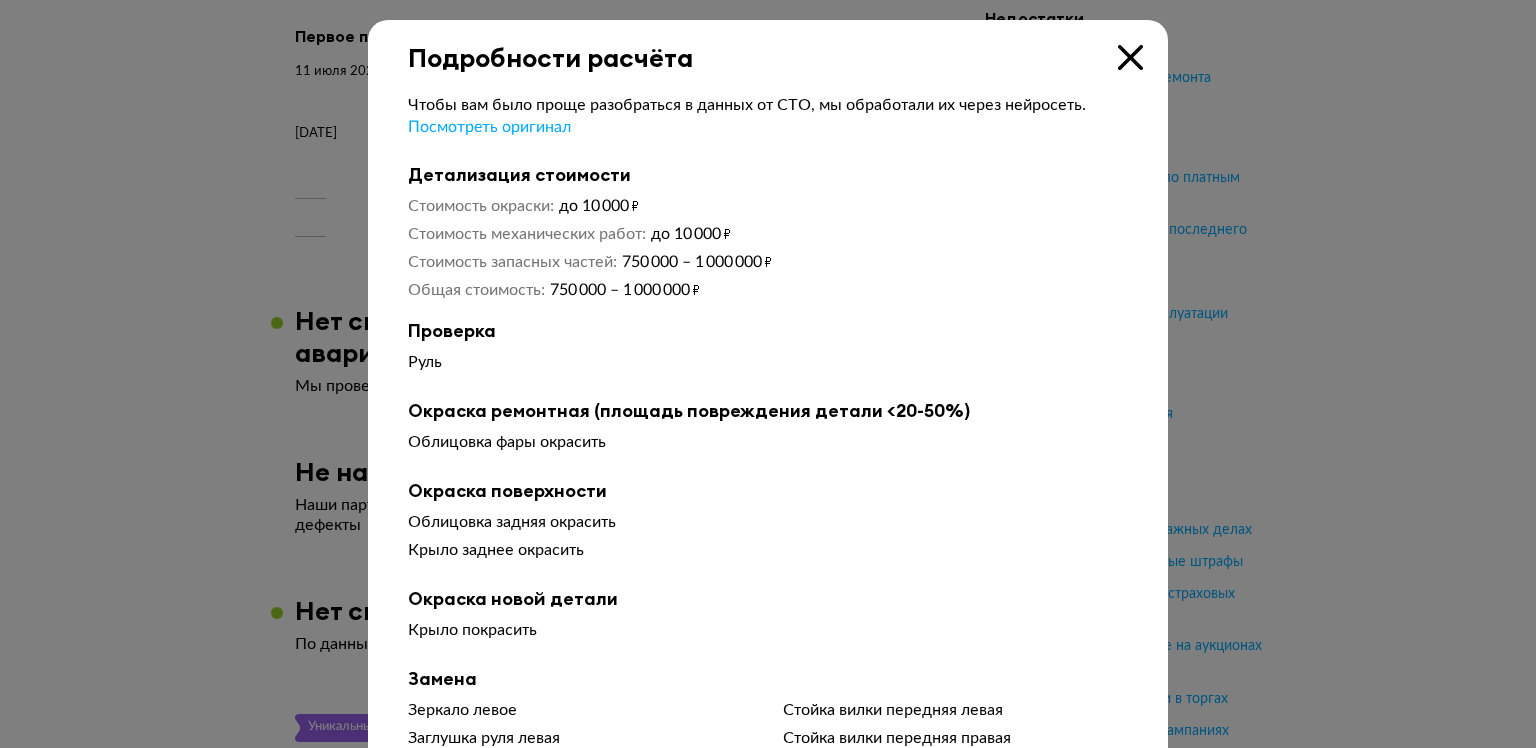 click at bounding box center (1130, 57) 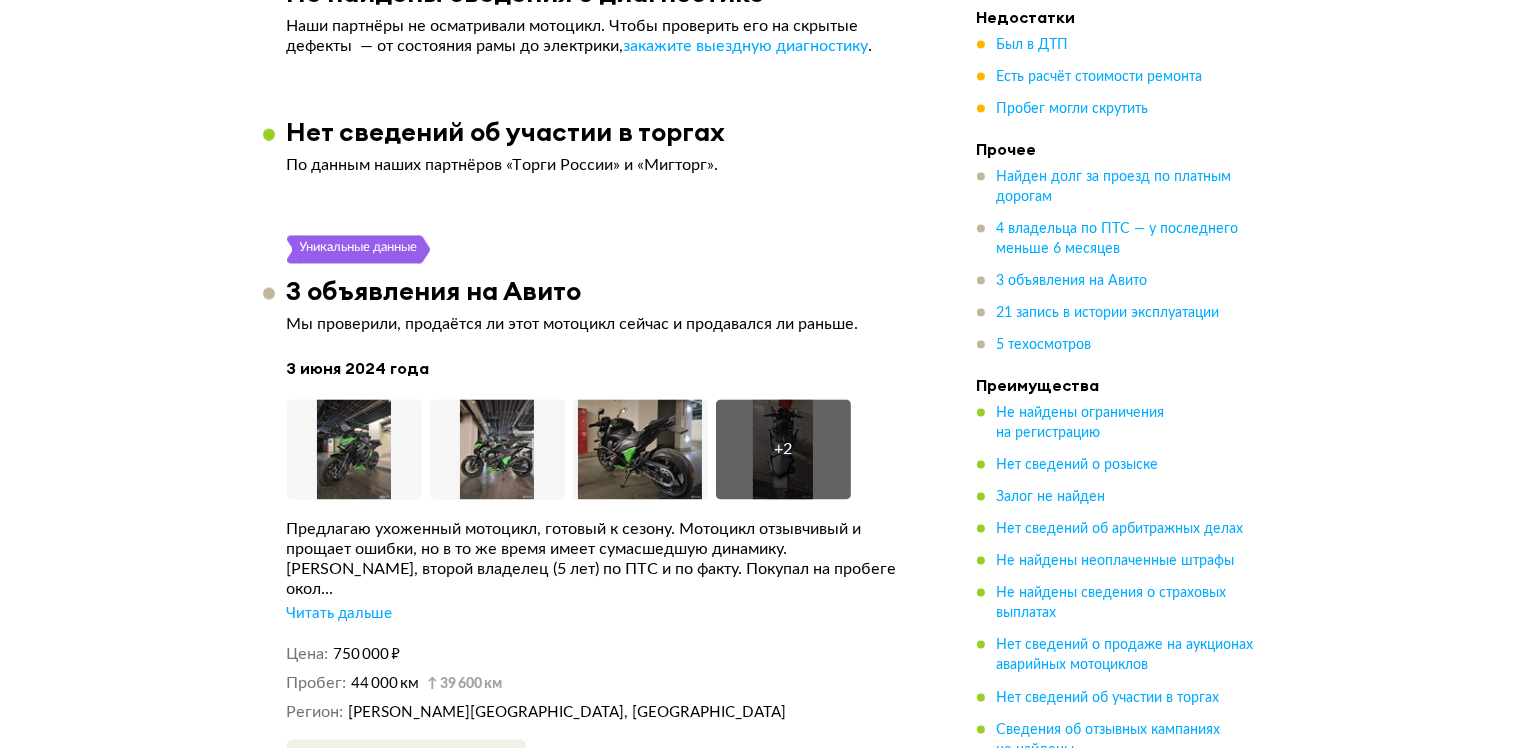 scroll, scrollTop: 4176, scrollLeft: 0, axis: vertical 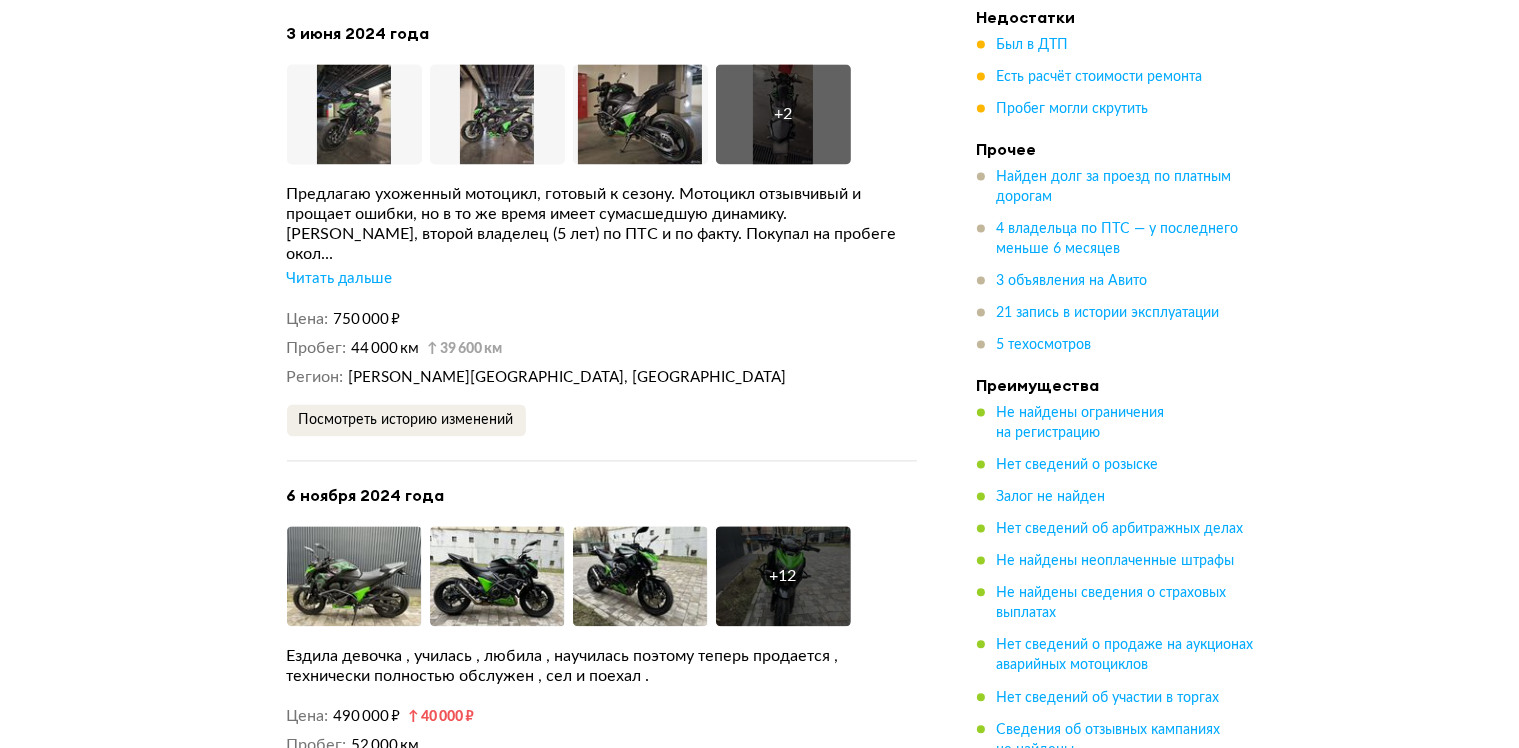 click on "Читать дальше" at bounding box center [340, 279] 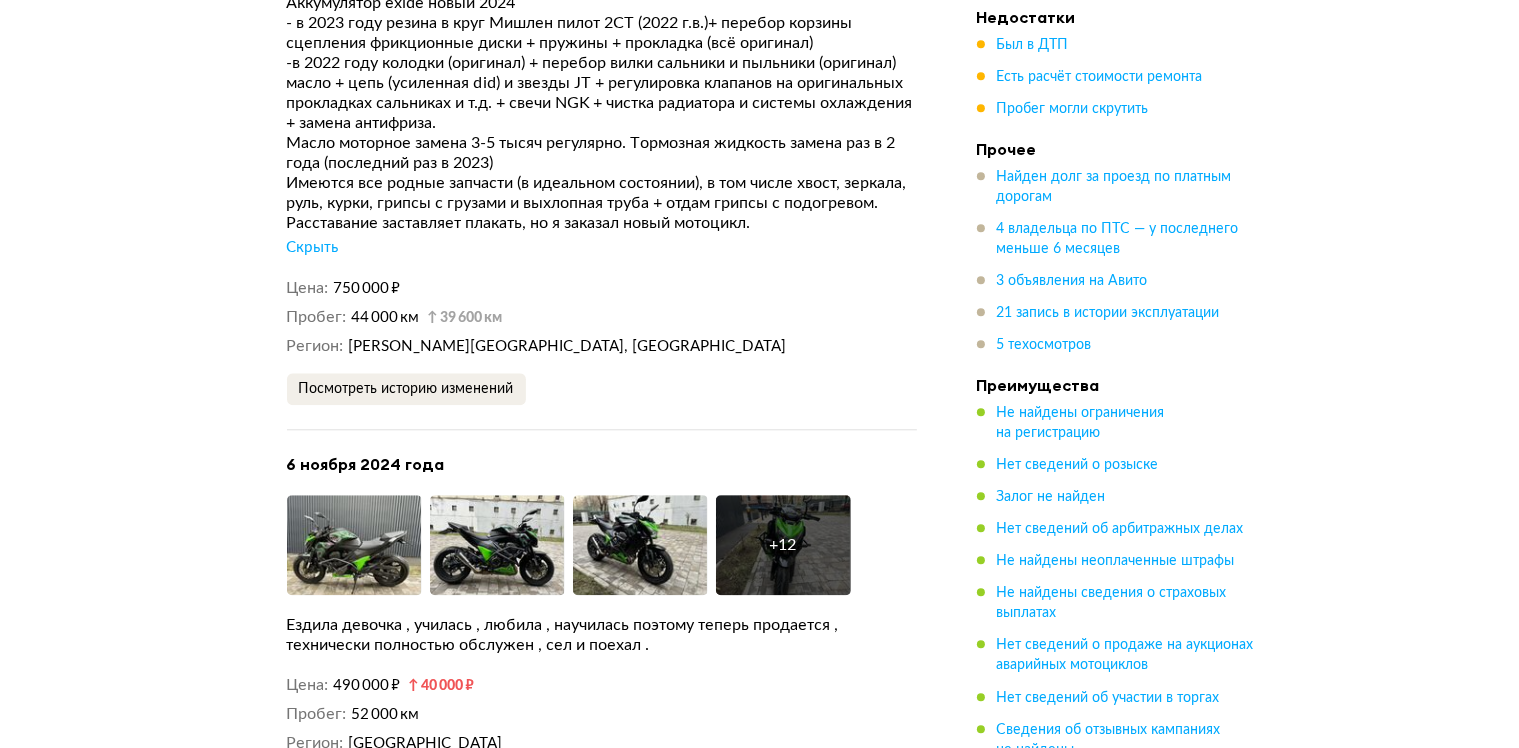 scroll, scrollTop: 5076, scrollLeft: 0, axis: vertical 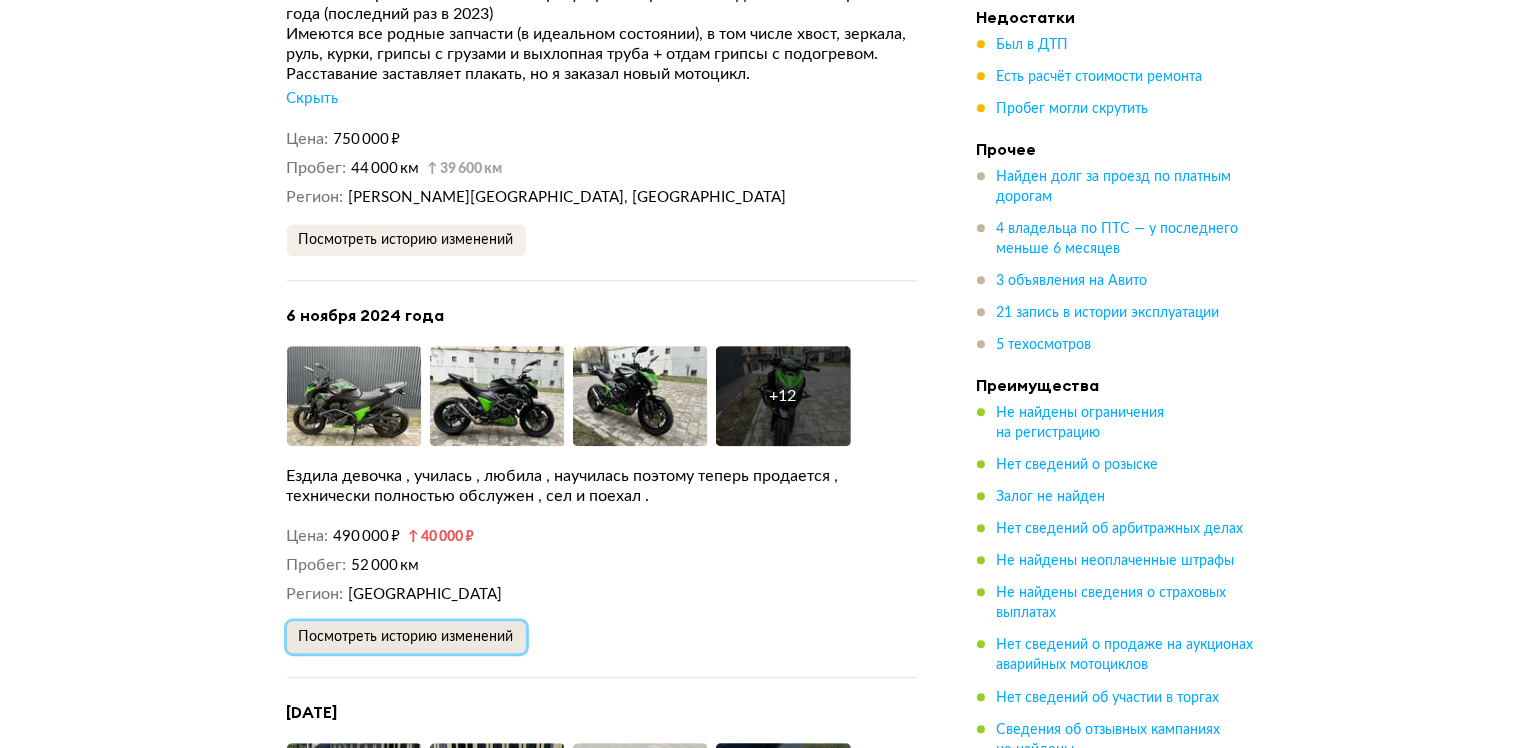 click on "Посмотреть историю изменений" at bounding box center [406, 637] 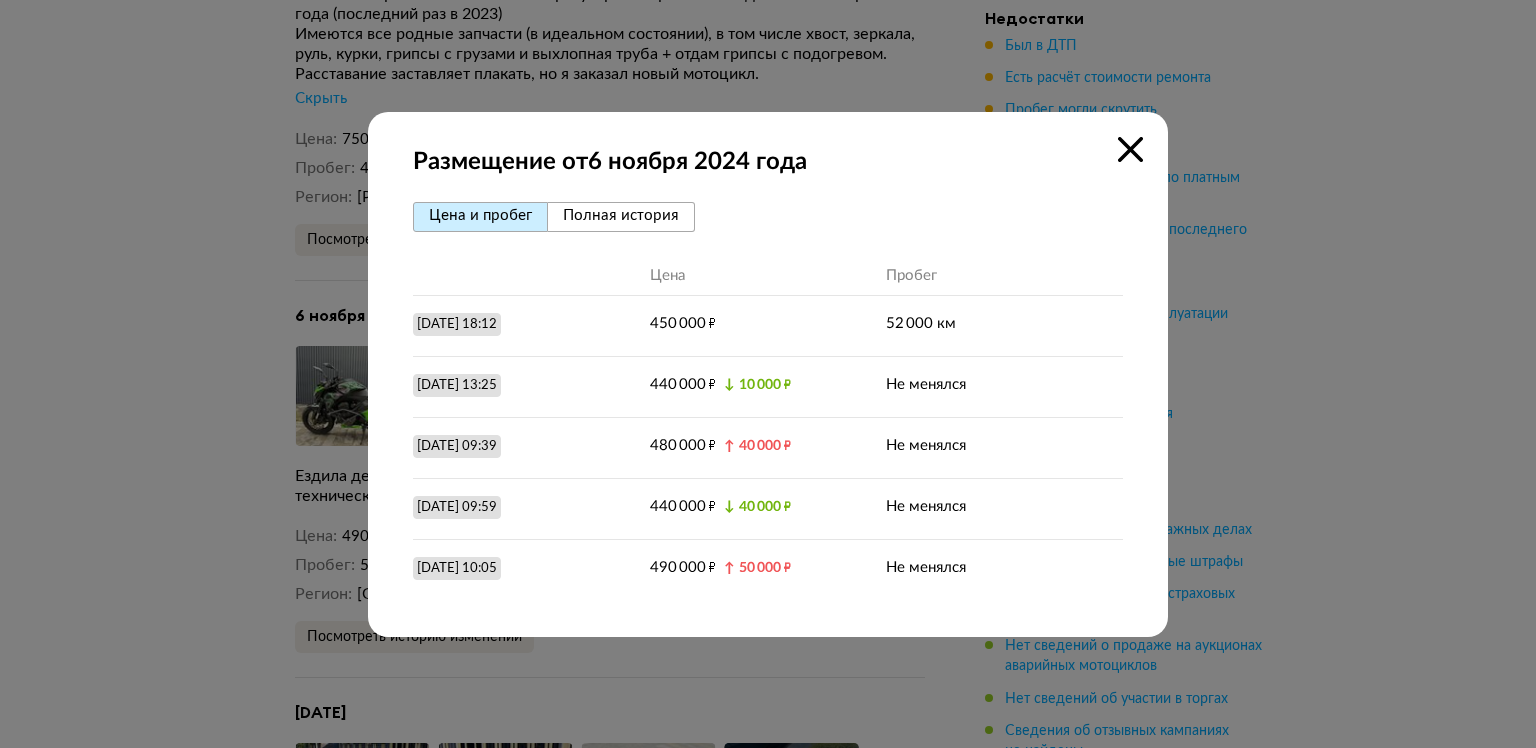 click at bounding box center [1130, 149] 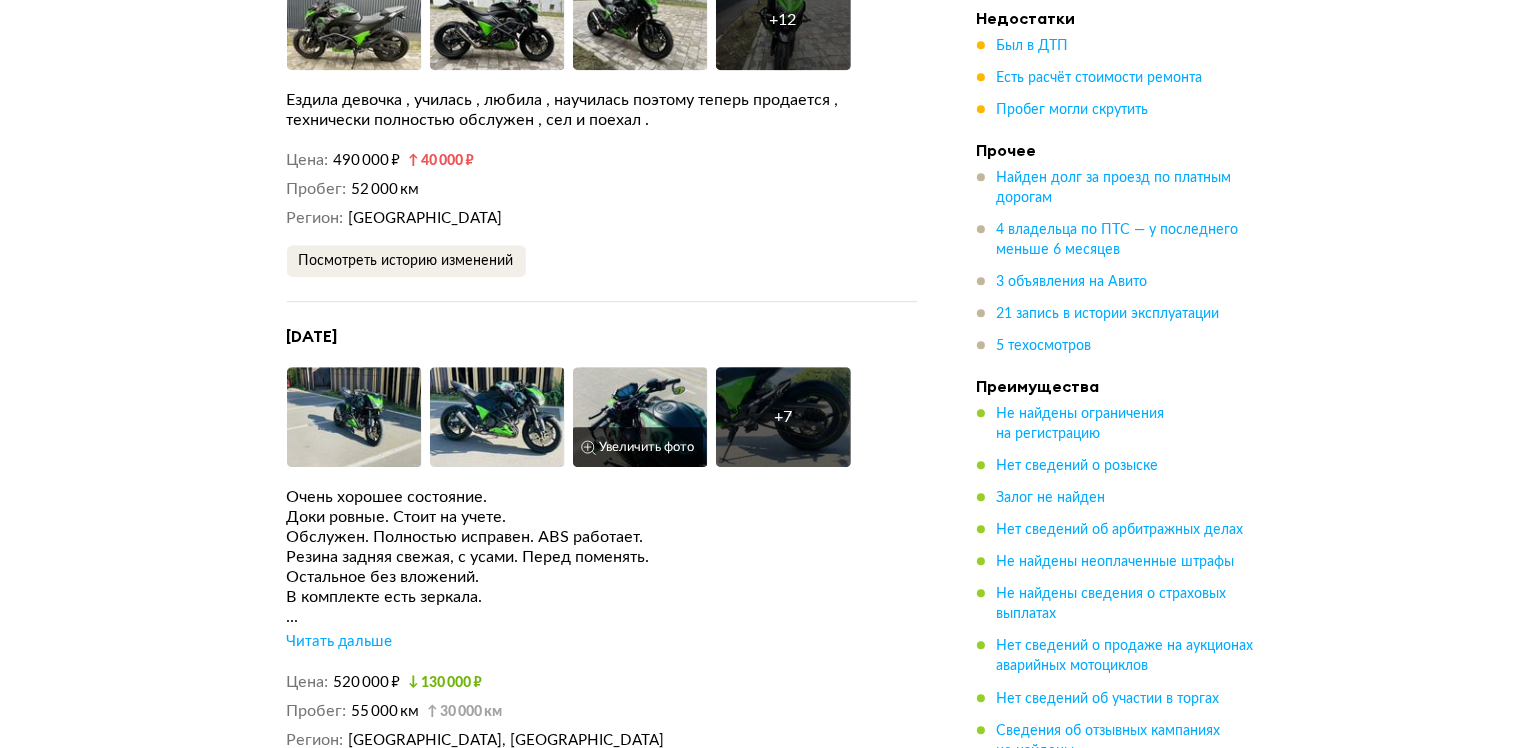 scroll, scrollTop: 5476, scrollLeft: 0, axis: vertical 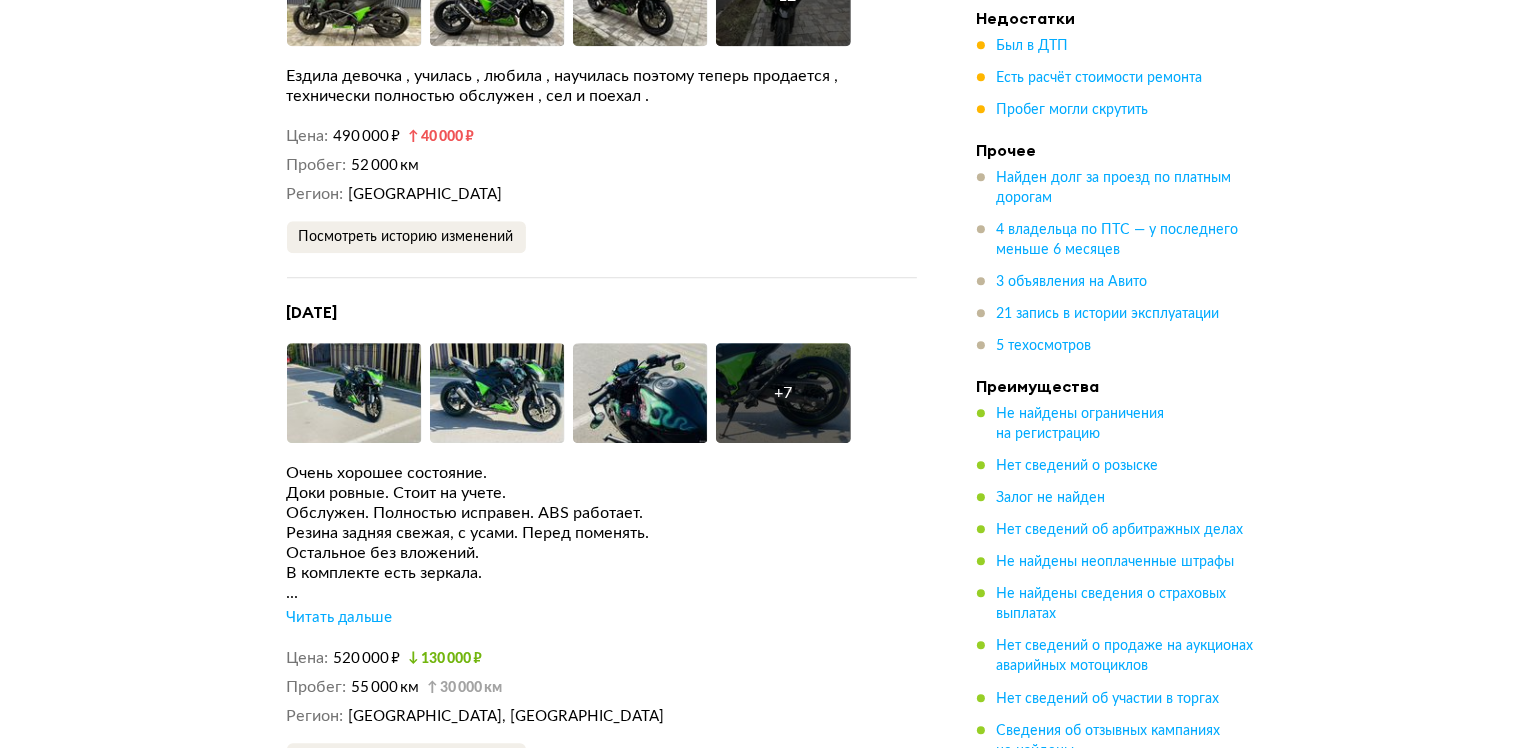 click on "Читать дальше" at bounding box center (340, 618) 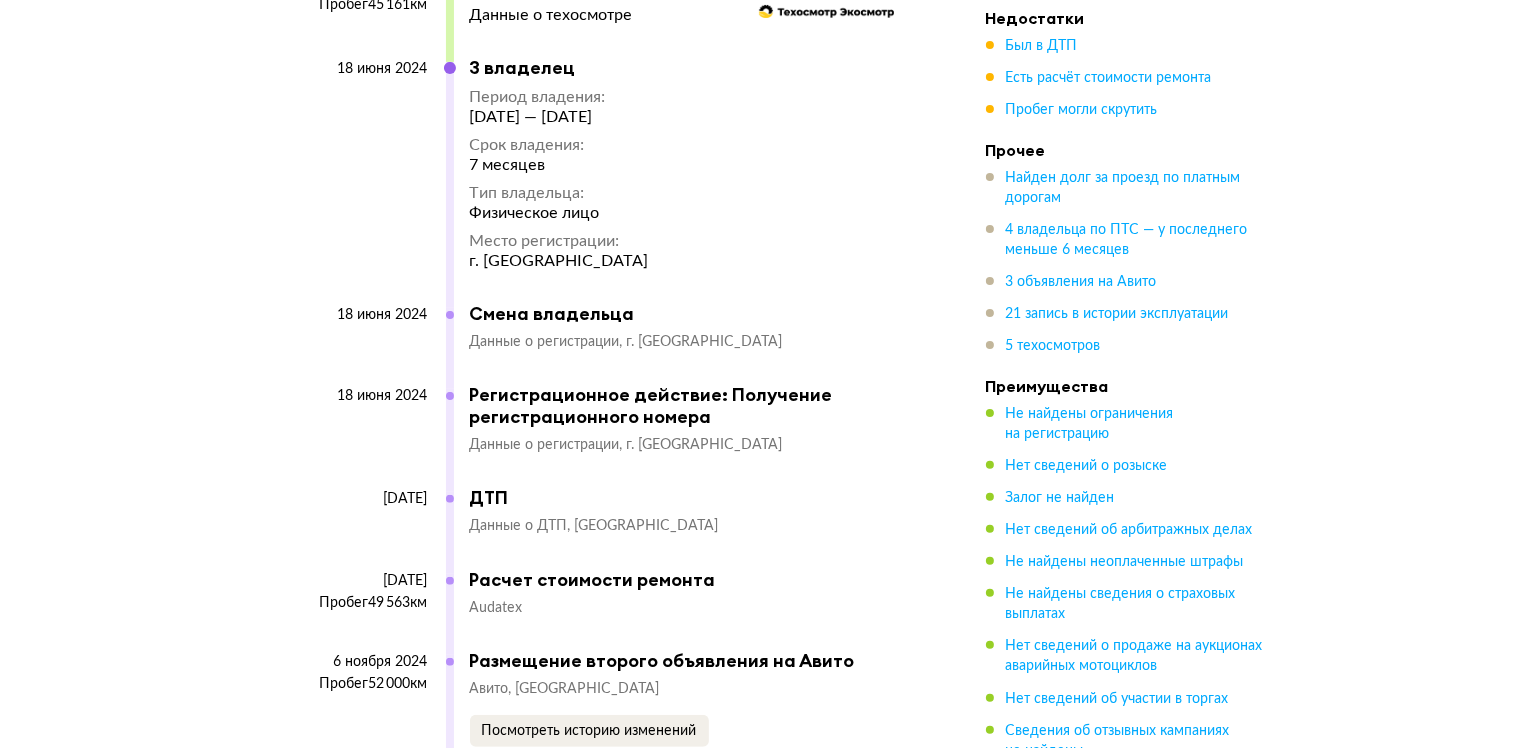 scroll, scrollTop: 8476, scrollLeft: 0, axis: vertical 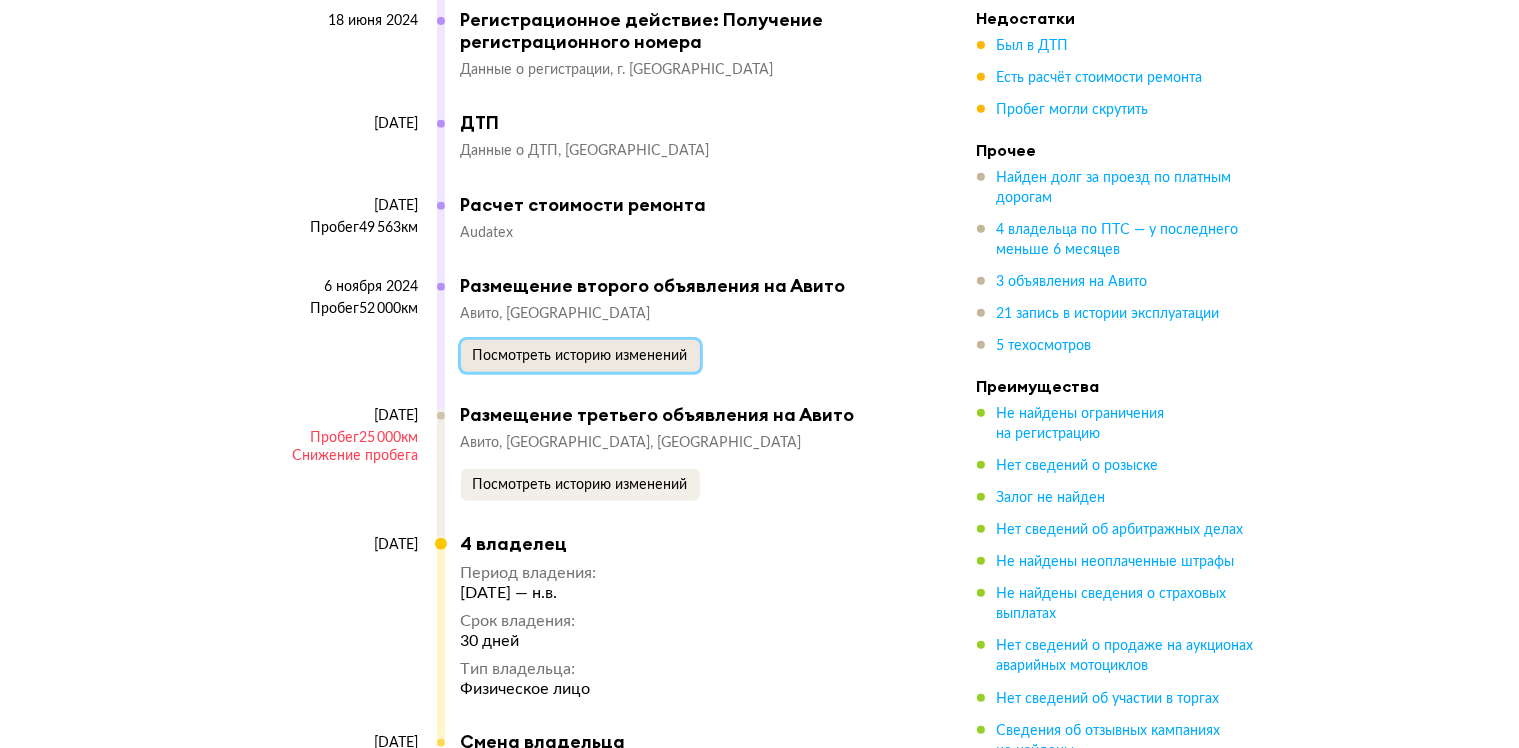 click on "Посмотреть историю изменений" at bounding box center (580, 356) 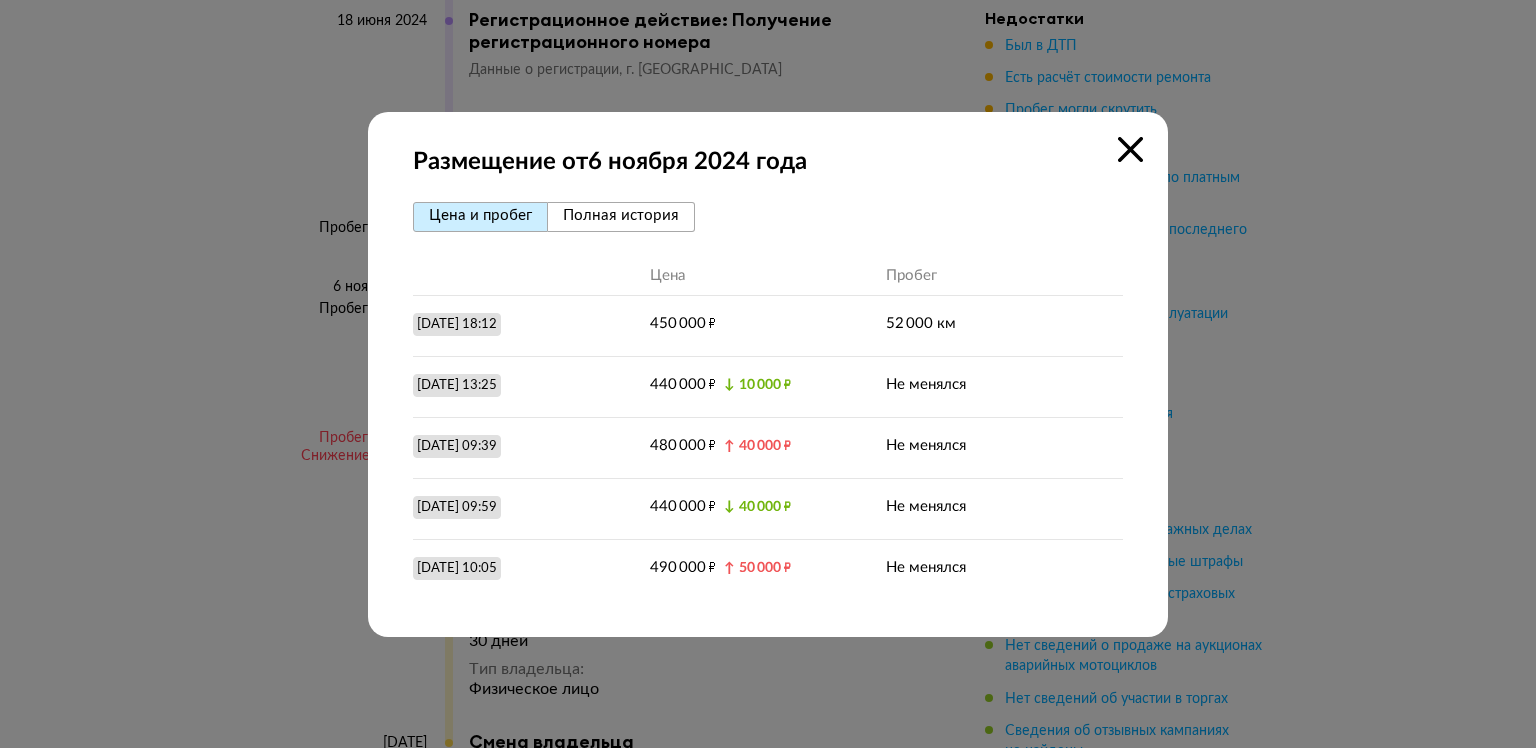 click on "Полная история" at bounding box center [621, 215] 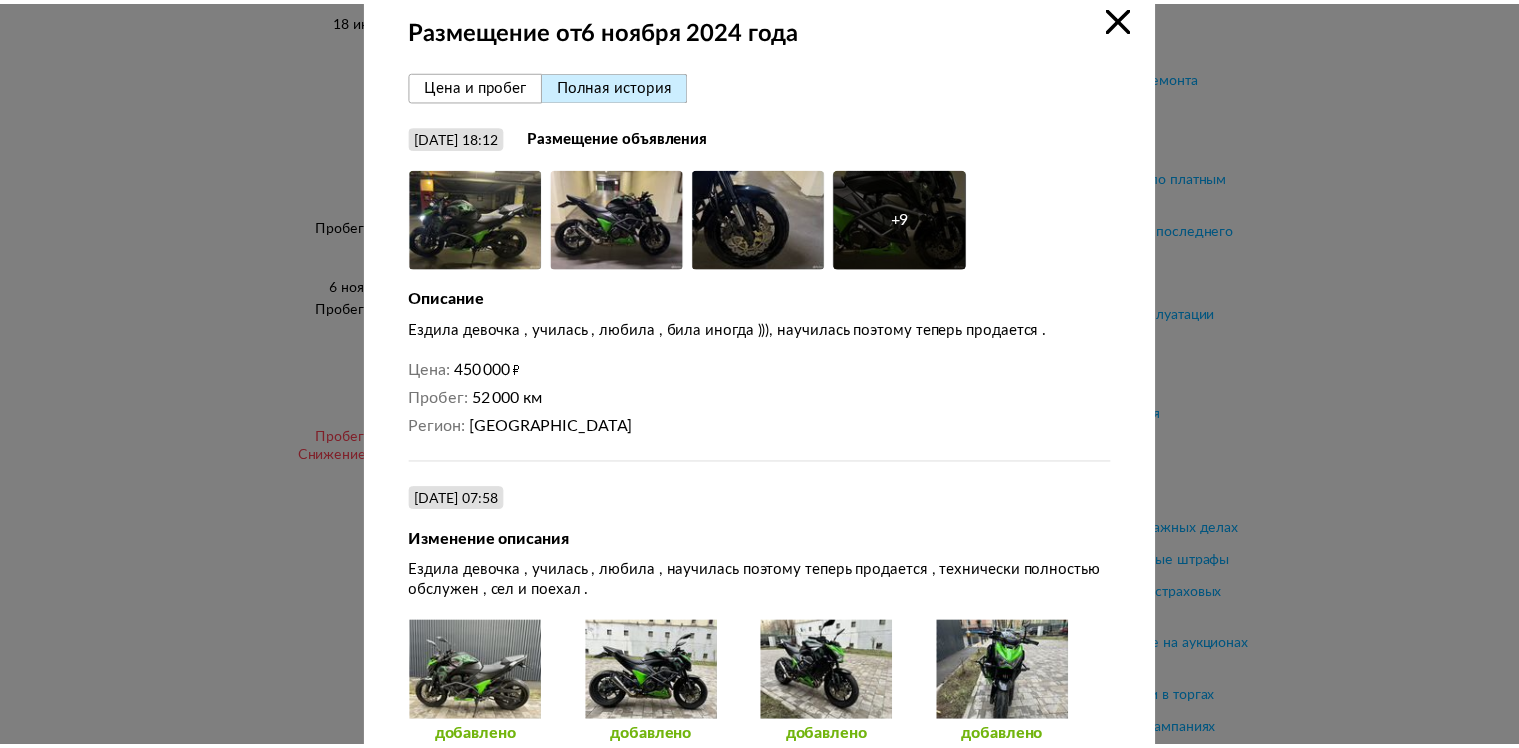 scroll, scrollTop: 0, scrollLeft: 0, axis: both 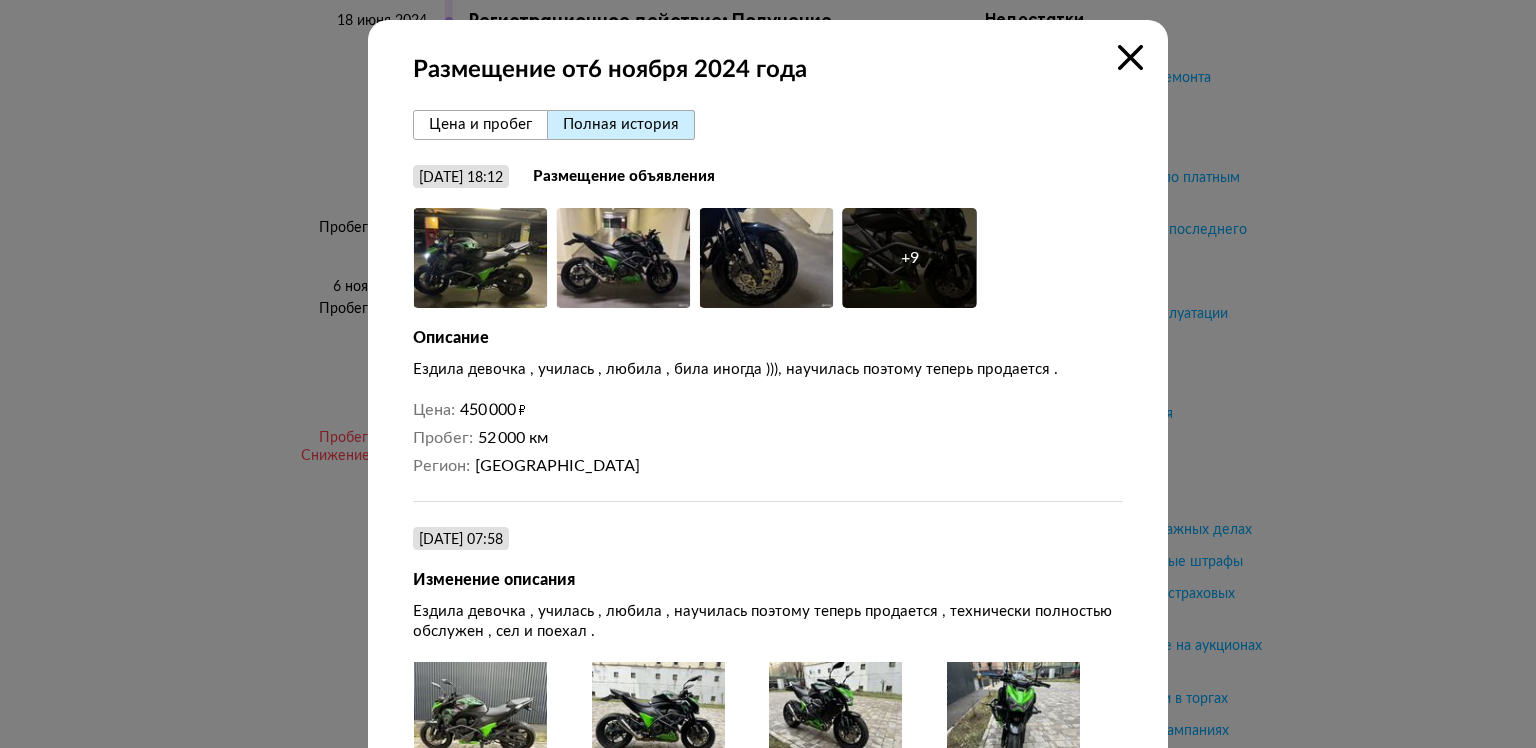 click at bounding box center (1130, 57) 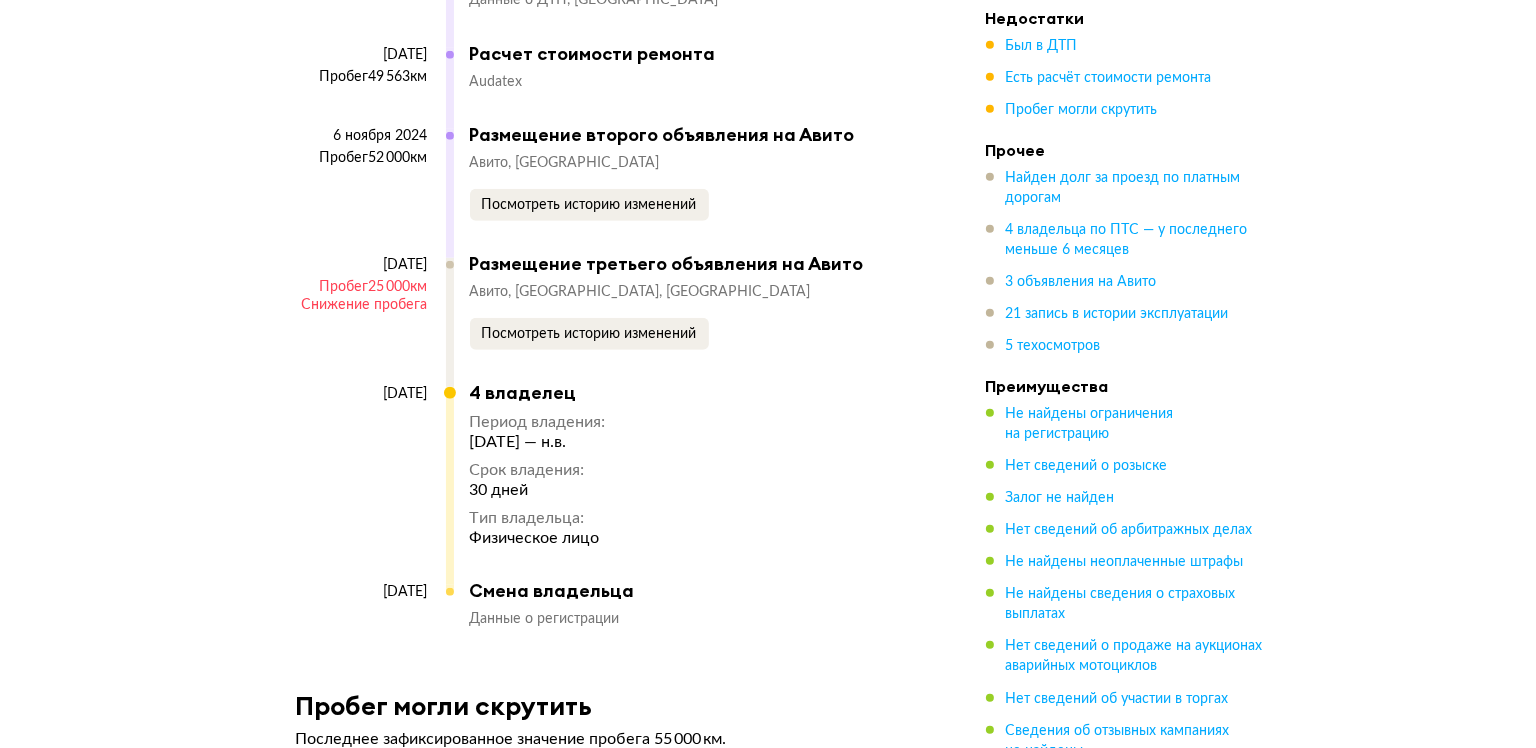scroll, scrollTop: 8676, scrollLeft: 0, axis: vertical 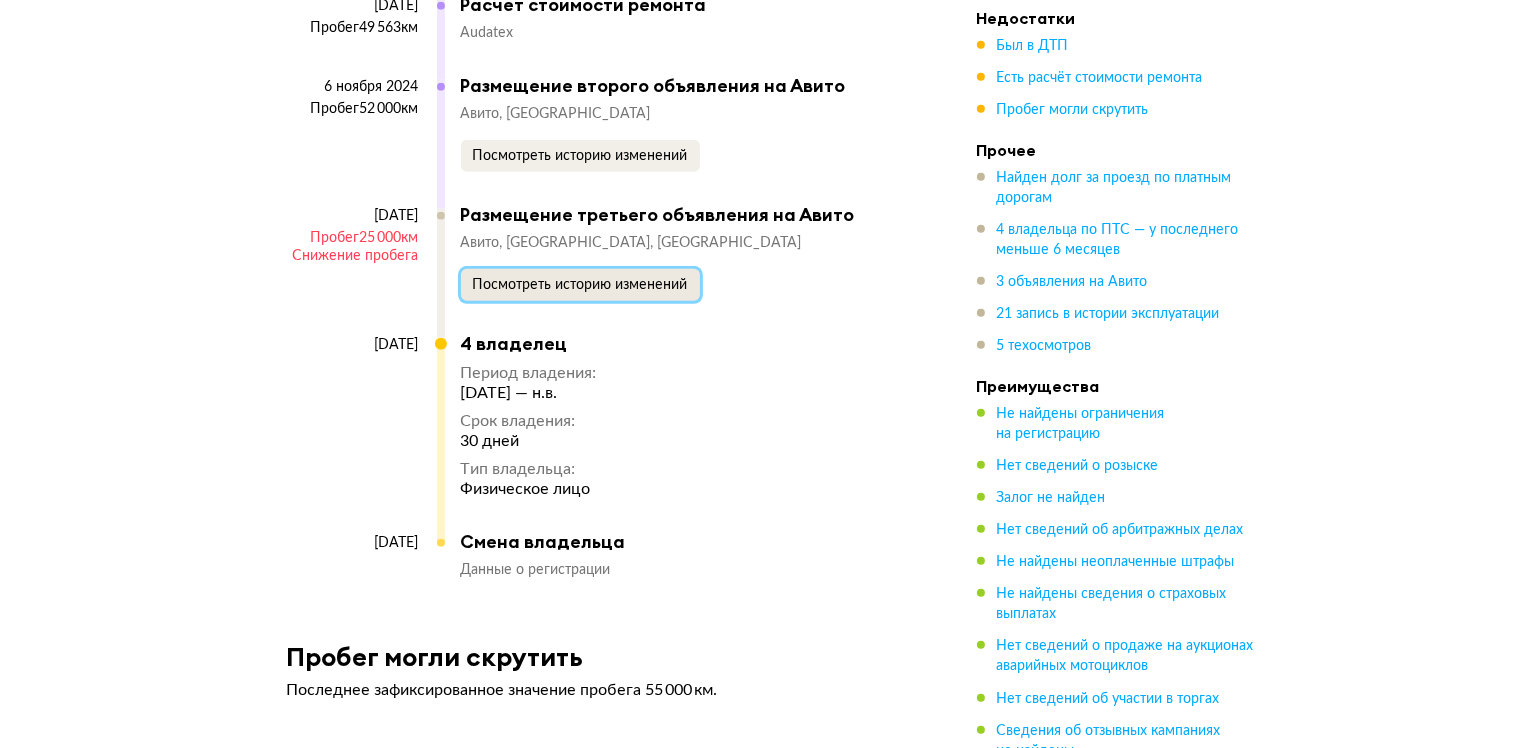 click on "Посмотреть историю изменений" at bounding box center [580, 285] 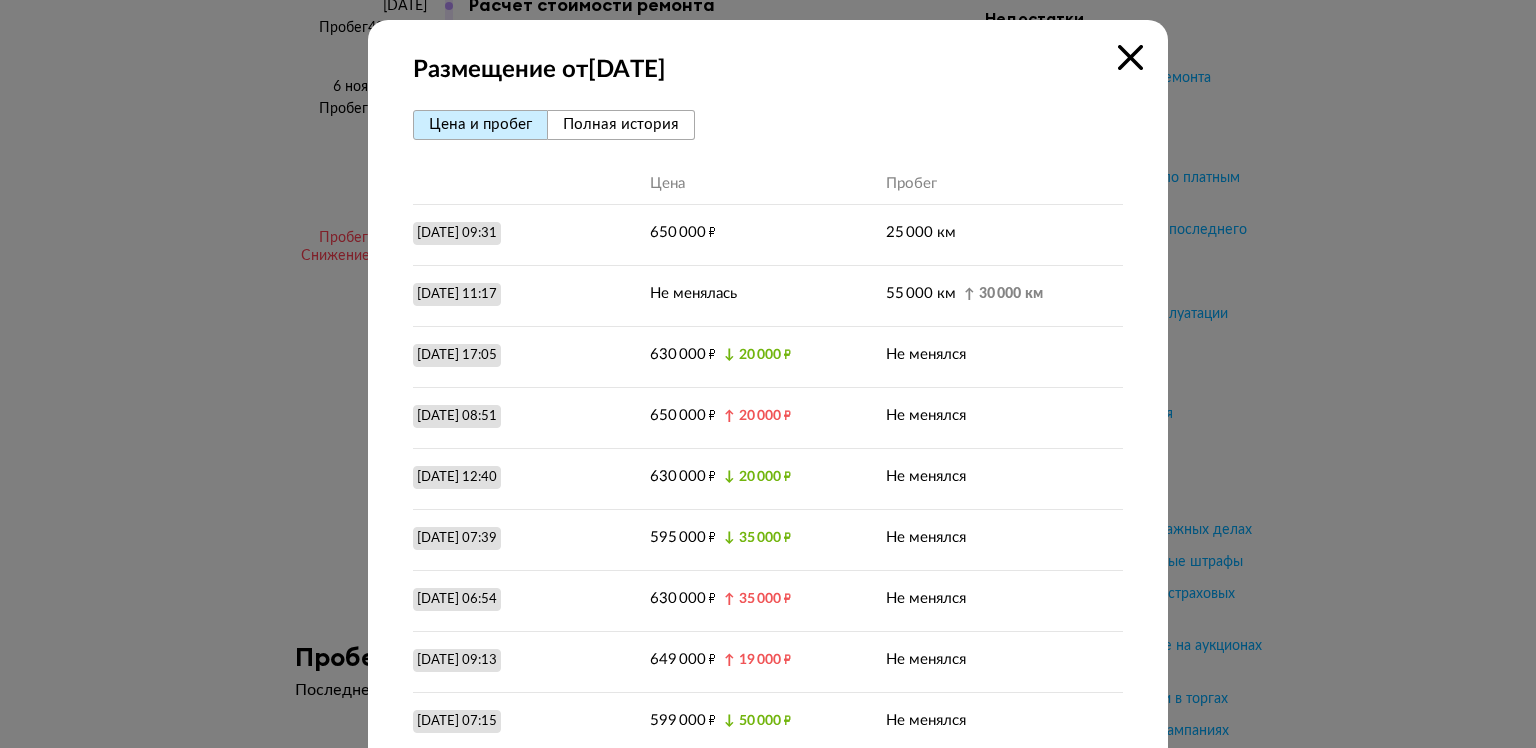 click on "Цена и пробег Полная история Цена Пробег 17 февраля 2025 г. 09:31 650 000 ₽    25 000 км    19 марта 2025 г. 11:17 Не менялась 55 000 км    ↑   30 000 км 5 апреля 2025 г. 17:05 630 000 ₽    ↓   20 000 ₽ Не менялся 14 апреля 2025 г. 08:51 650 000 ₽    ↑   20 000 ₽ Не менялся 26 апреля 2025 г. 12:40 630 000 ₽    ↓   20 000 ₽ Не менялся 28 апреля 2025 г. 07:39 595 000 ₽    ↓   35 000 ₽ Не менялся 30 апреля 2025 г. 06:54 630 000 ₽    ↑   35 000 ₽ Не менялся 5 мая 2025 г. 09:13 649 000 ₽    ↑   19 000 ₽ Не менялся 7 мая 2025 г. 07:15 599 000 ₽    ↓   50 000 ₽ Не менялся 19 мая 2025 г. 16:34 639 000 ₽    ↑   40 000 ₽ Не менялся 28 мая 2025 г. 16:53 599 000 ₽    ↓      ↓" at bounding box center (768, 584) 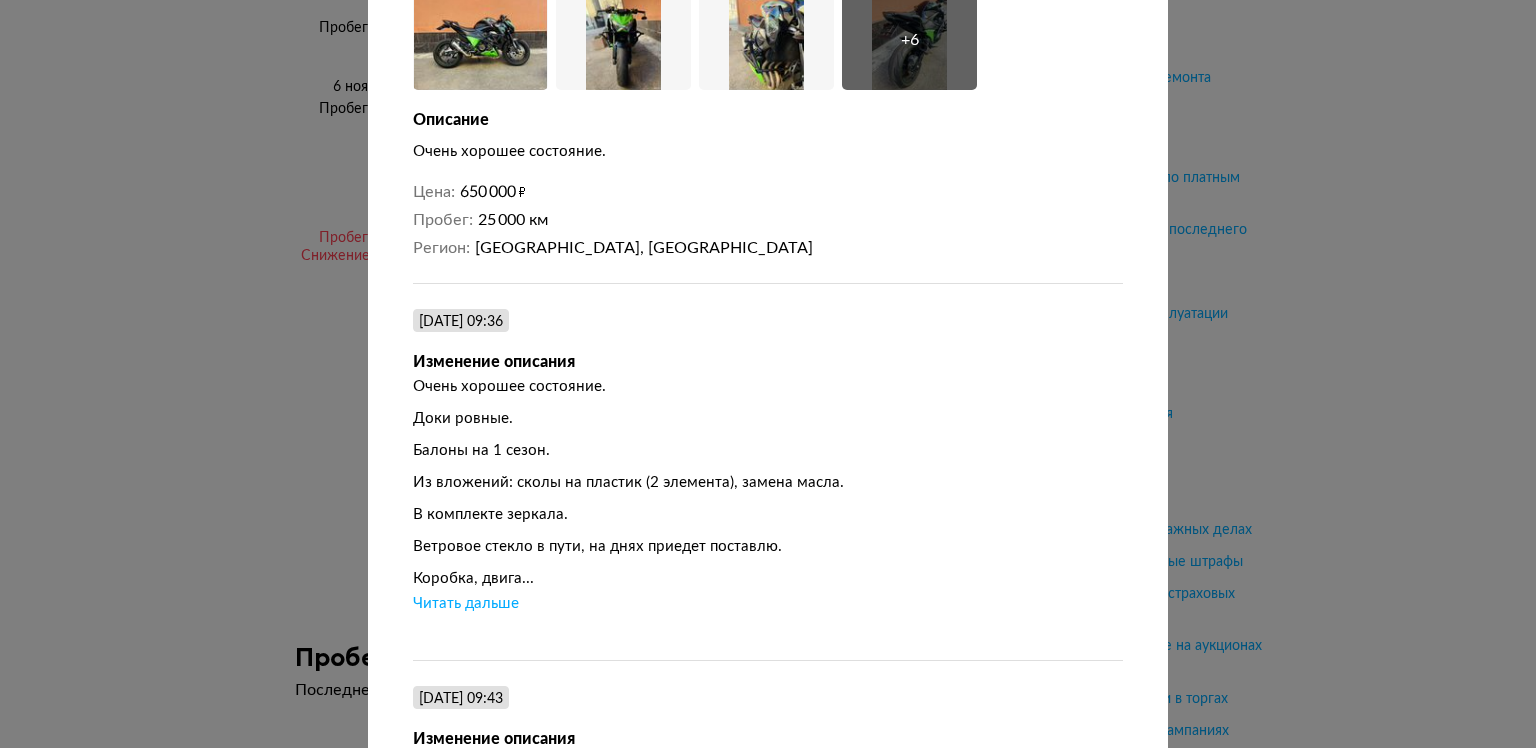 scroll, scrollTop: 300, scrollLeft: 0, axis: vertical 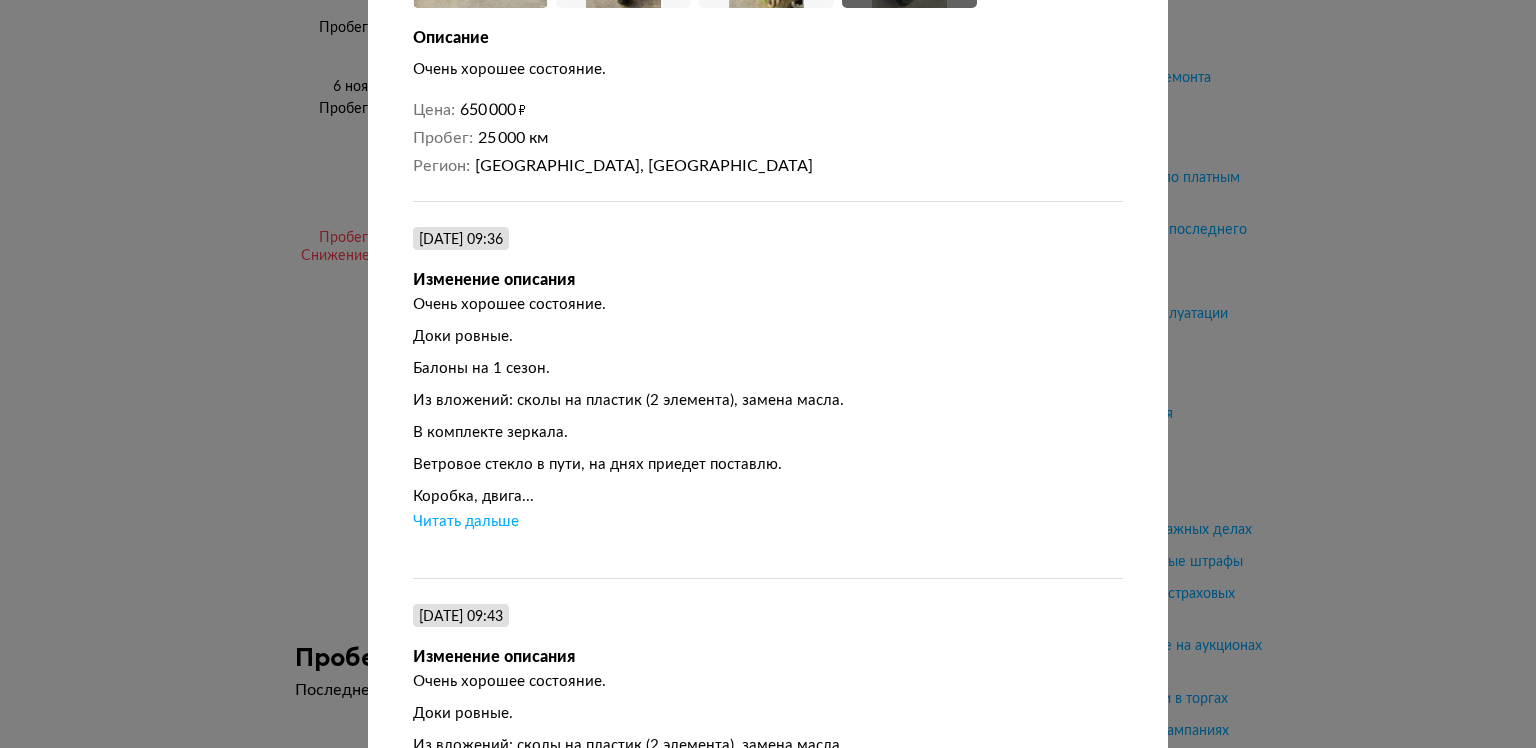 click on "Читать дальше" at bounding box center [466, 522] 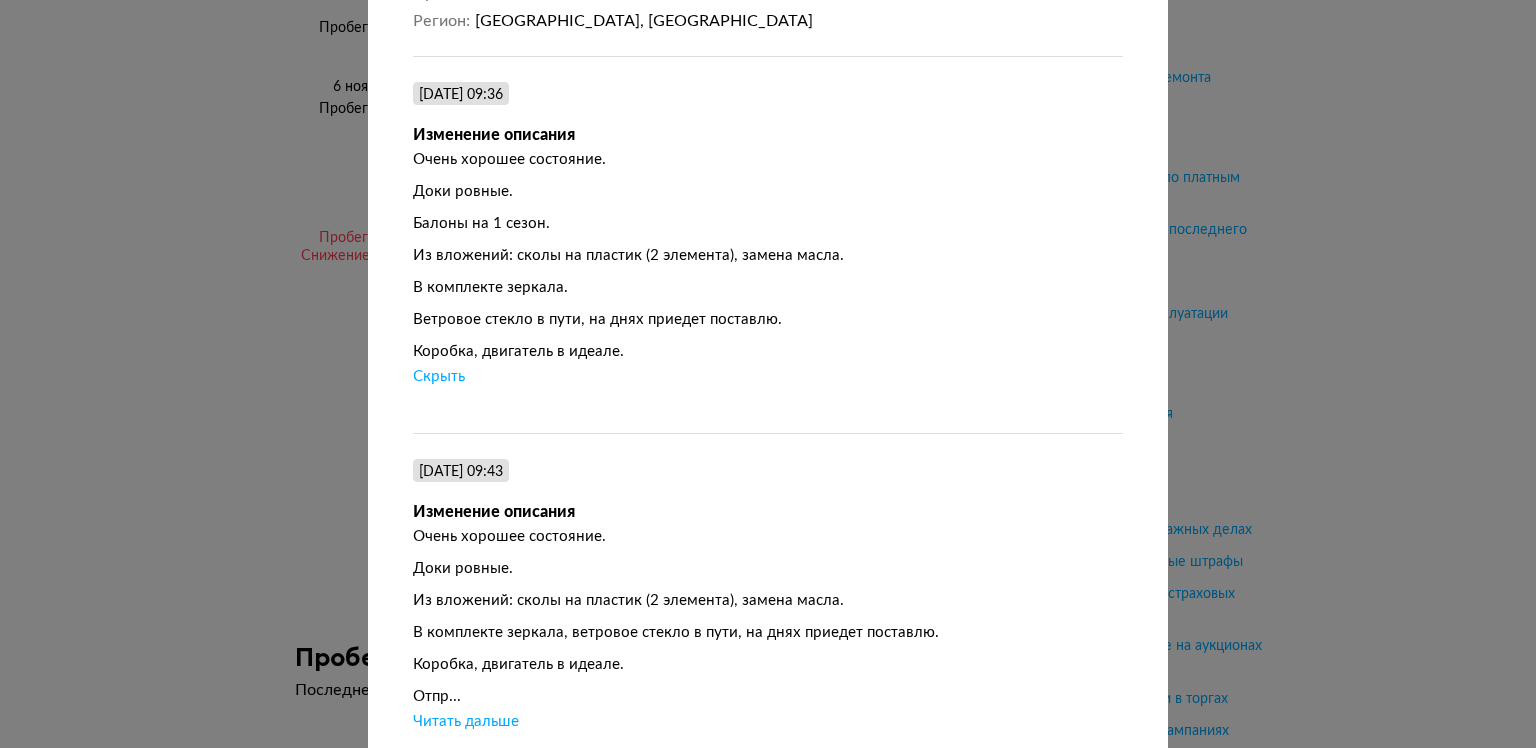scroll, scrollTop: 600, scrollLeft: 0, axis: vertical 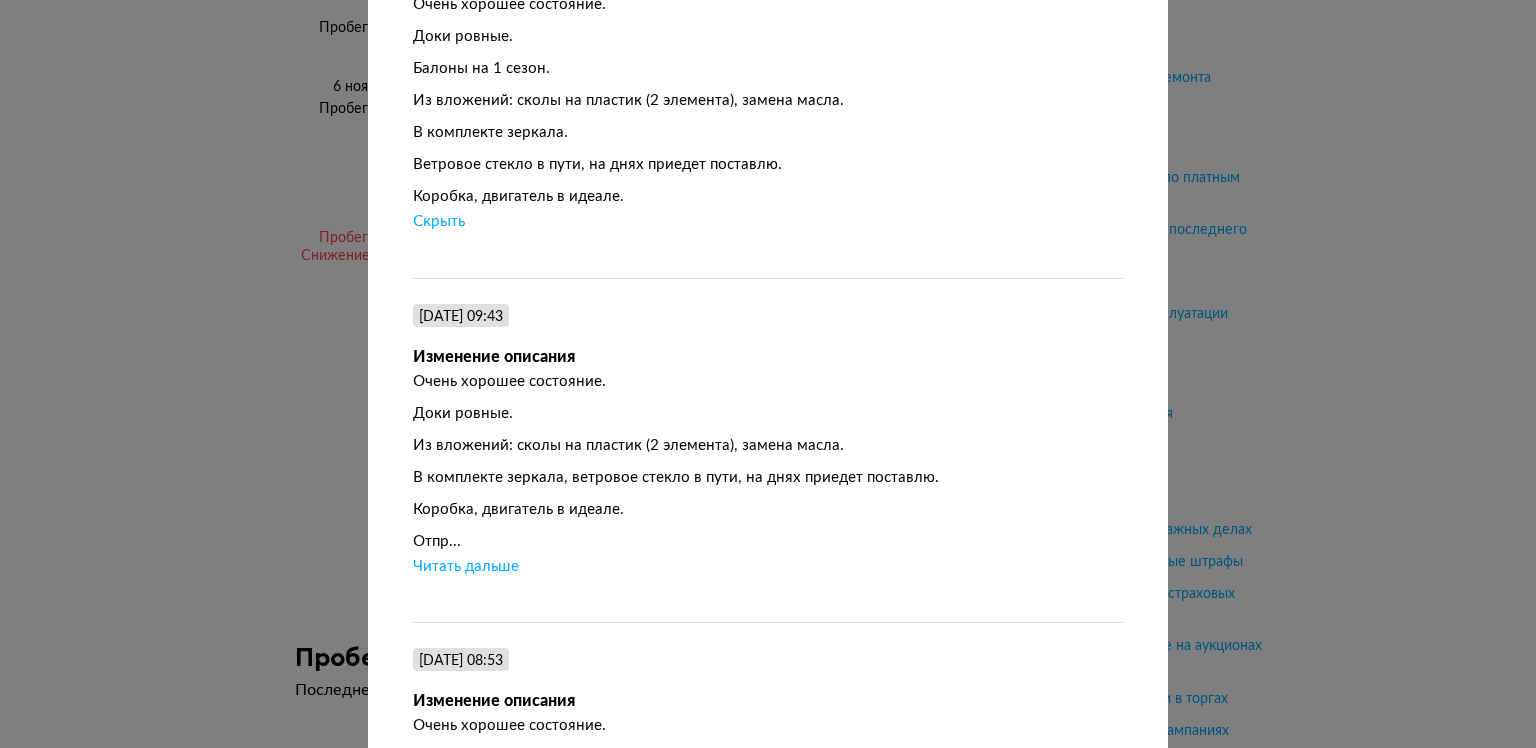 drag, startPoint x: 495, startPoint y: 558, endPoint x: 486, endPoint y: 568, distance: 13.453624 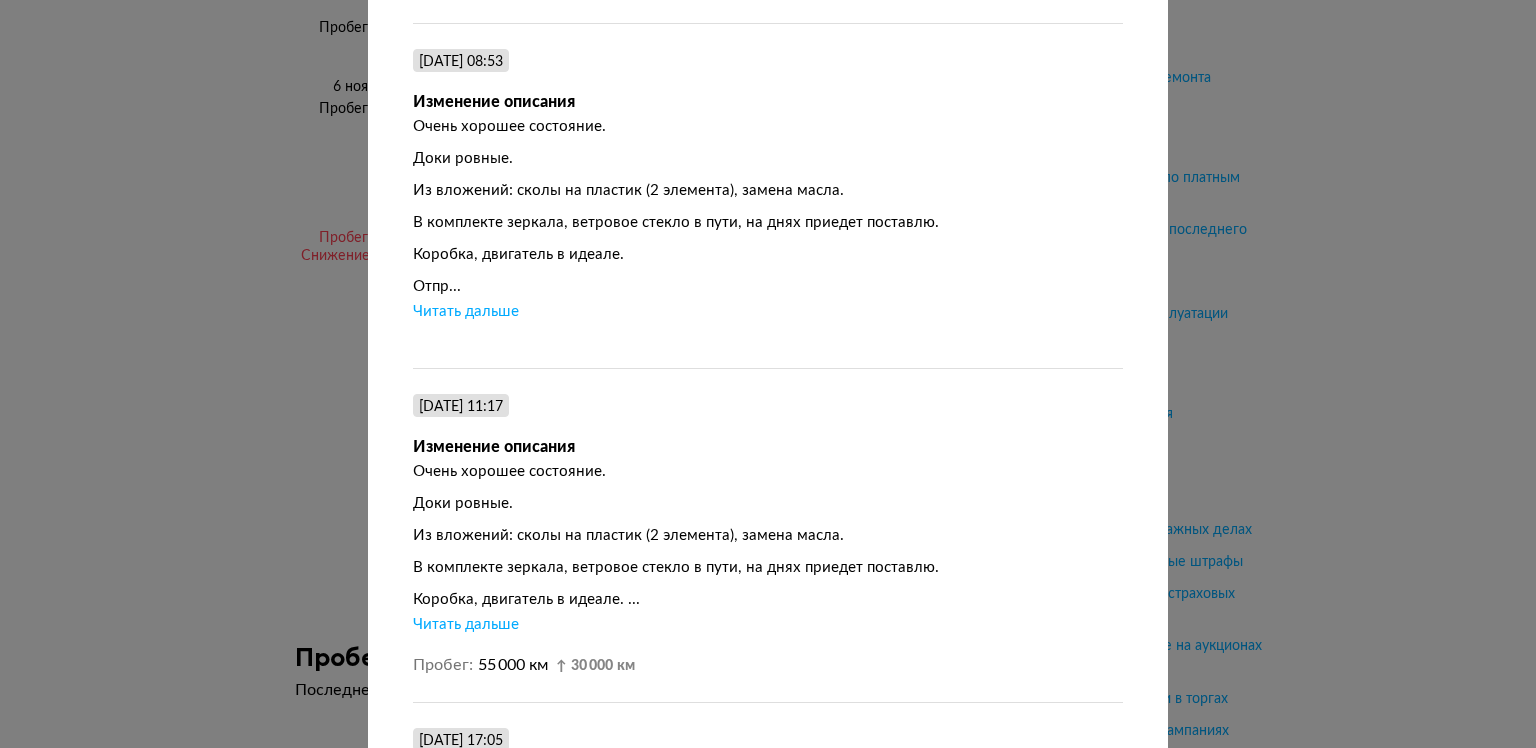 scroll, scrollTop: 1200, scrollLeft: 0, axis: vertical 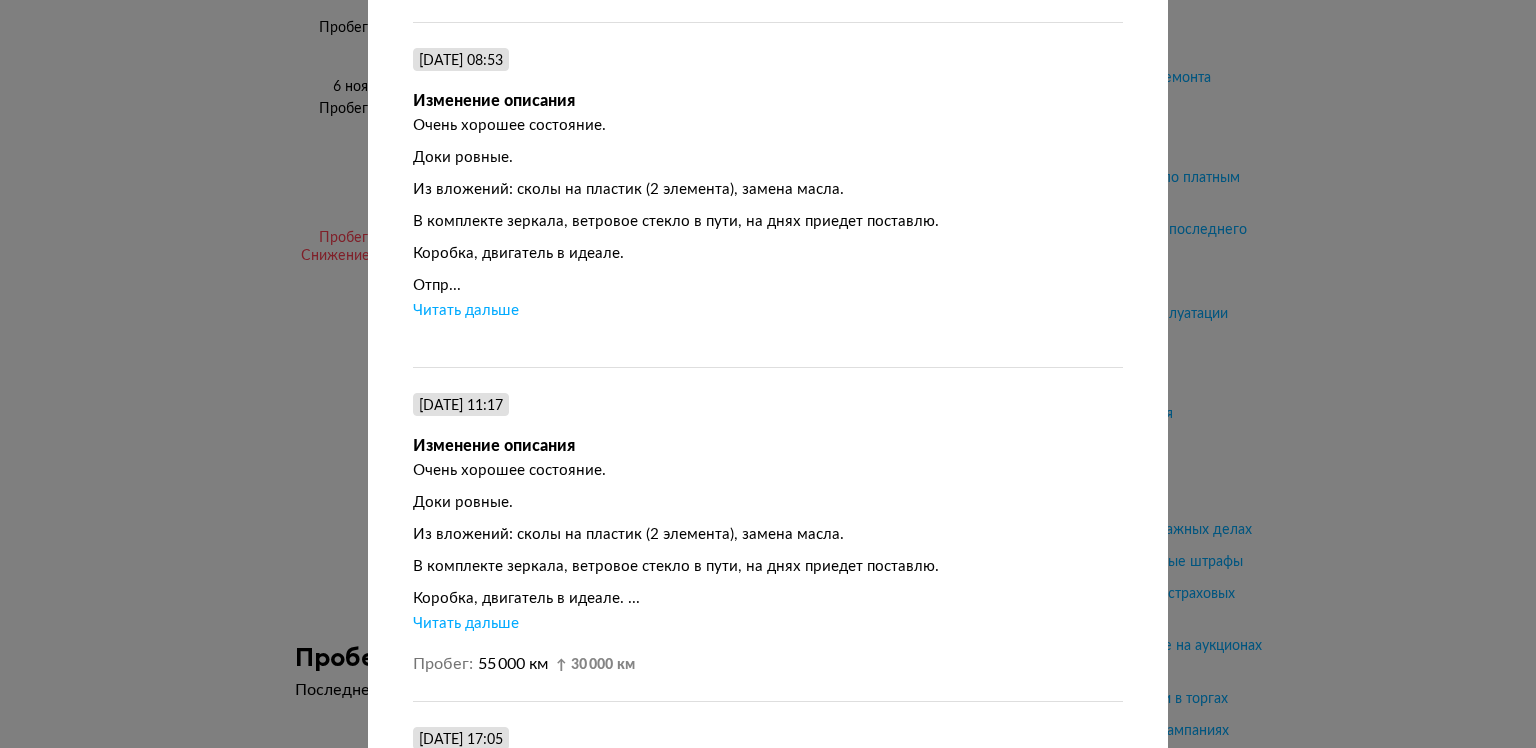 click on "Читать дальше" at bounding box center (466, 624) 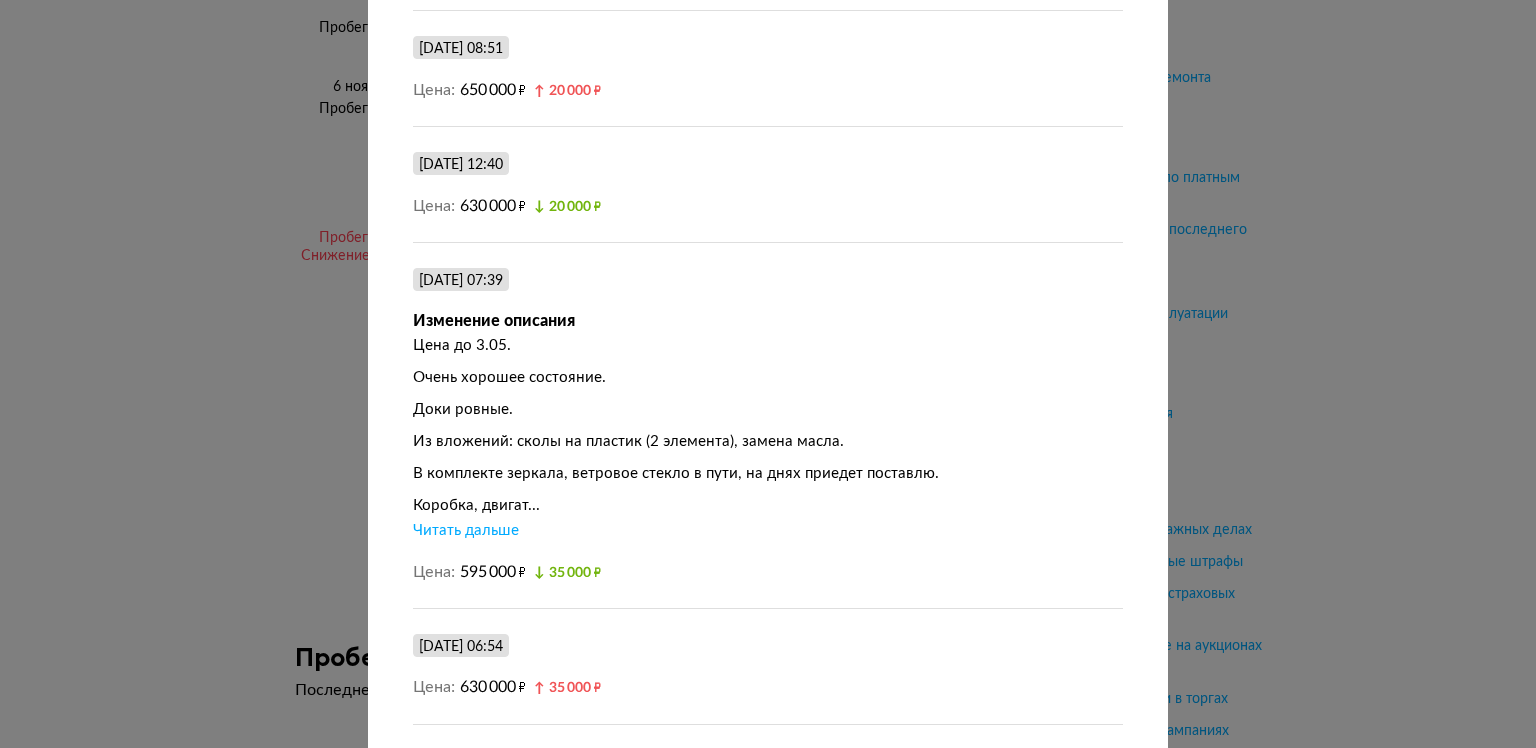 scroll, scrollTop: 2200, scrollLeft: 0, axis: vertical 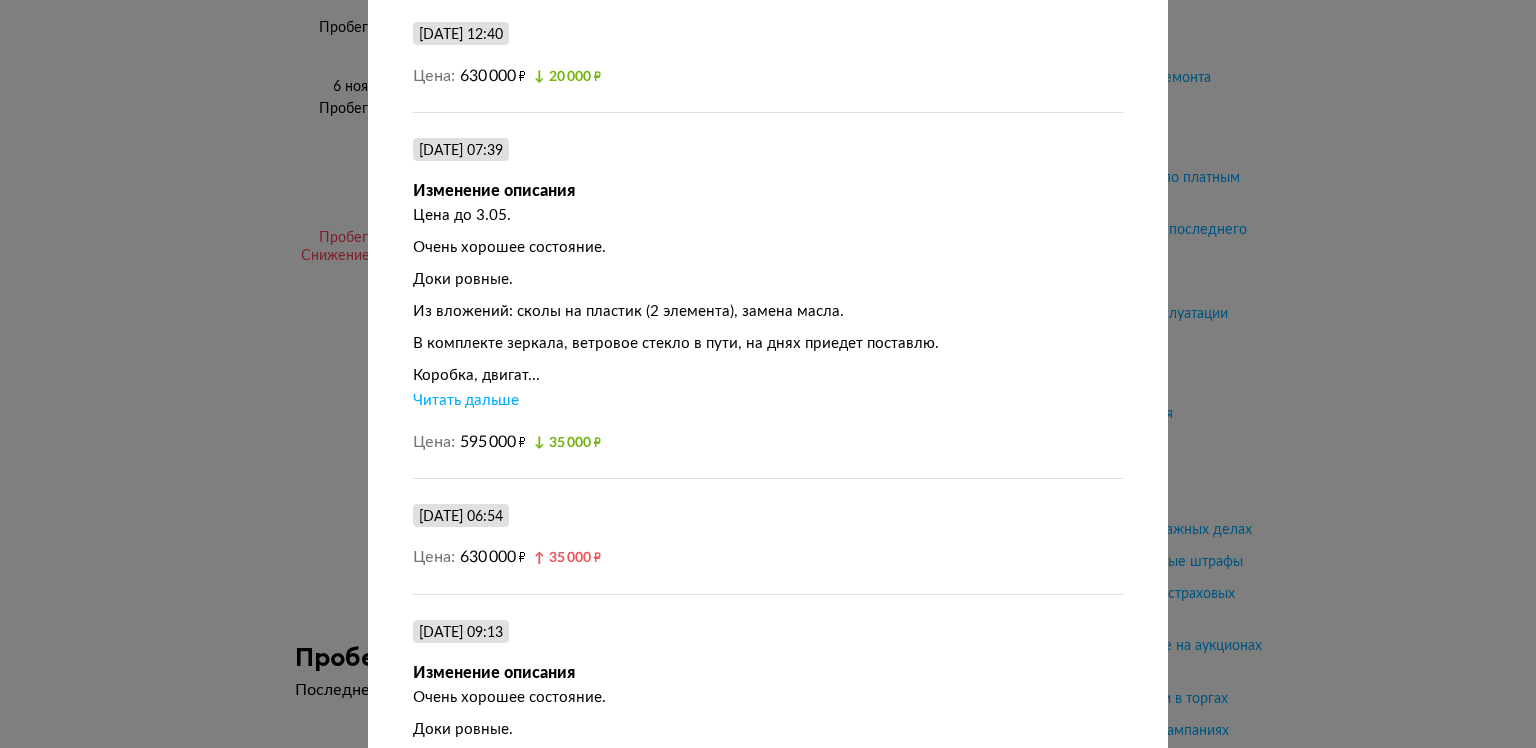 click on "Читать дальше" at bounding box center (466, 401) 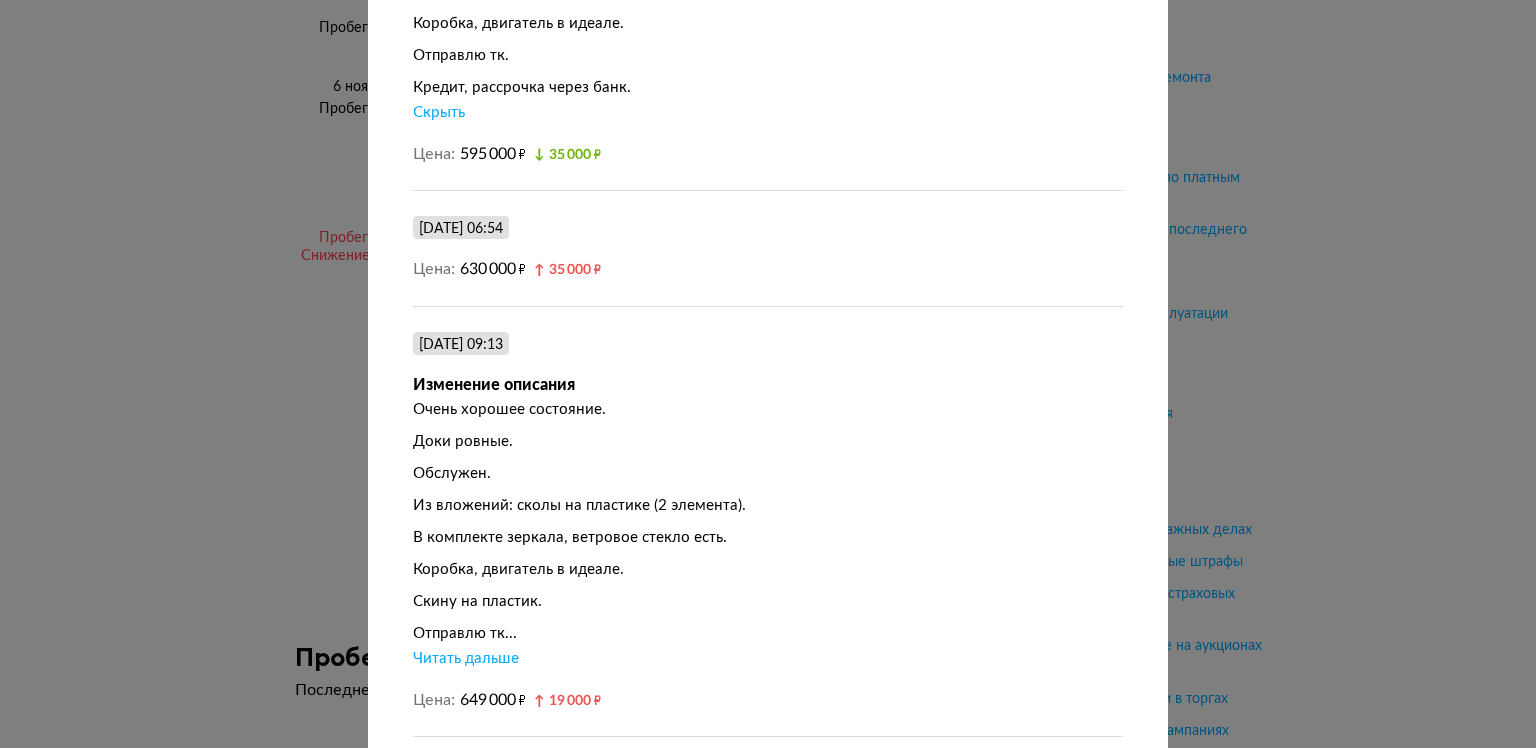 scroll, scrollTop: 2600, scrollLeft: 0, axis: vertical 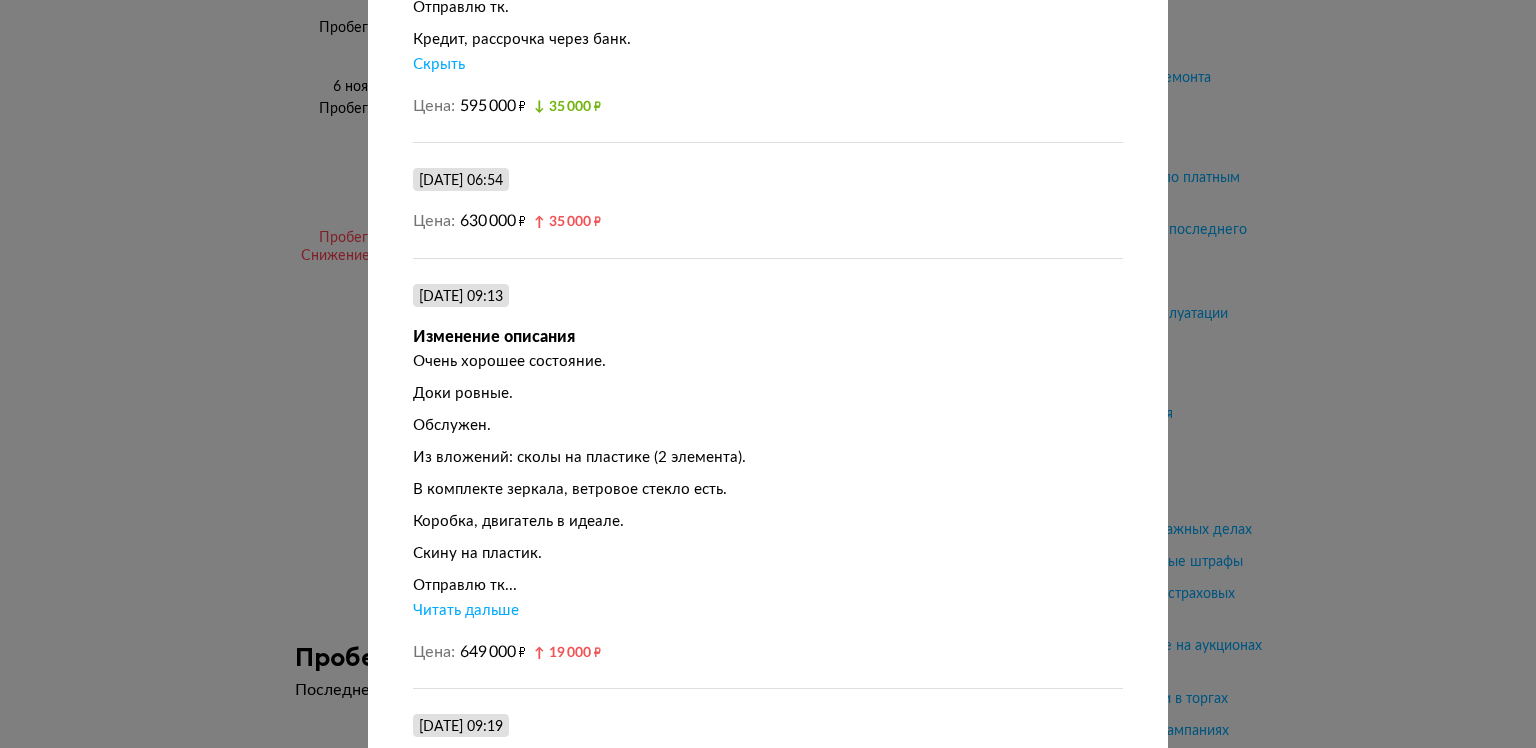 click on "Читать дальше" at bounding box center (466, 611) 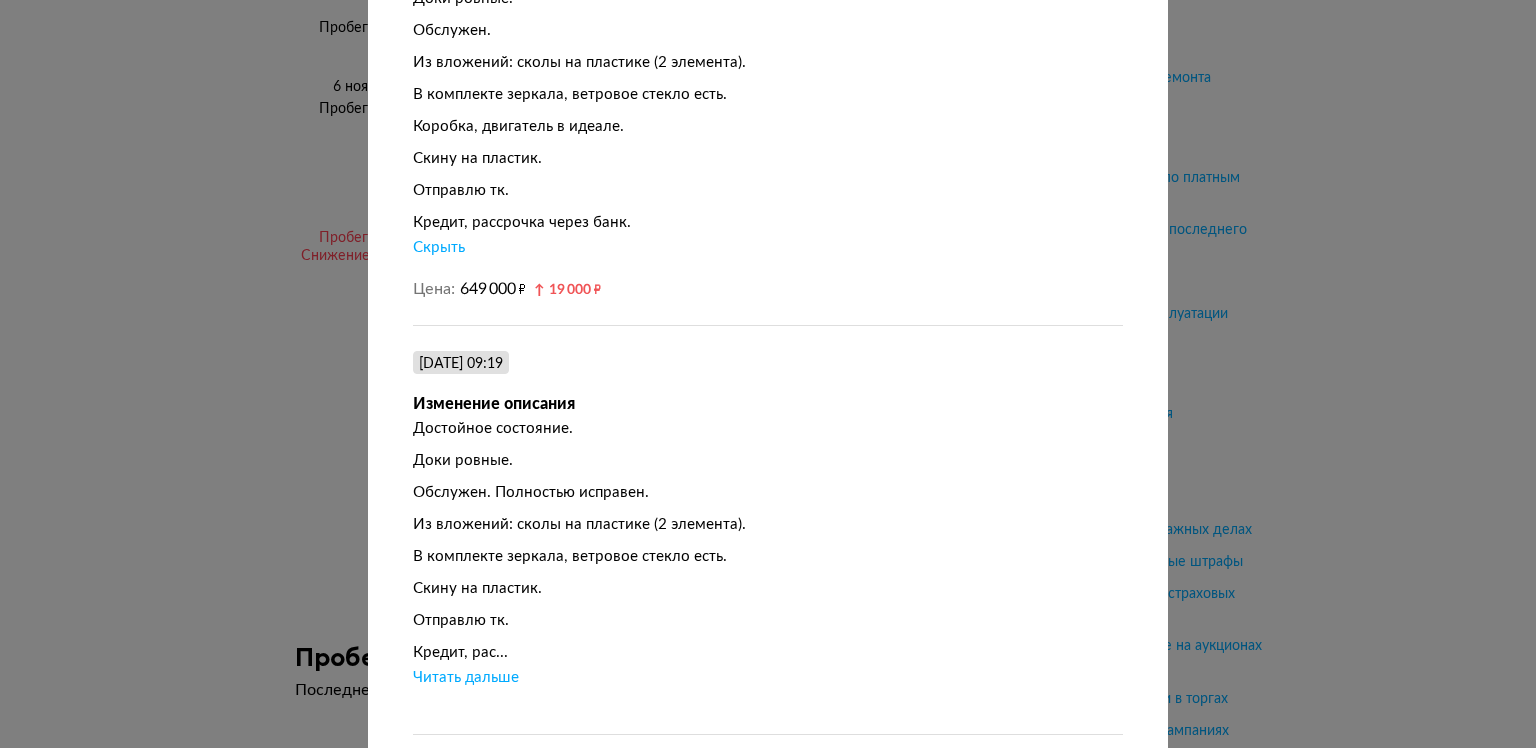 scroll, scrollTop: 3000, scrollLeft: 0, axis: vertical 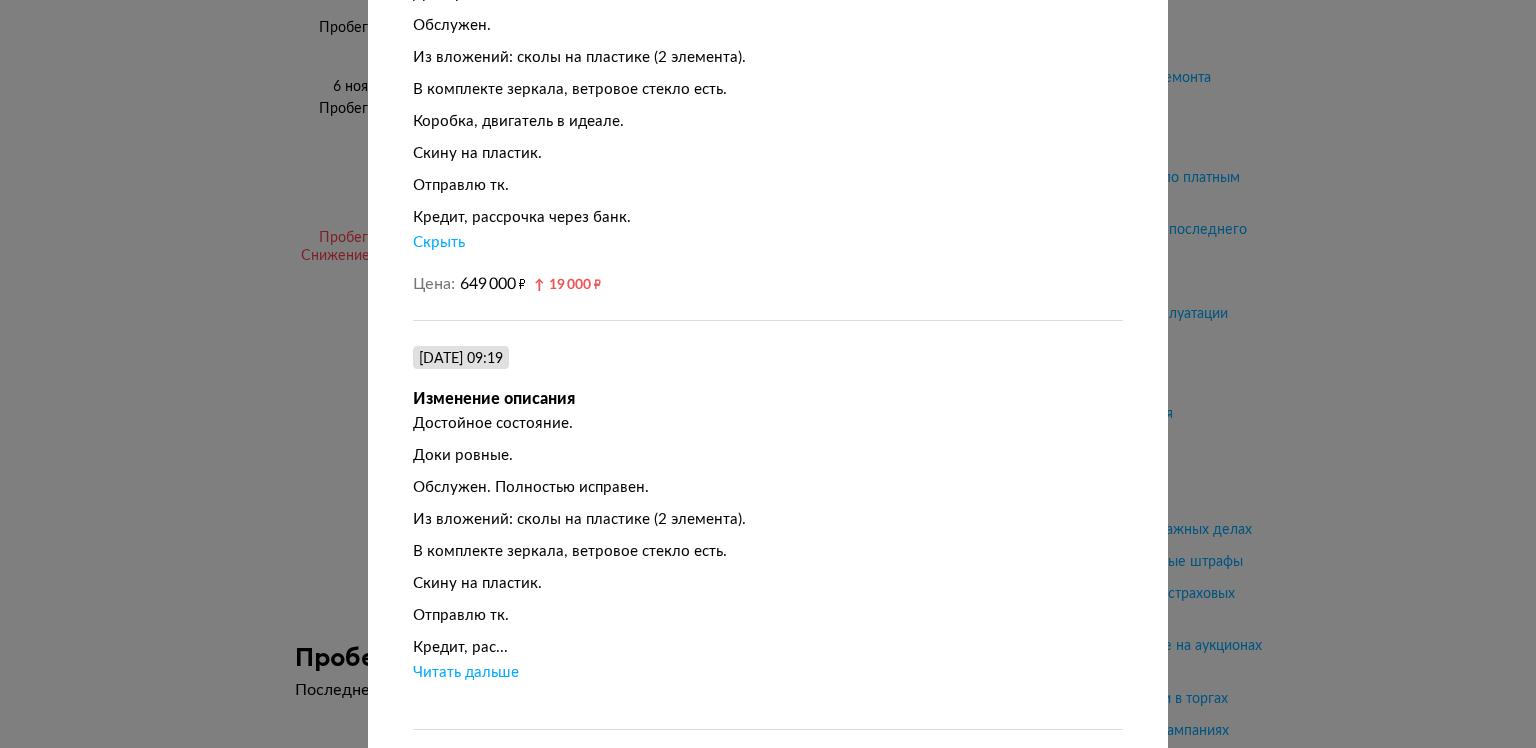 click on "Читать дальше" at bounding box center (466, 673) 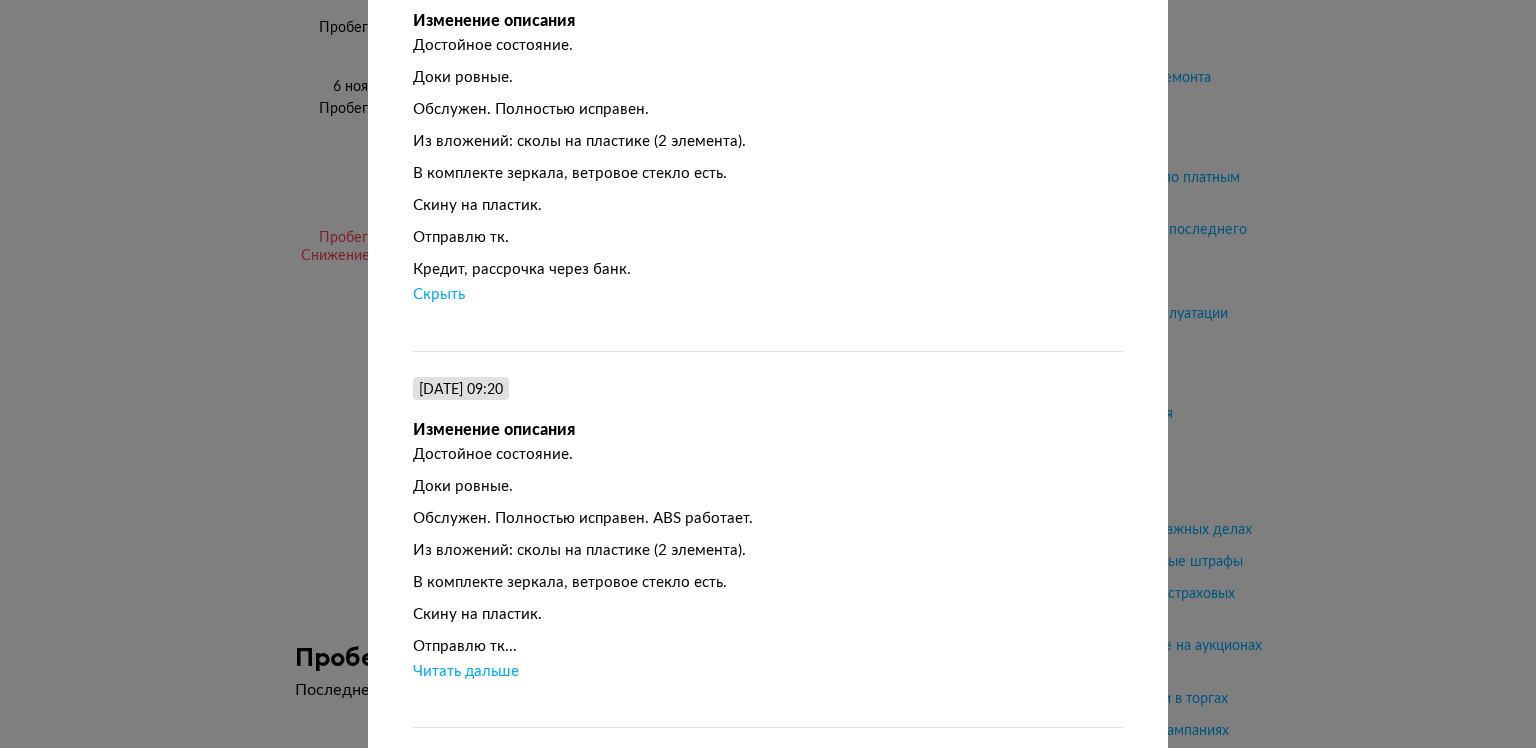 scroll, scrollTop: 3400, scrollLeft: 0, axis: vertical 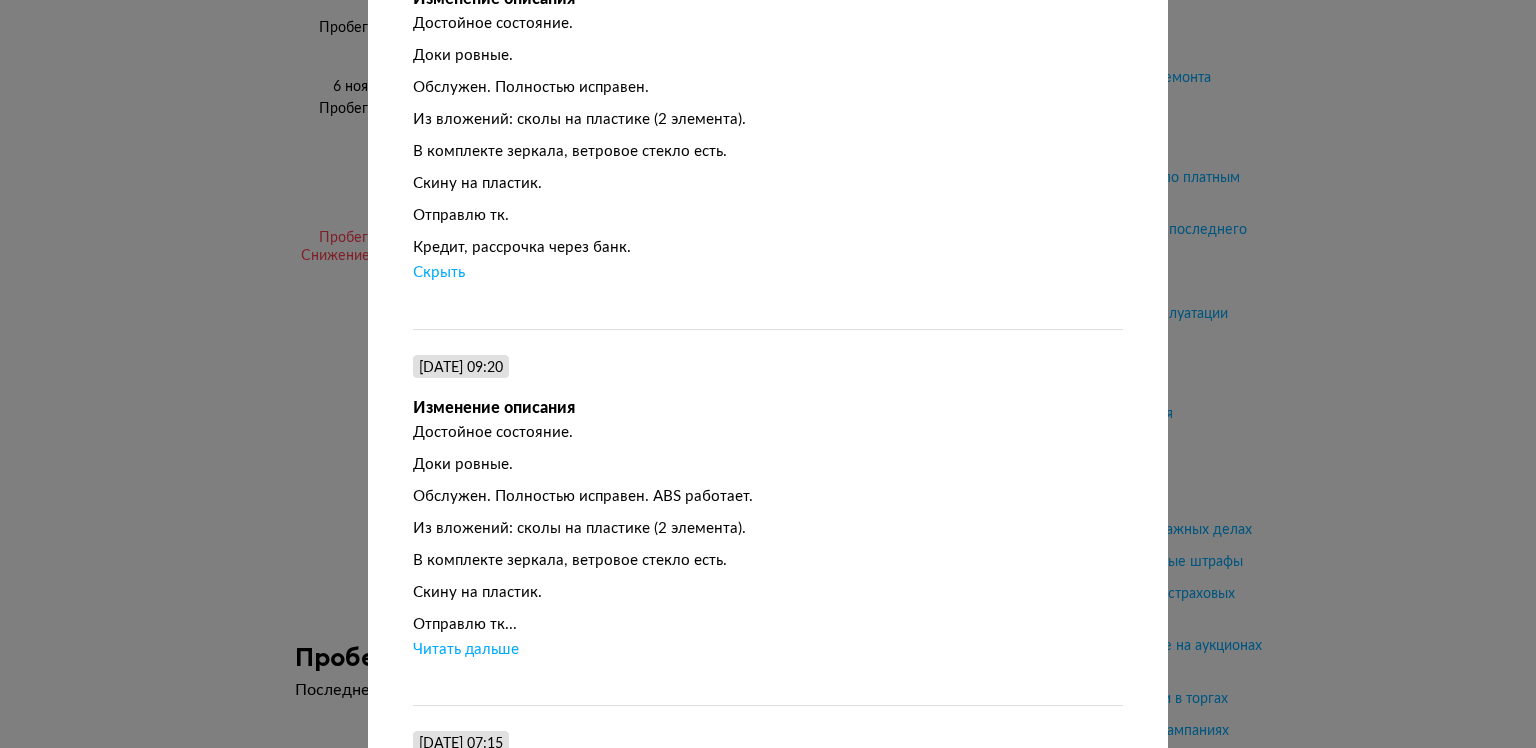 click on "Читать дальше" at bounding box center [466, 650] 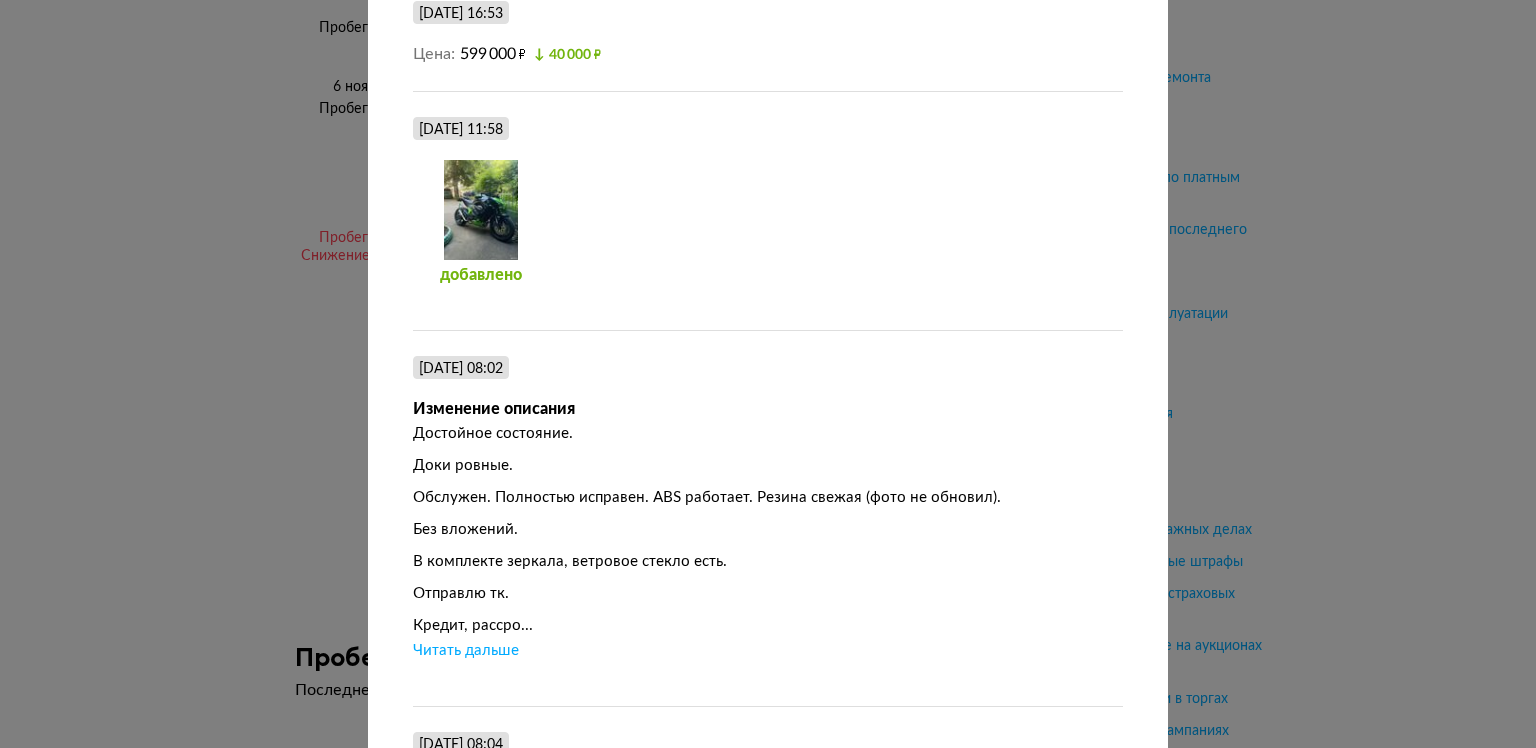 scroll, scrollTop: 4400, scrollLeft: 0, axis: vertical 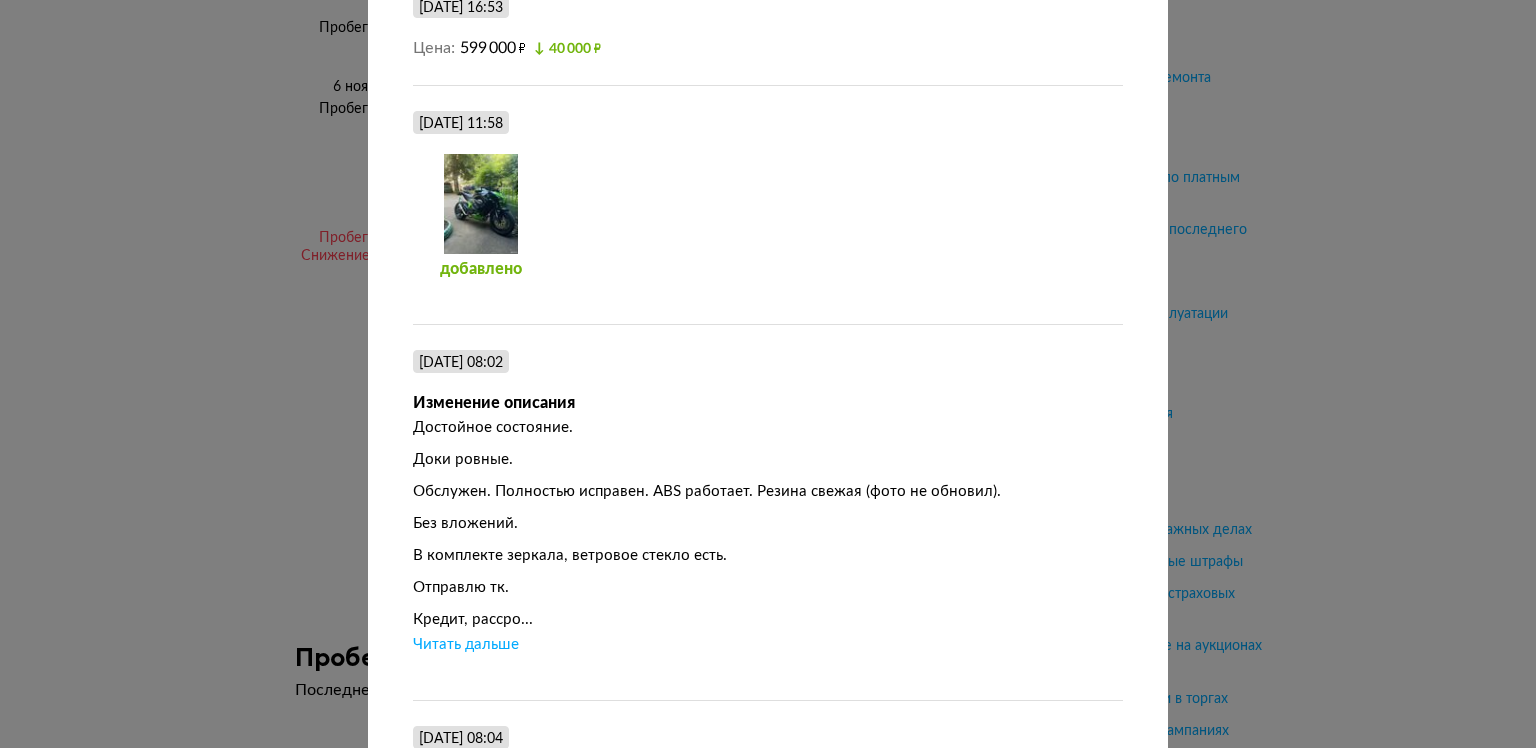 click on "Читать дальше" at bounding box center [466, 645] 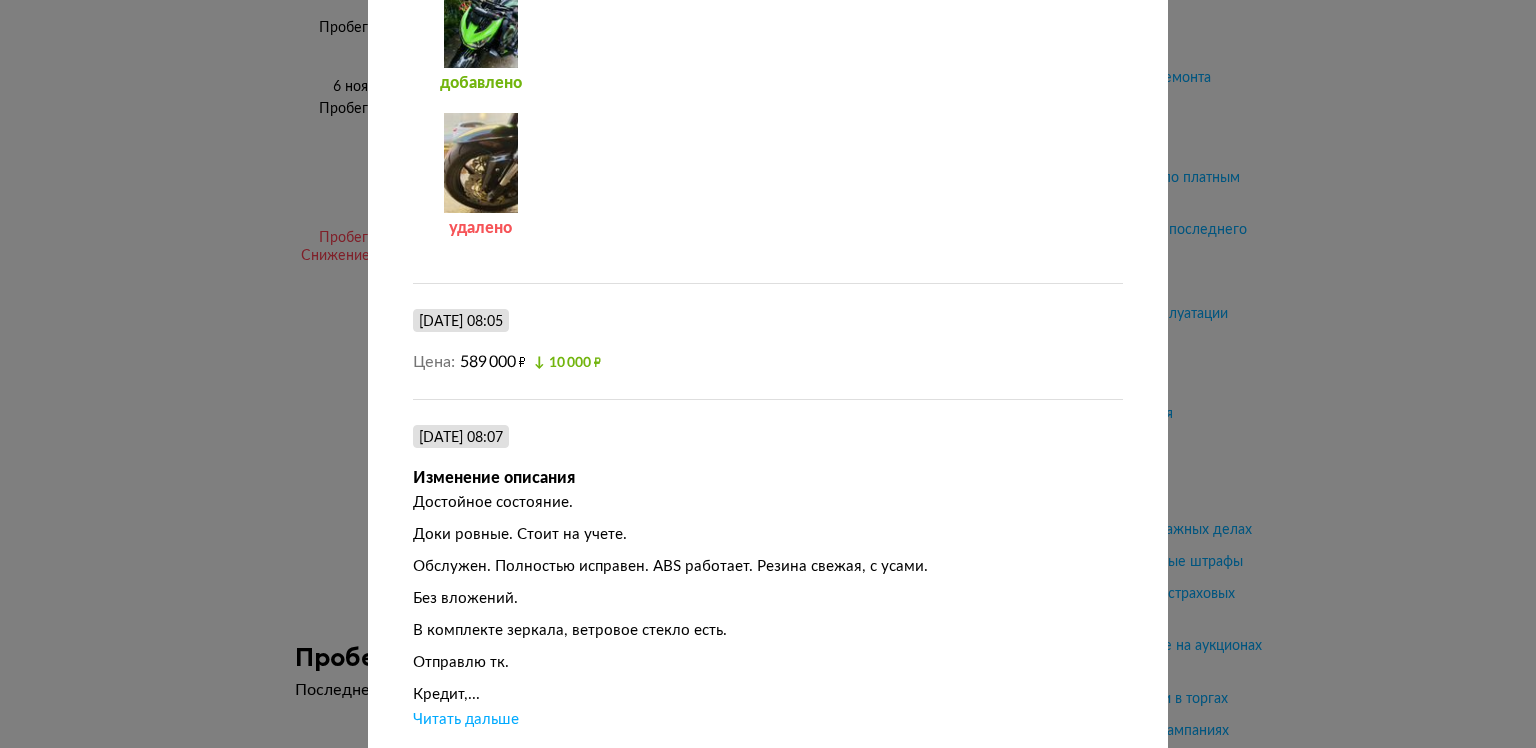 scroll, scrollTop: 5400, scrollLeft: 0, axis: vertical 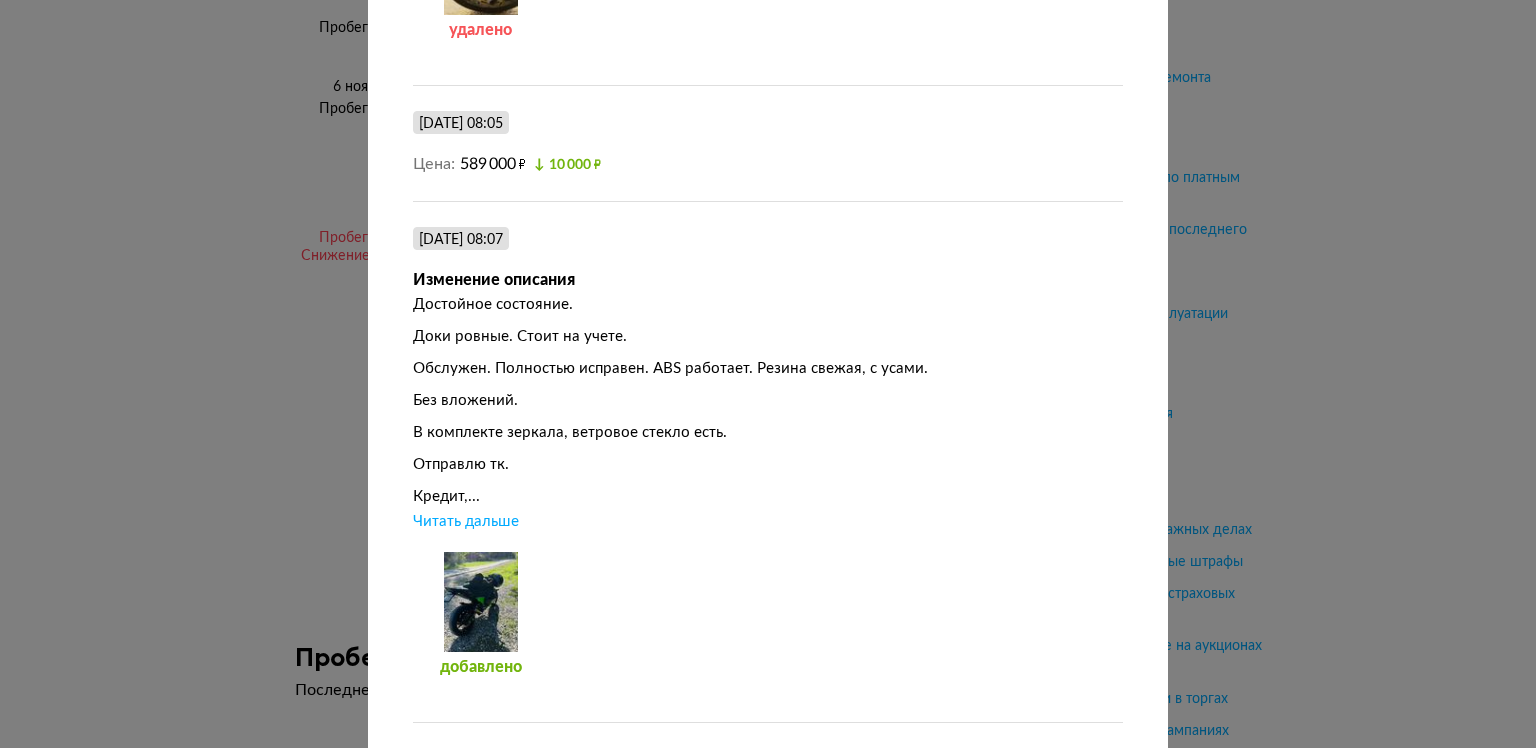 click on "Читать дальше" at bounding box center (466, 522) 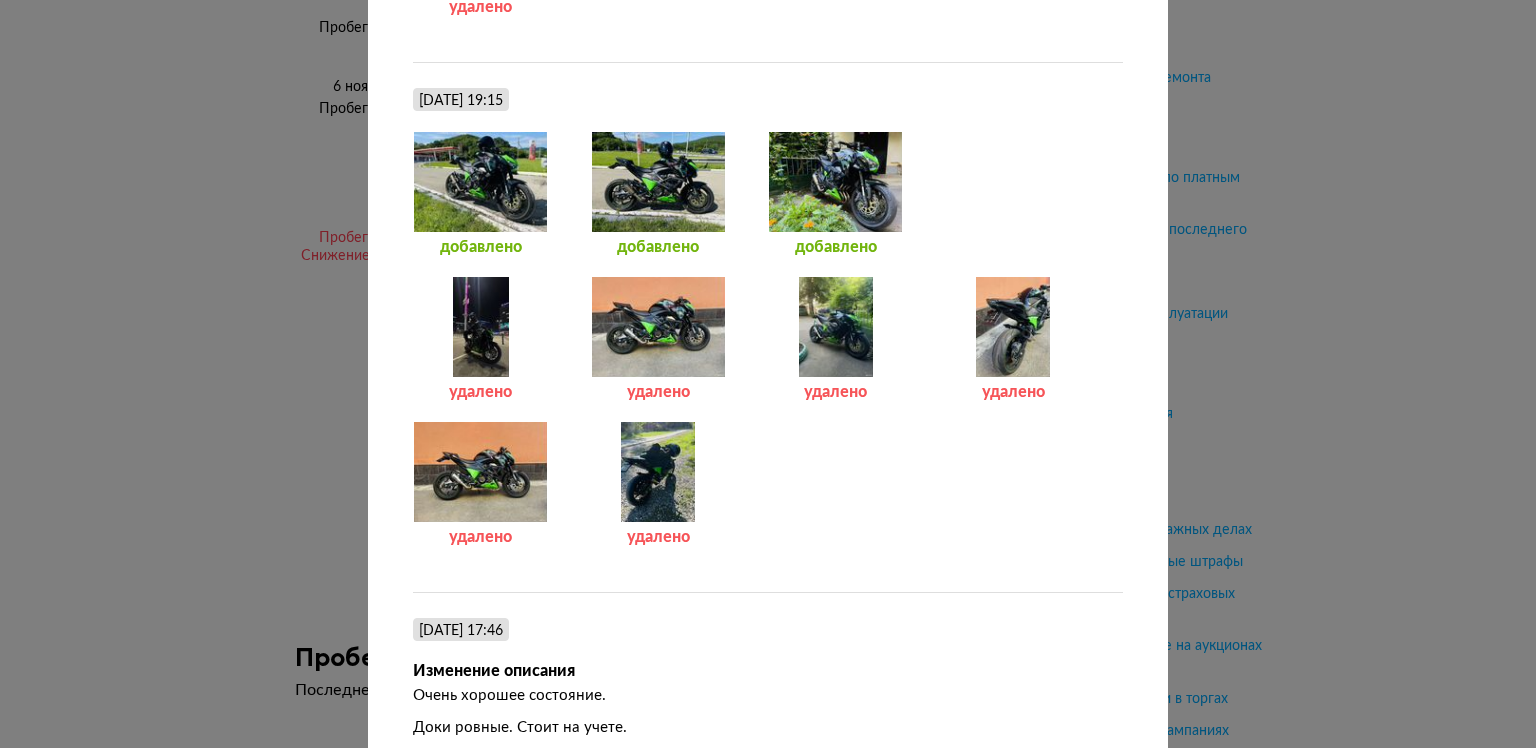 scroll, scrollTop: 6700, scrollLeft: 0, axis: vertical 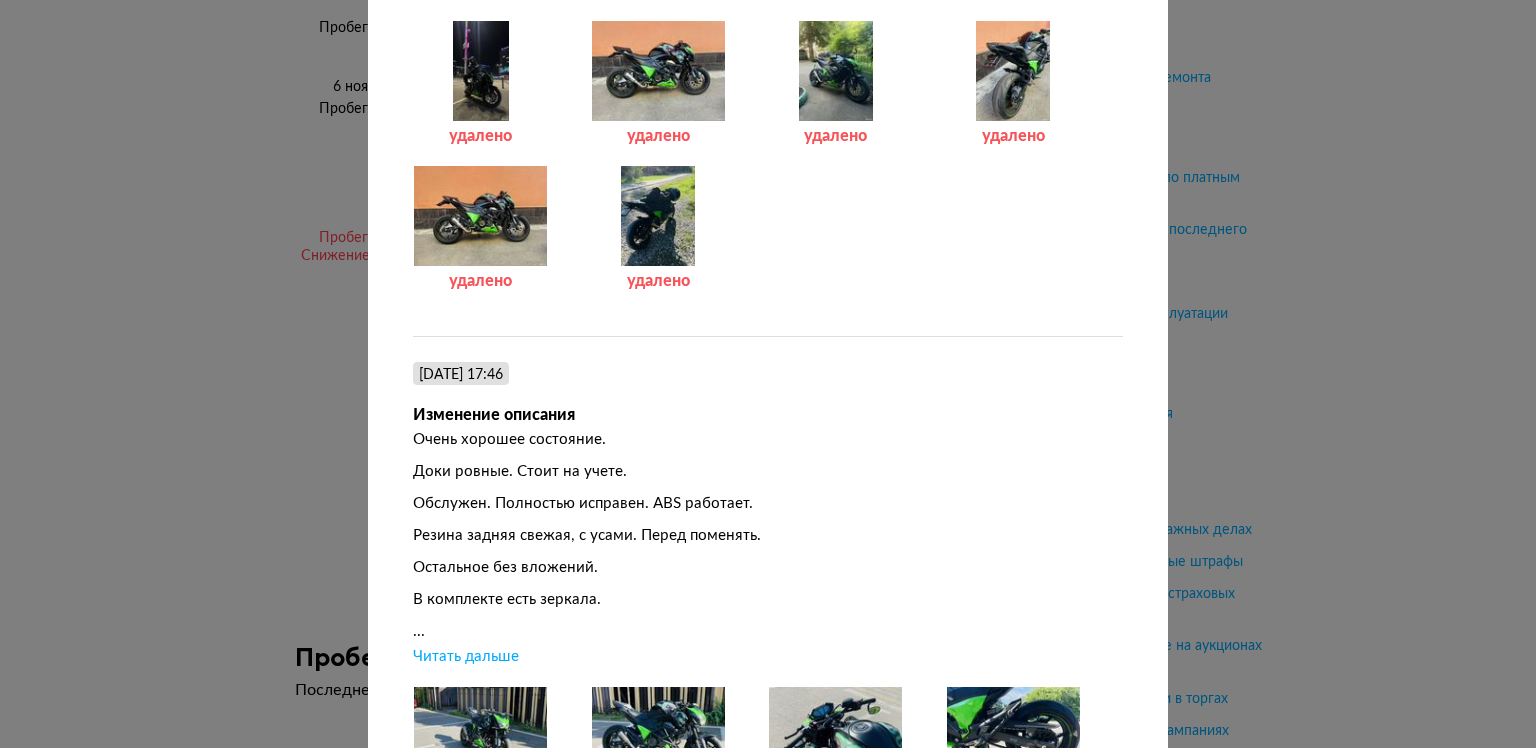 click on "Читать дальше" at bounding box center (466, 657) 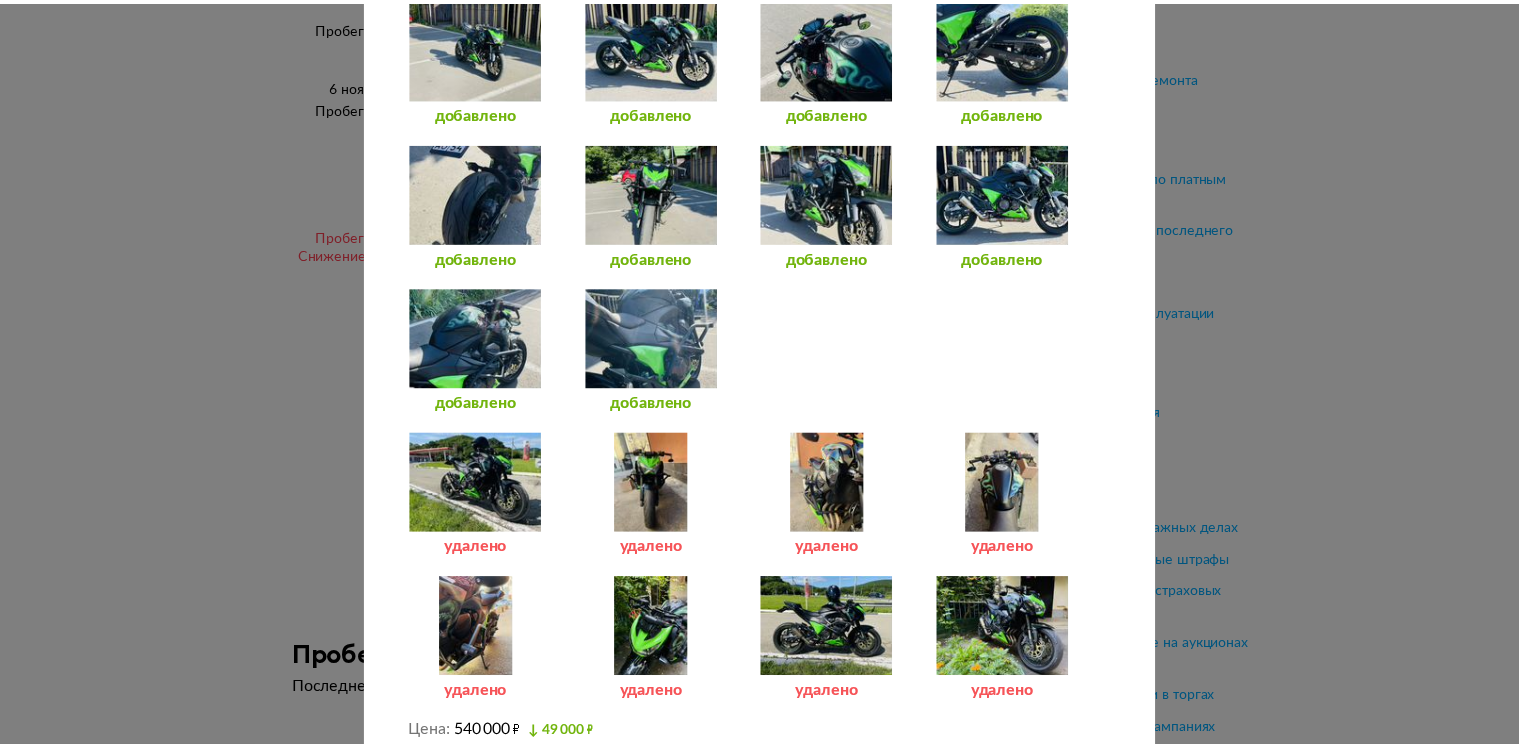 scroll, scrollTop: 7450, scrollLeft: 0, axis: vertical 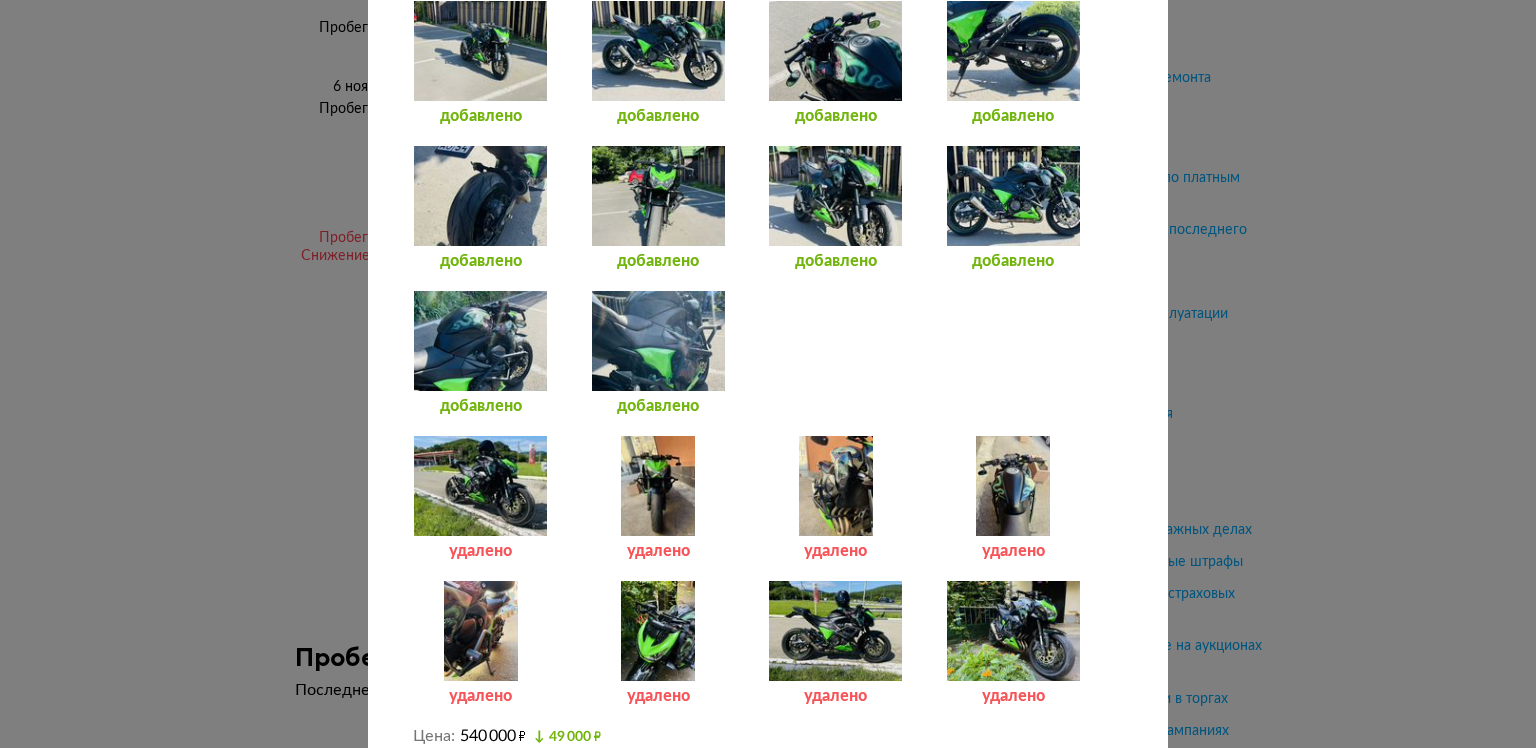 click at bounding box center [480, 196] 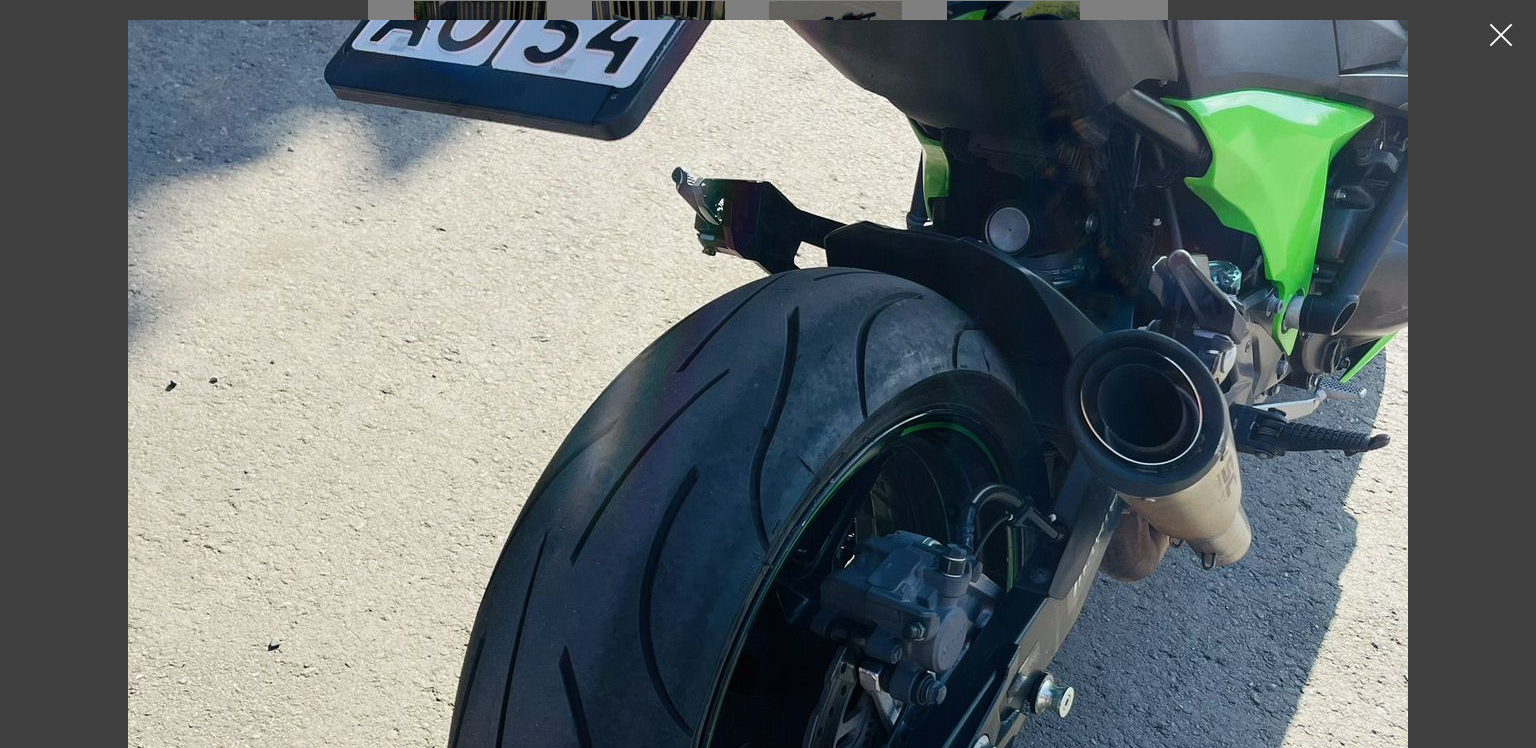 click at bounding box center [1501, 35] 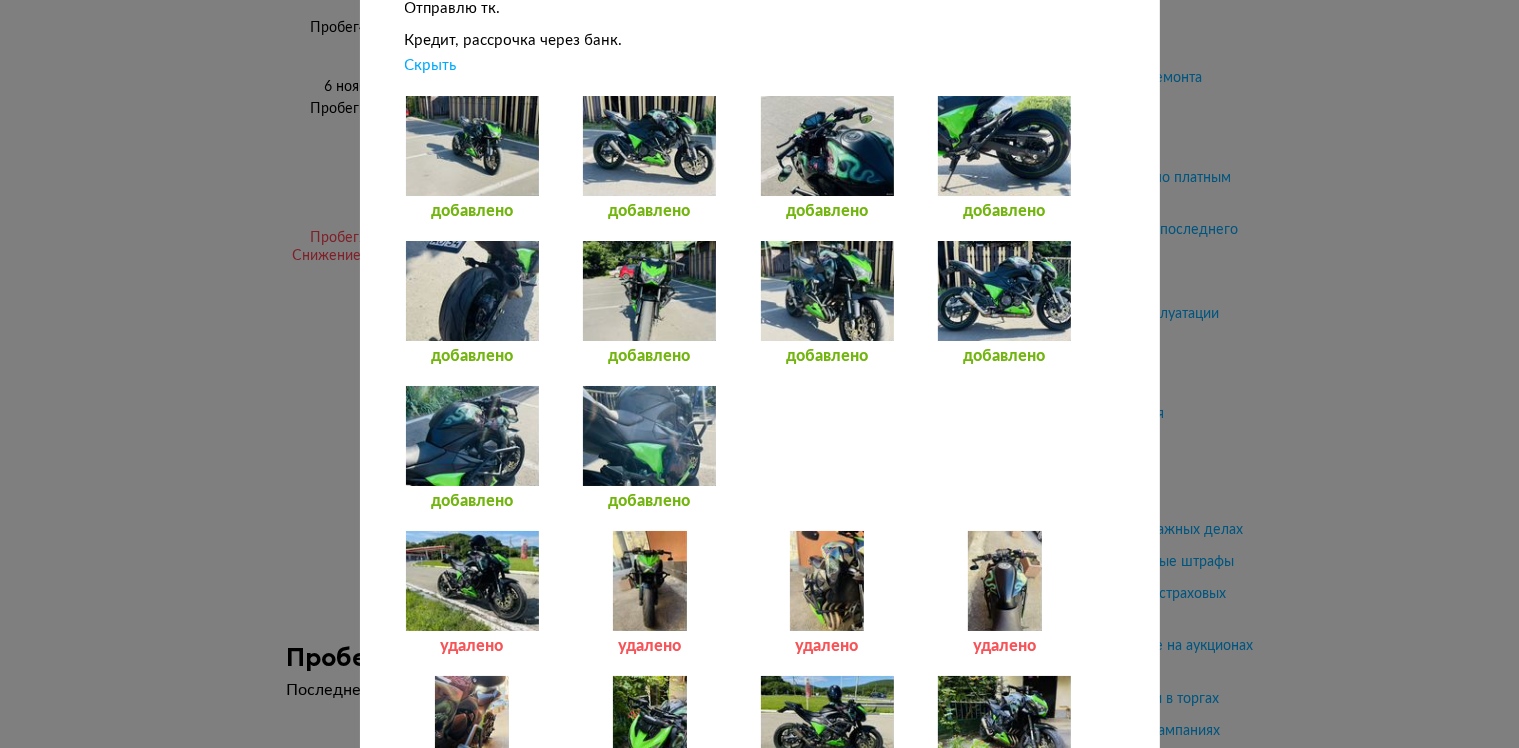 scroll, scrollTop: 7350, scrollLeft: 0, axis: vertical 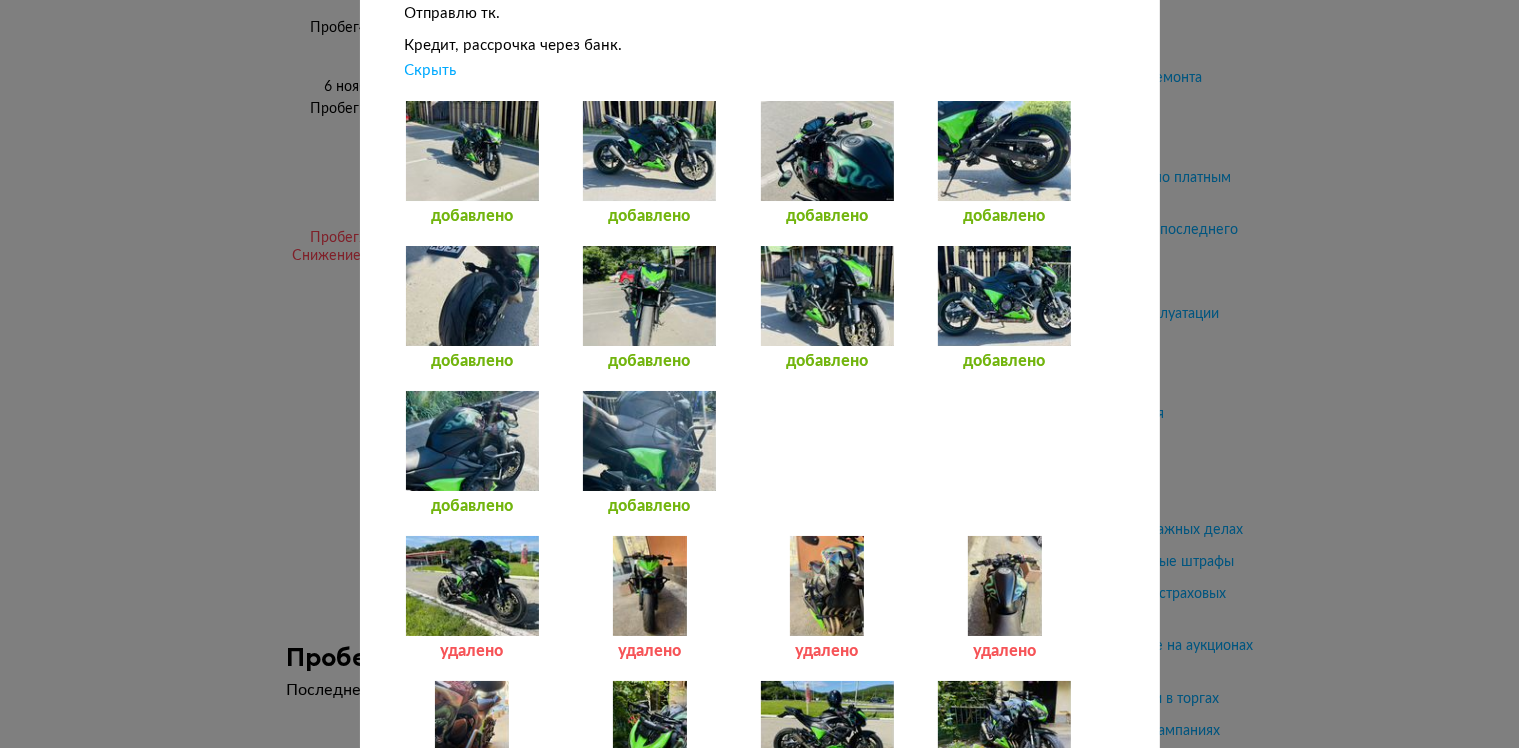 click at bounding box center [649, 296] 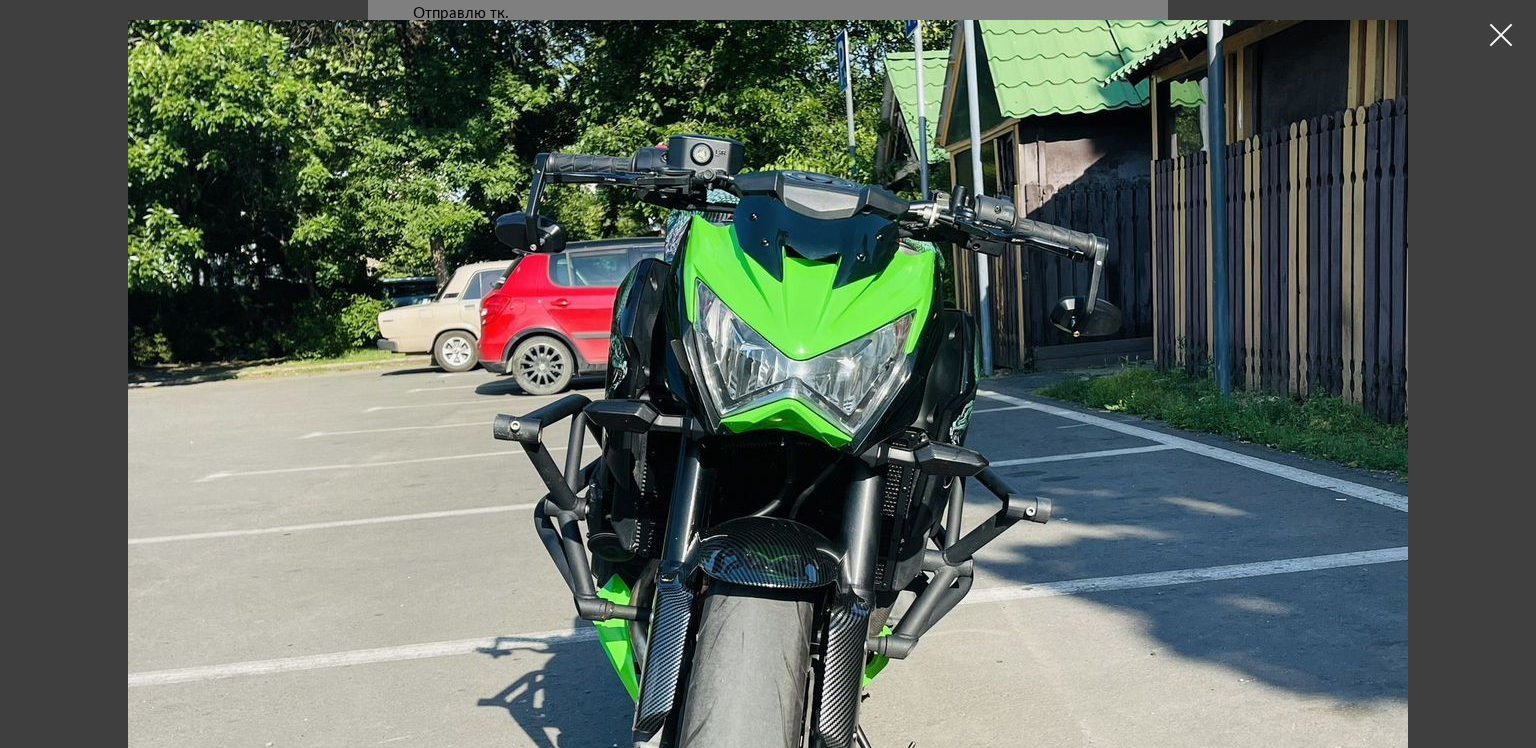 click at bounding box center (1501, 35) 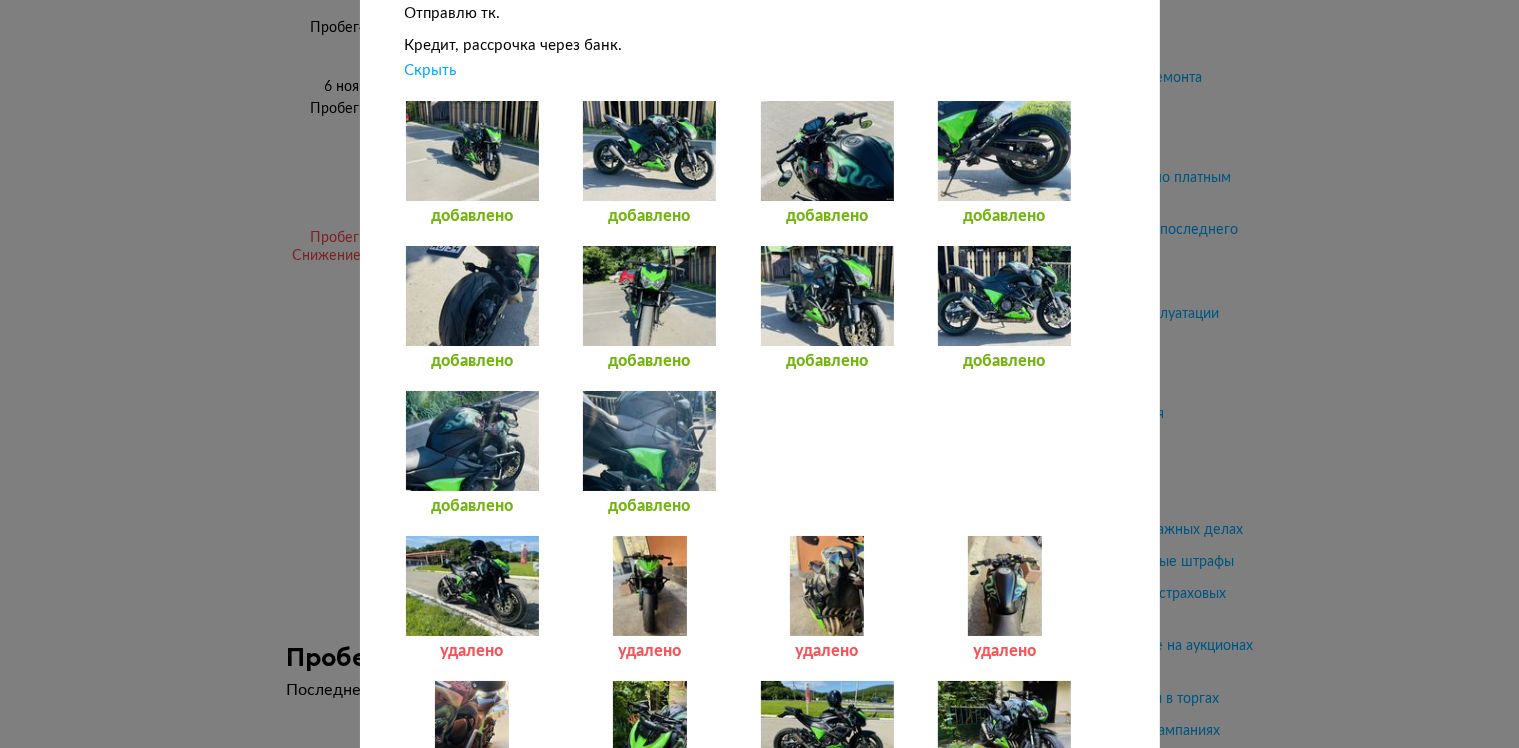 click at bounding box center [827, 151] 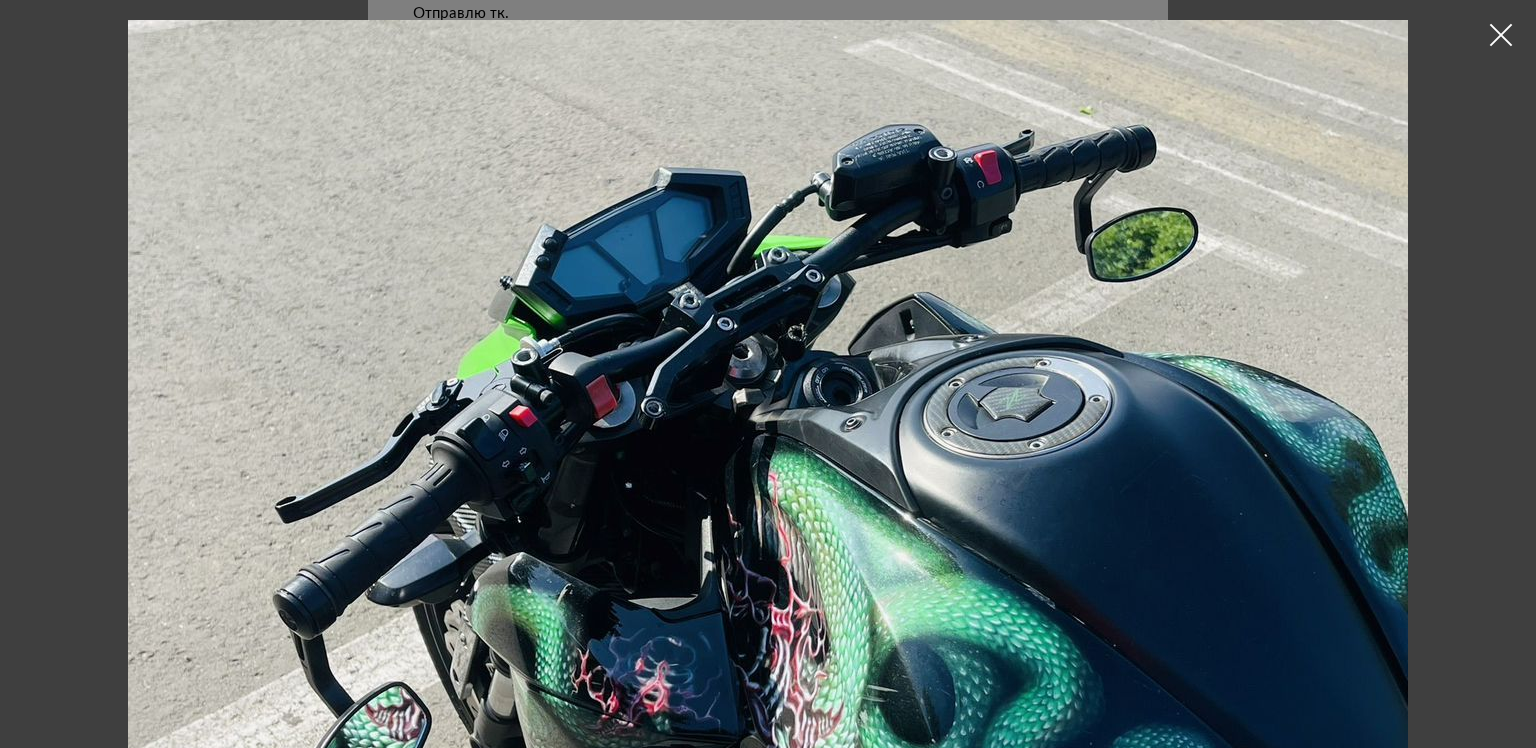 click at bounding box center (1501, 35) 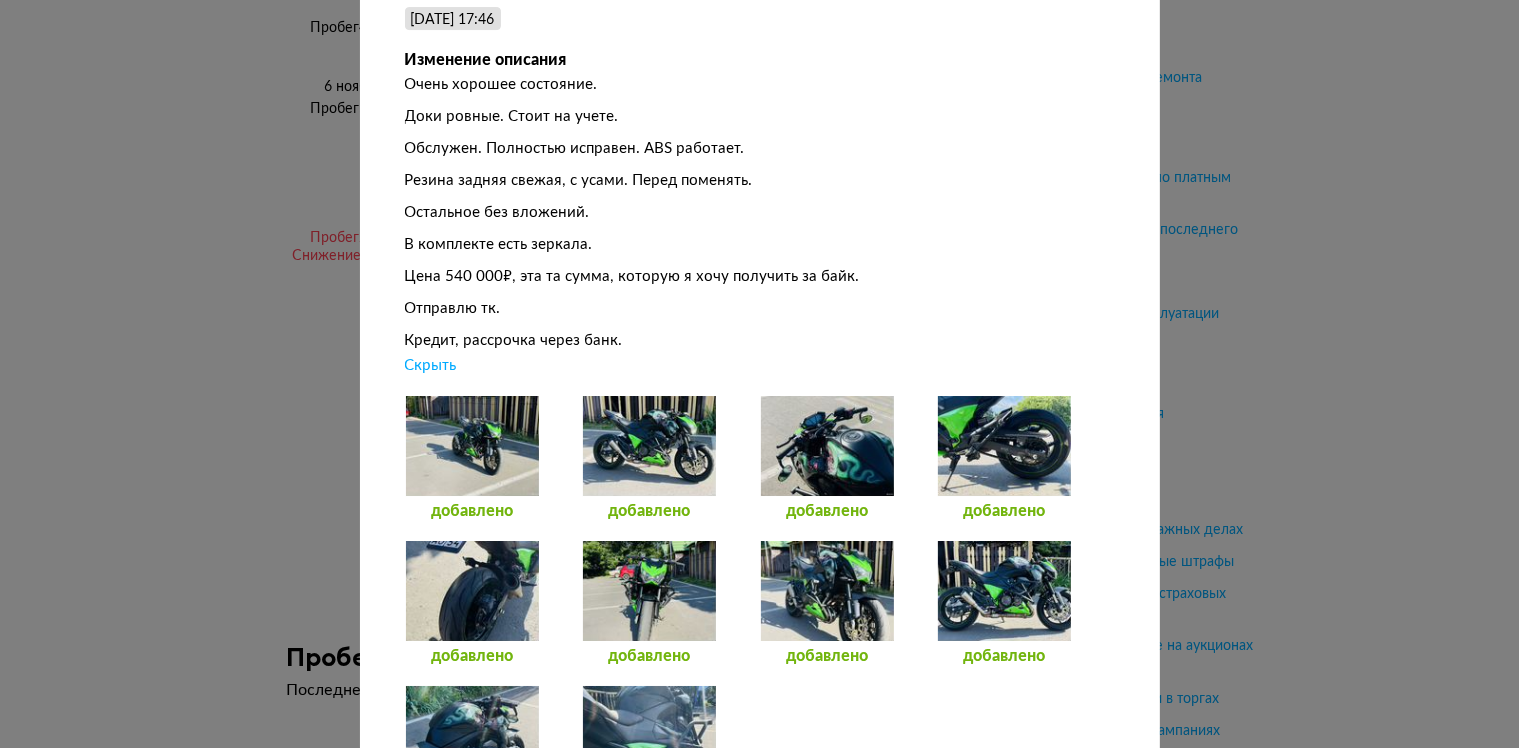 scroll, scrollTop: 7050, scrollLeft: 0, axis: vertical 